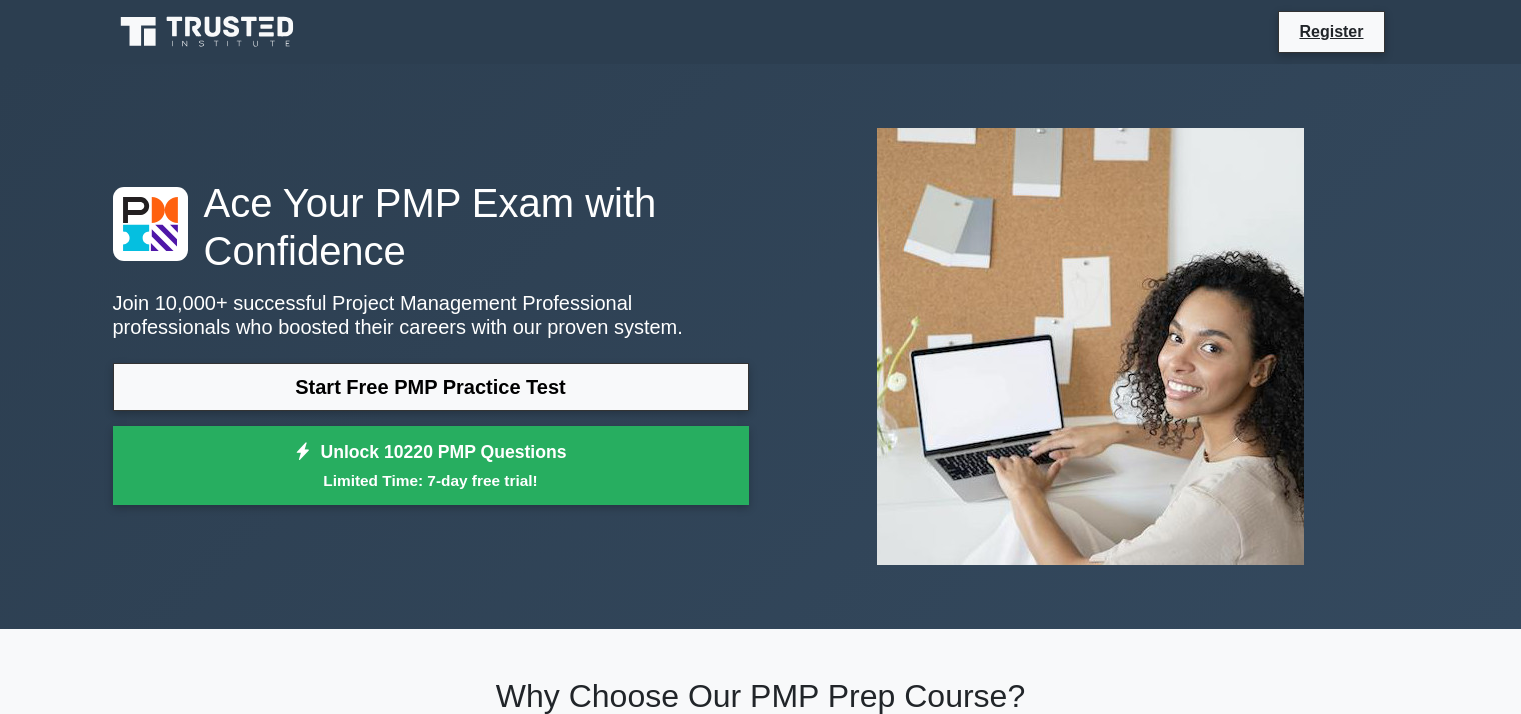 scroll, scrollTop: 0, scrollLeft: 0, axis: both 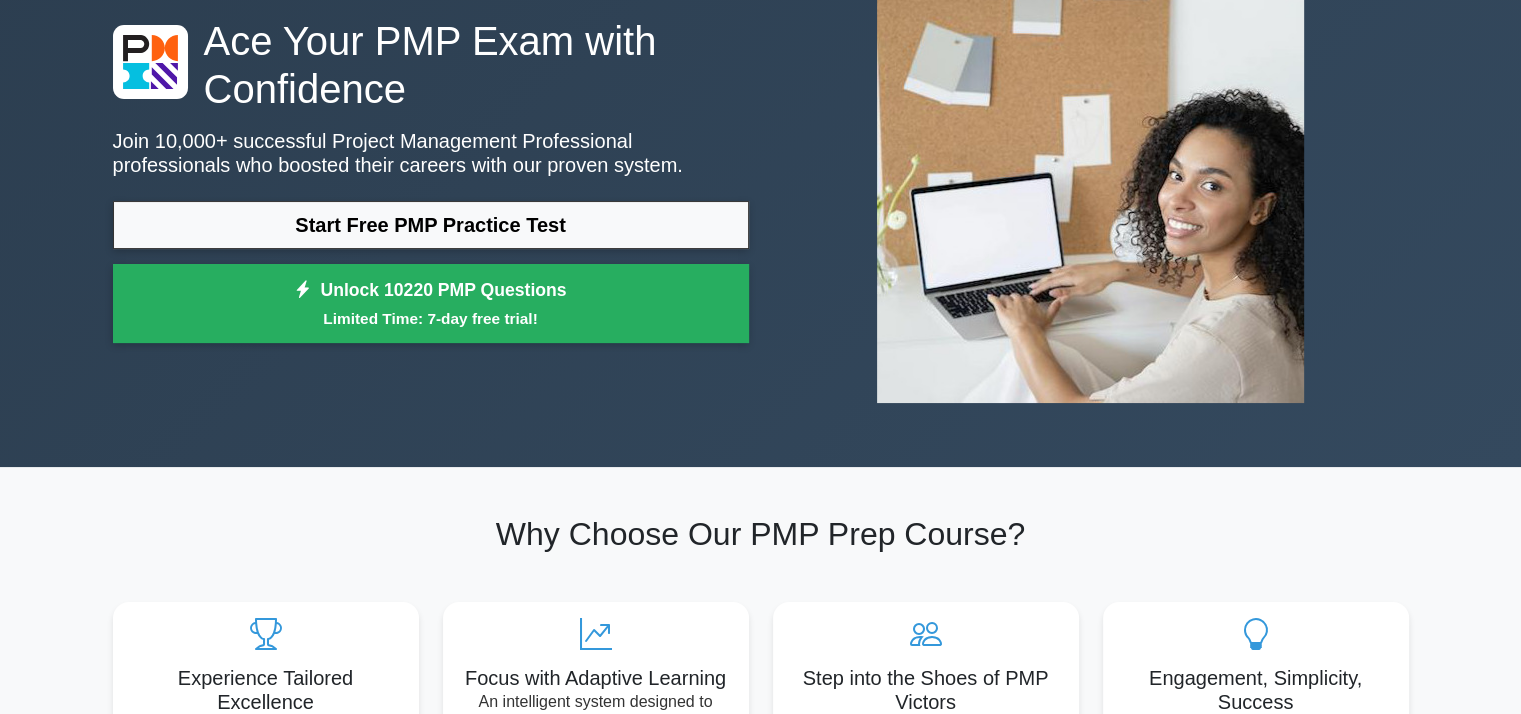 click on "Start Free PMP Practice Test
Unlock 10220 PMP Questions
Limited Time: 7-day free trial!" at bounding box center [431, 277] 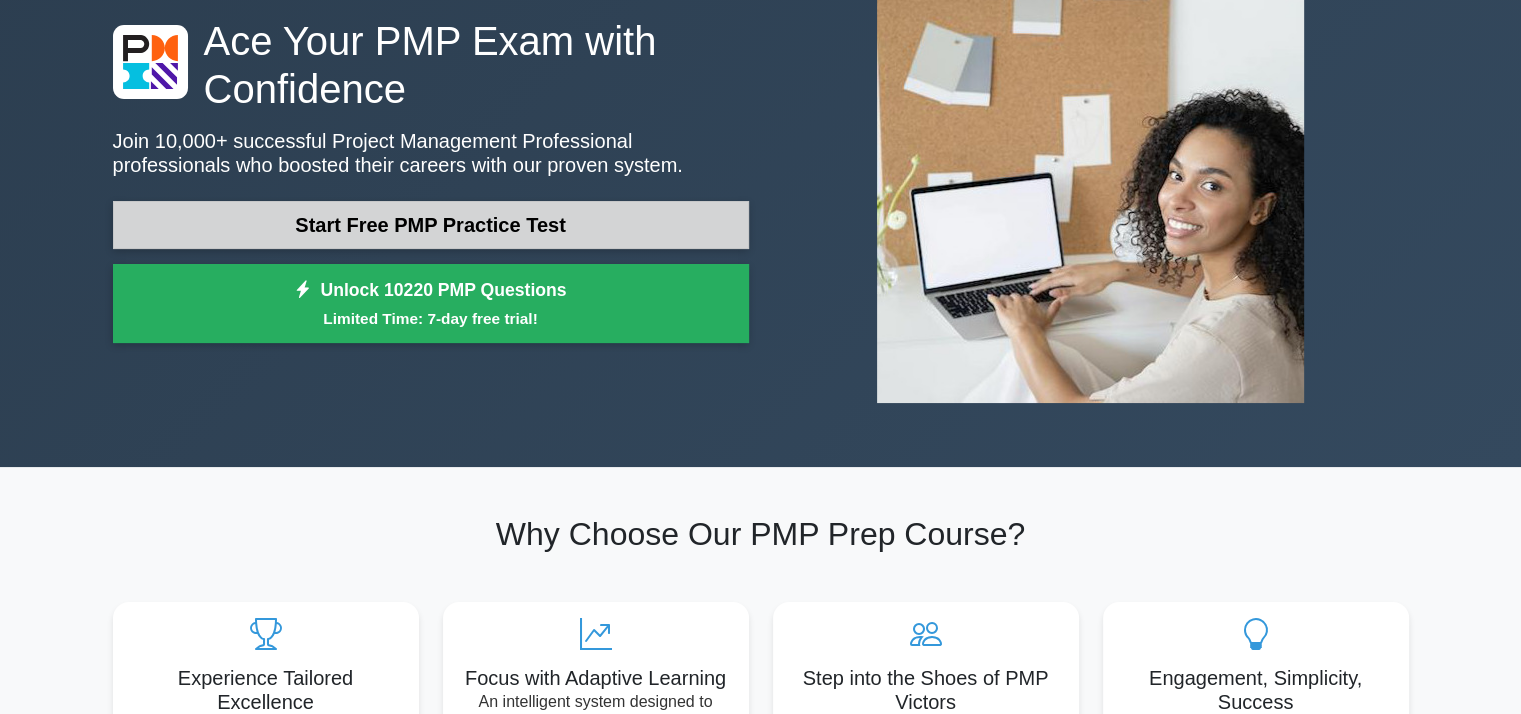 click on "Start Free PMP Practice Test" at bounding box center (431, 225) 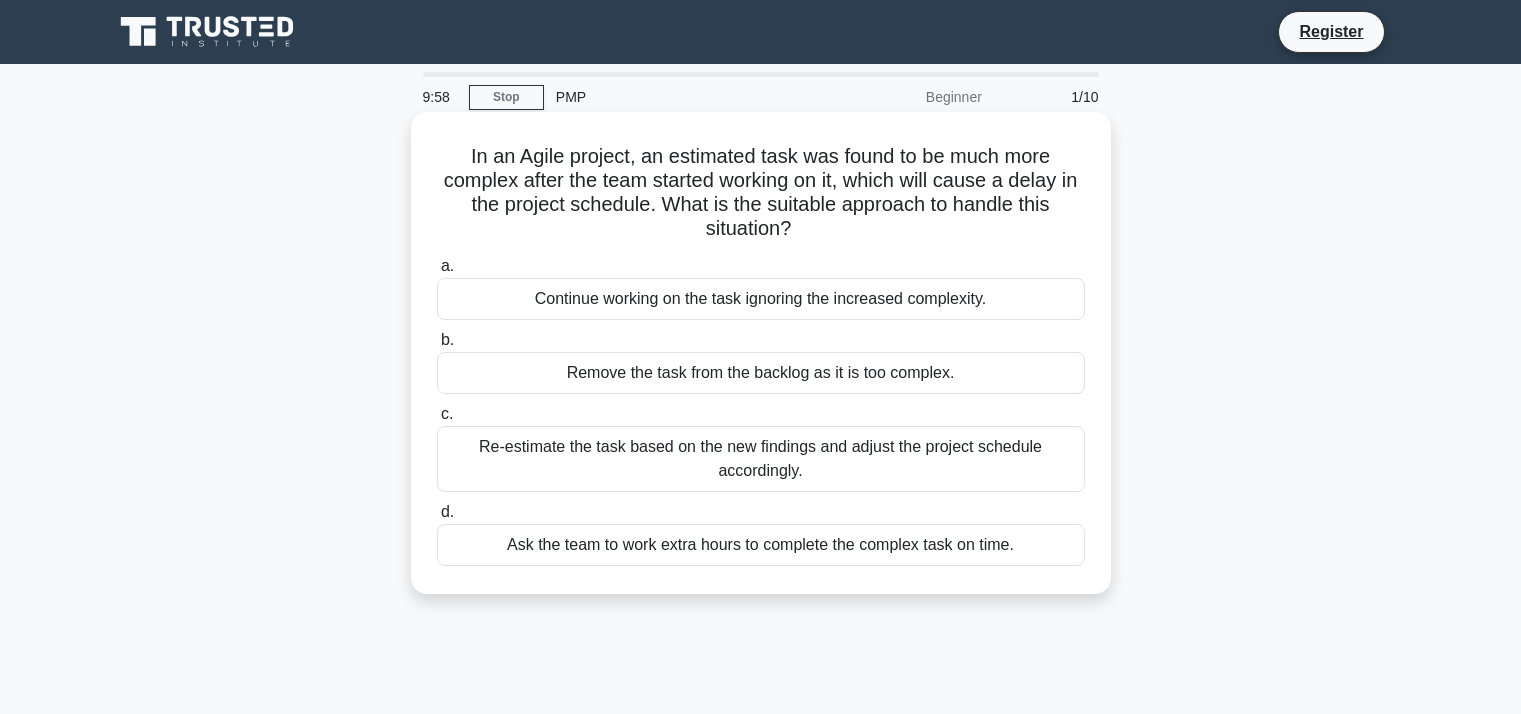 scroll, scrollTop: 0, scrollLeft: 0, axis: both 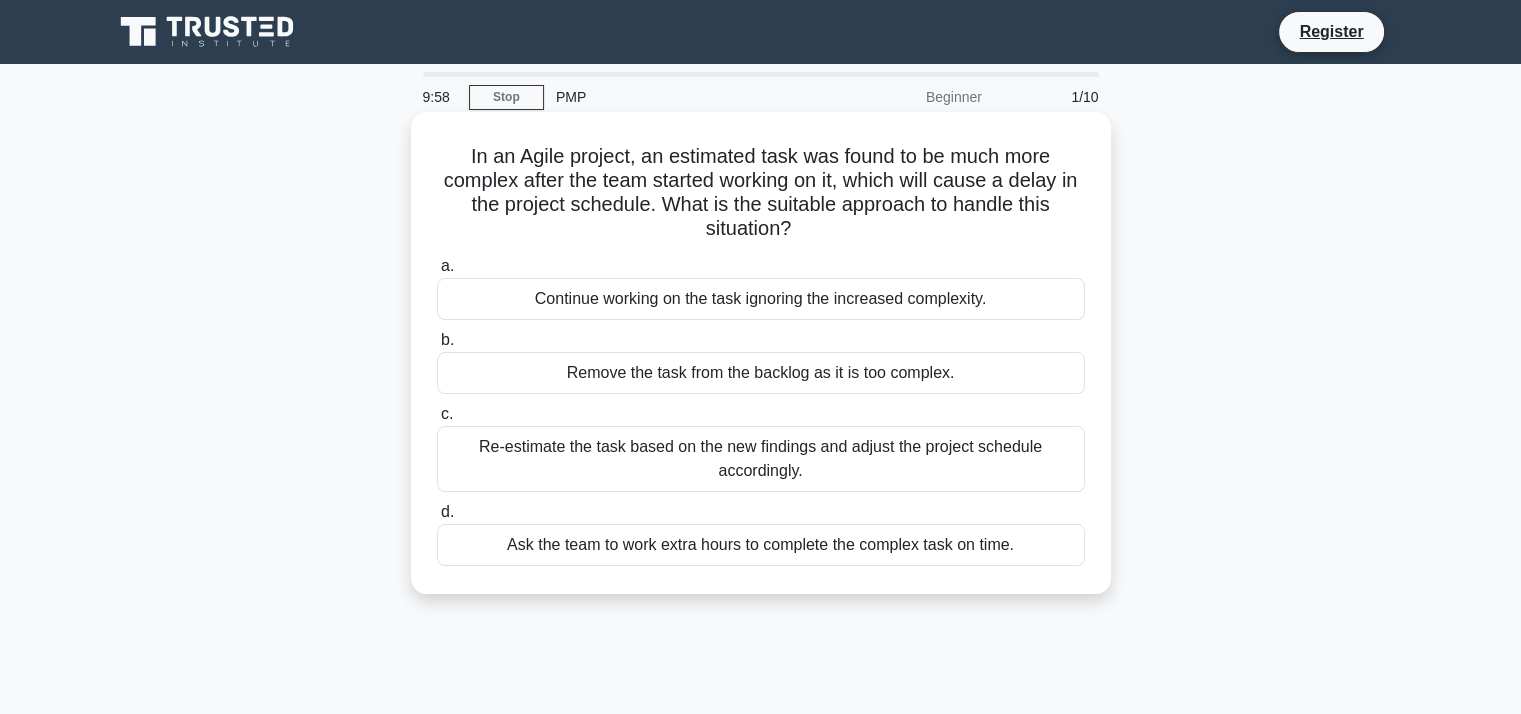 click on "In an Agile project, an estimated task was found to be much more complex after the team started working on it, which will cause a delay in the project schedule. What is the suitable approach to handle this situation?
.spinner_0XTQ{transform-origin:center;animation:spinner_y6GP .75s linear infinite}@keyframes spinner_y6GP{100%{transform:rotate(360deg)}}" at bounding box center (761, 193) 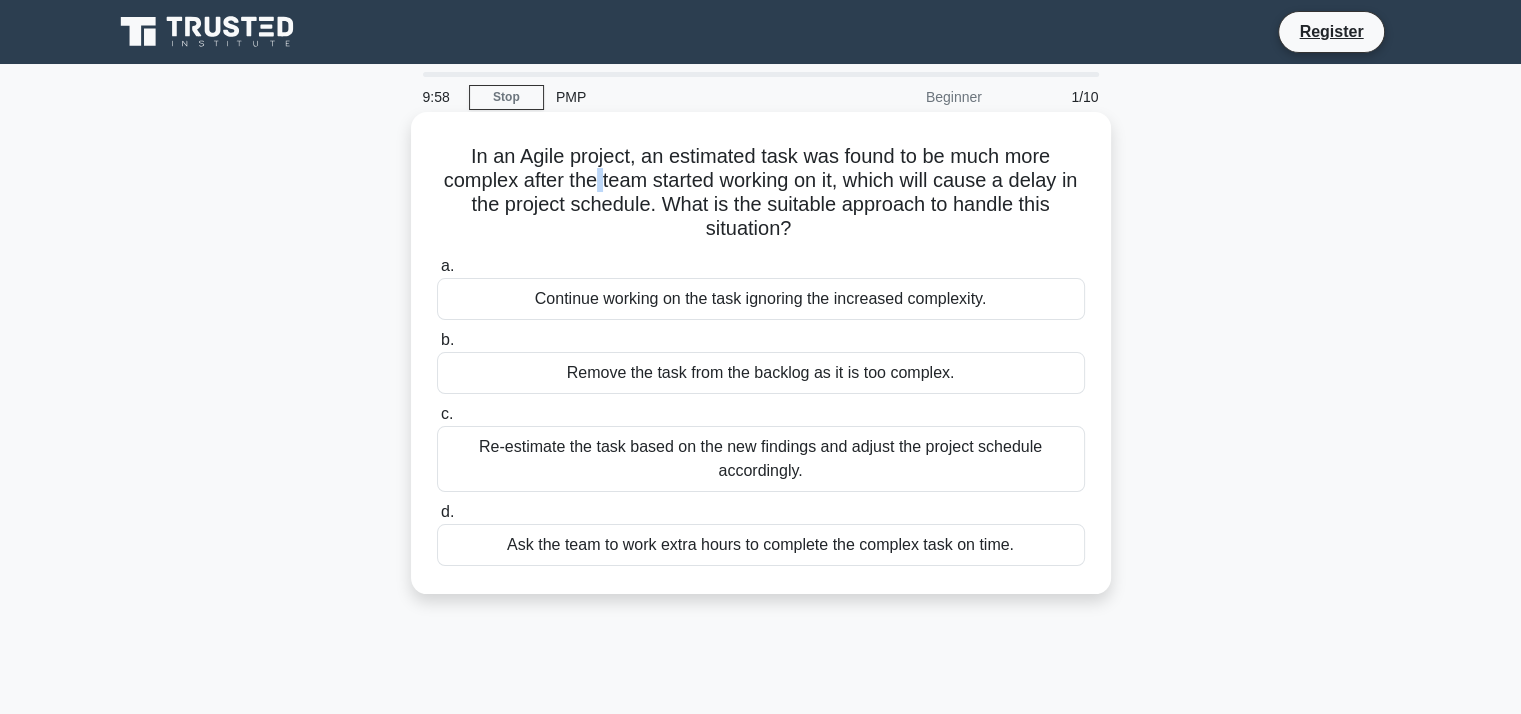 click on "In an Agile project, an estimated task was found to be much more complex after the team started working on it, which will cause a delay in the project schedule. What is the suitable approach to handle this situation?
.spinner_0XTQ{transform-origin:center;animation:spinner_y6GP .75s linear infinite}@keyframes spinner_y6GP{100%{transform:rotate(360deg)}}" at bounding box center [761, 193] 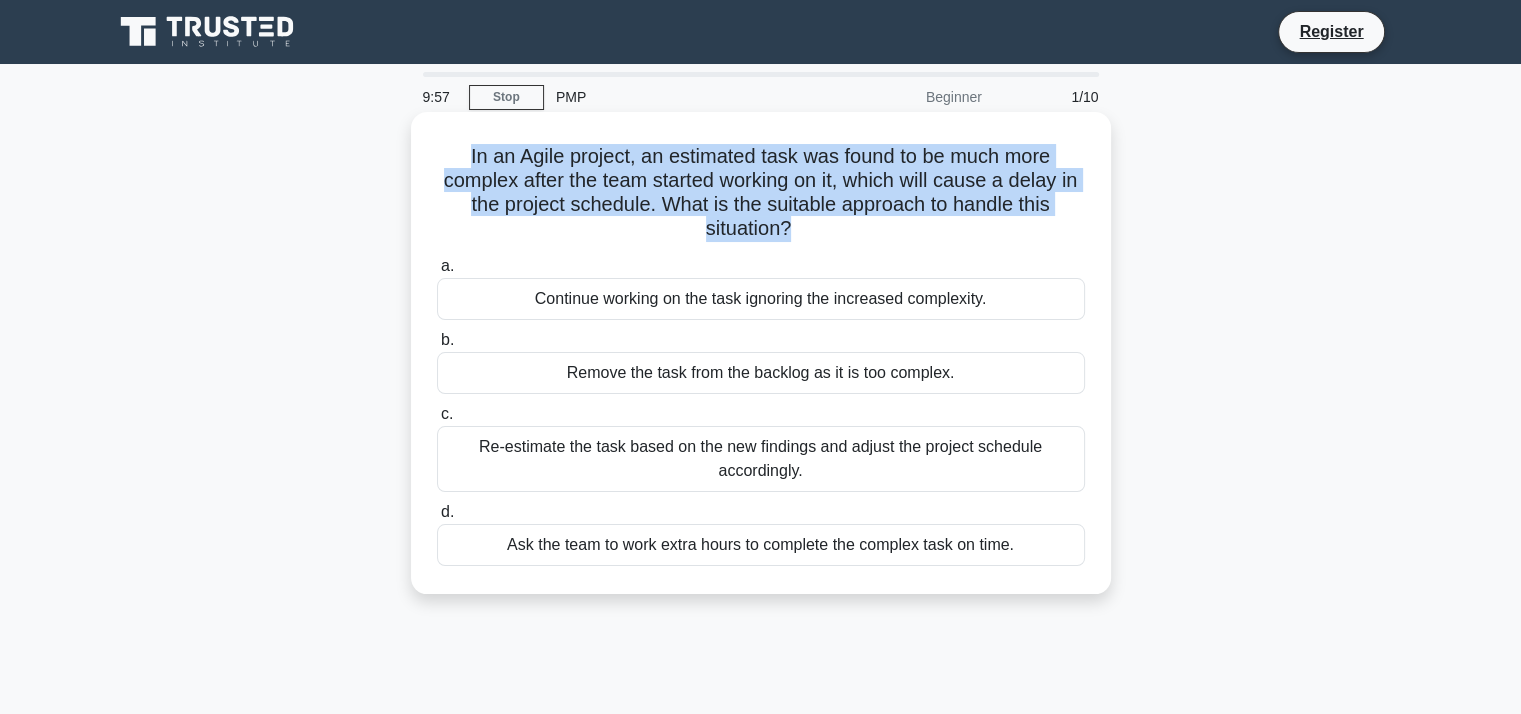 click on "In an Agile project, an estimated task was found to be much more complex after the team started working on it, which will cause a delay in the project schedule. What is the suitable approach to handle this situation?
.spinner_0XTQ{transform-origin:center;animation:spinner_y6GP .75s linear infinite}@keyframes spinner_y6GP{100%{transform:rotate(360deg)}}" at bounding box center (761, 193) 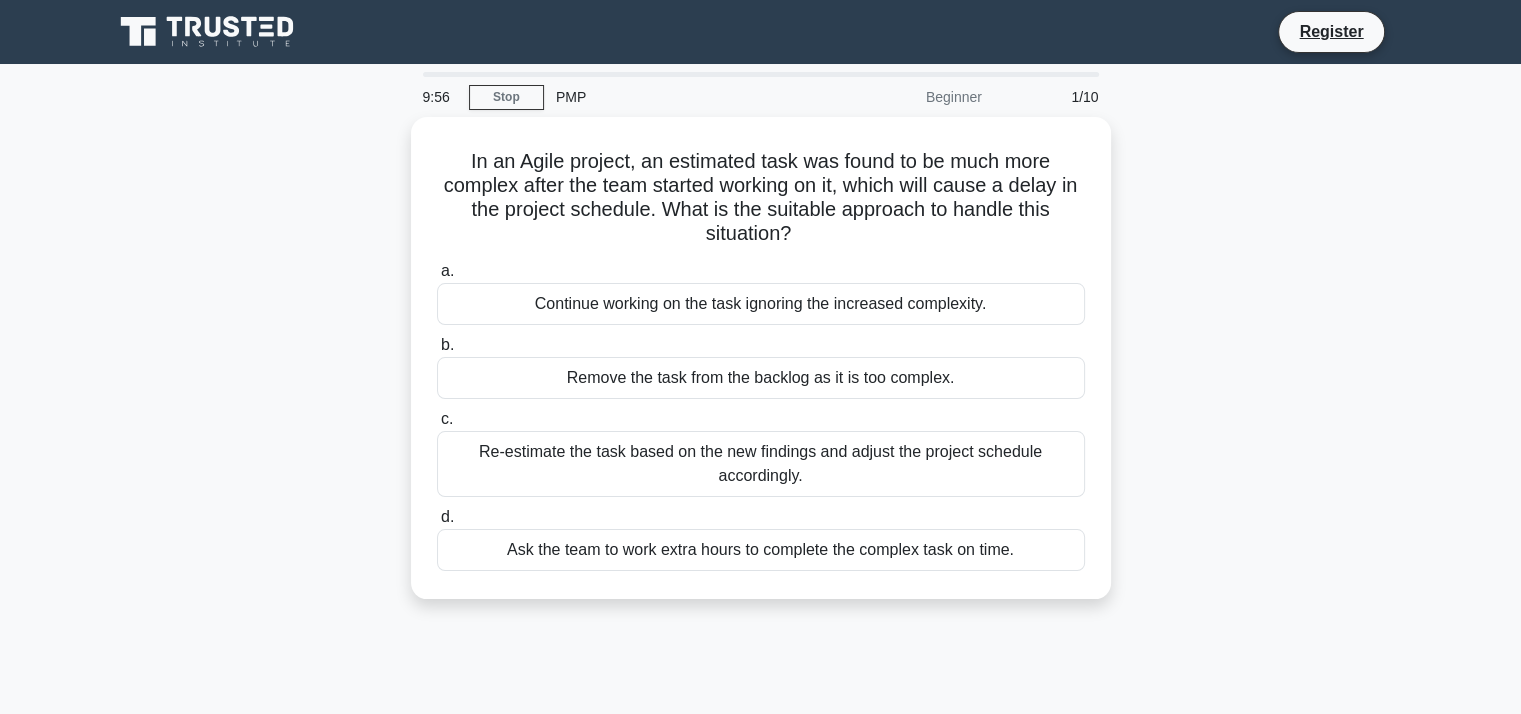 click on "In an Agile project, an estimated task was found to be much more complex after the team started working on it, which will cause a delay in the project schedule. What is the suitable approach to handle this situation?
.spinner_0XTQ{transform-origin:center;animation:spinner_y6GP .75s linear infinite}@keyframes spinner_y6GP{100%{transform:rotate(360deg)}}
a.
b. c. d." at bounding box center [761, 370] 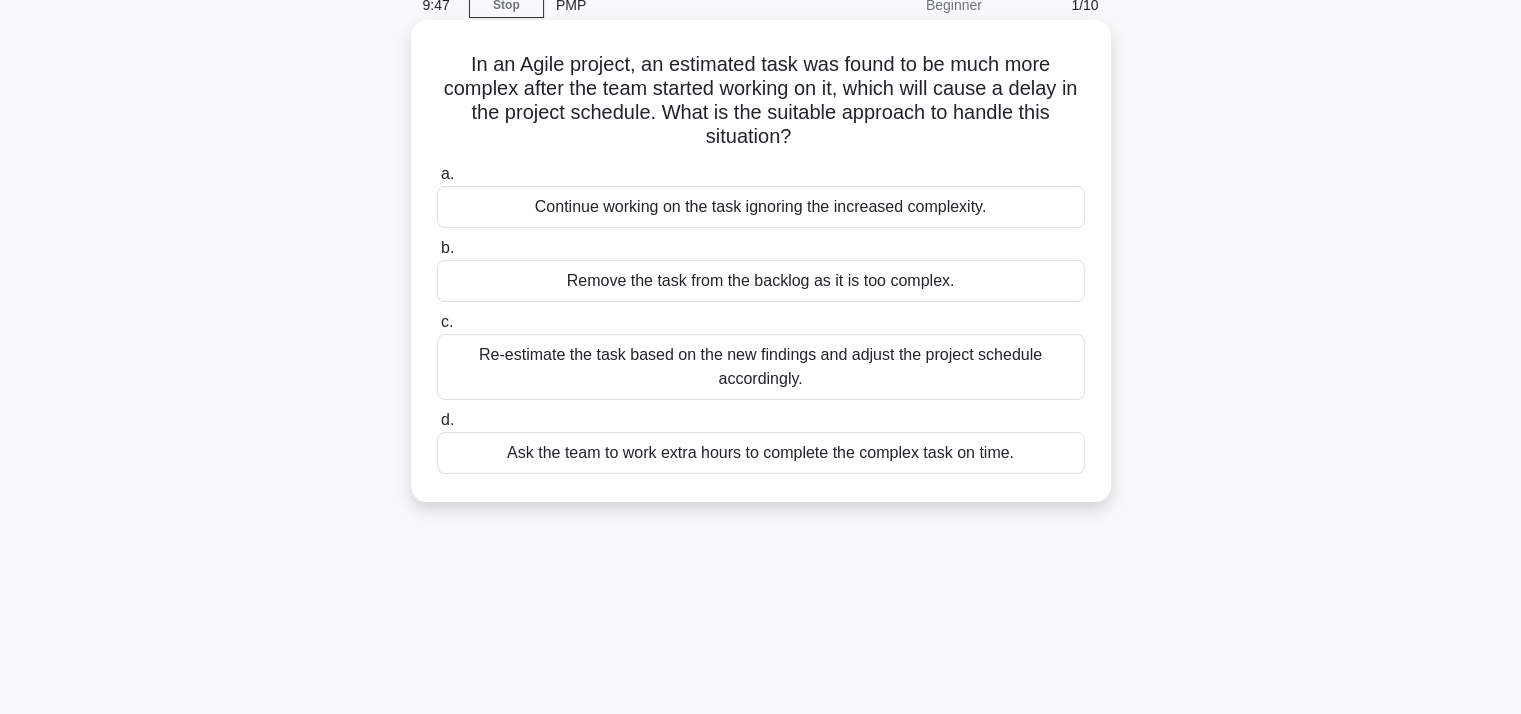 scroll, scrollTop: 91, scrollLeft: 0, axis: vertical 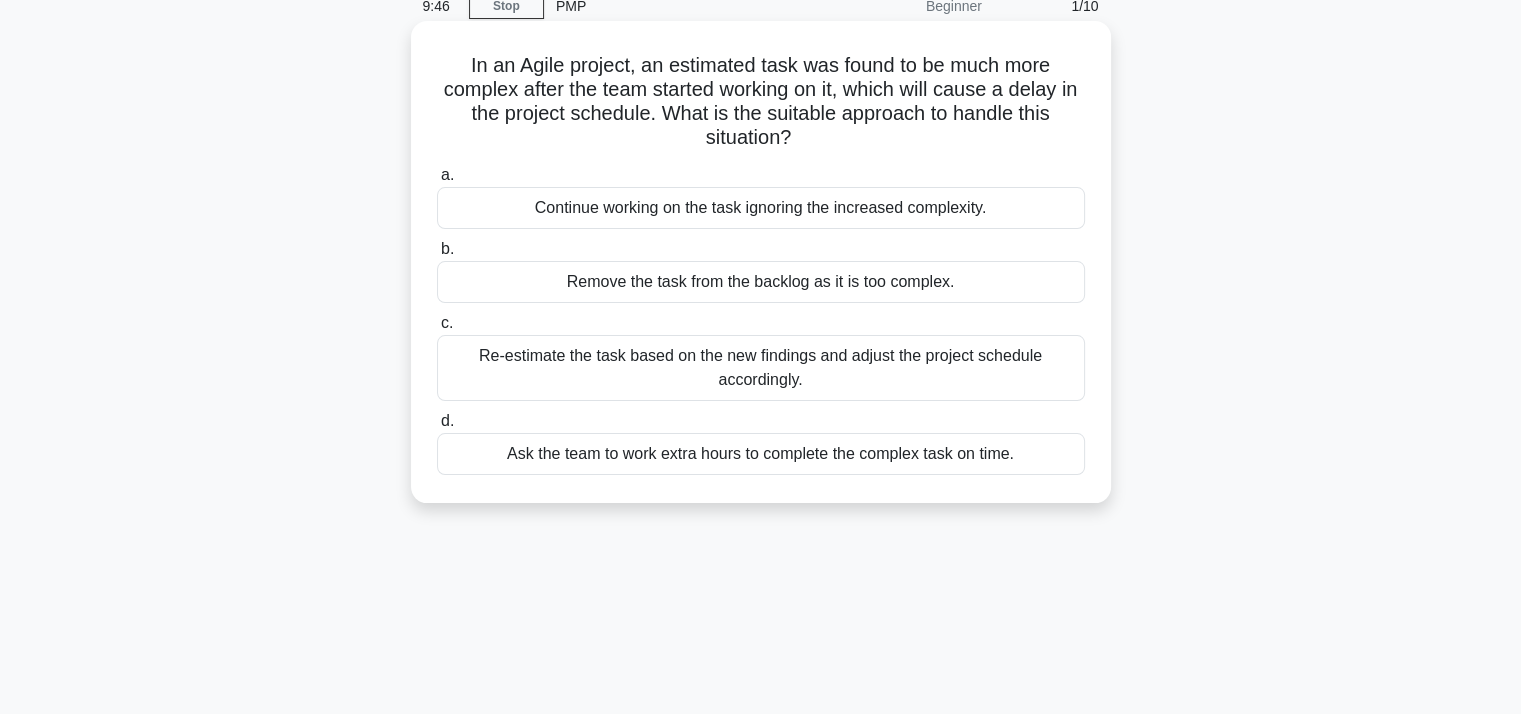 click on "Re-estimate the task based on the new findings and adjust the project schedule accordingly." at bounding box center (761, 368) 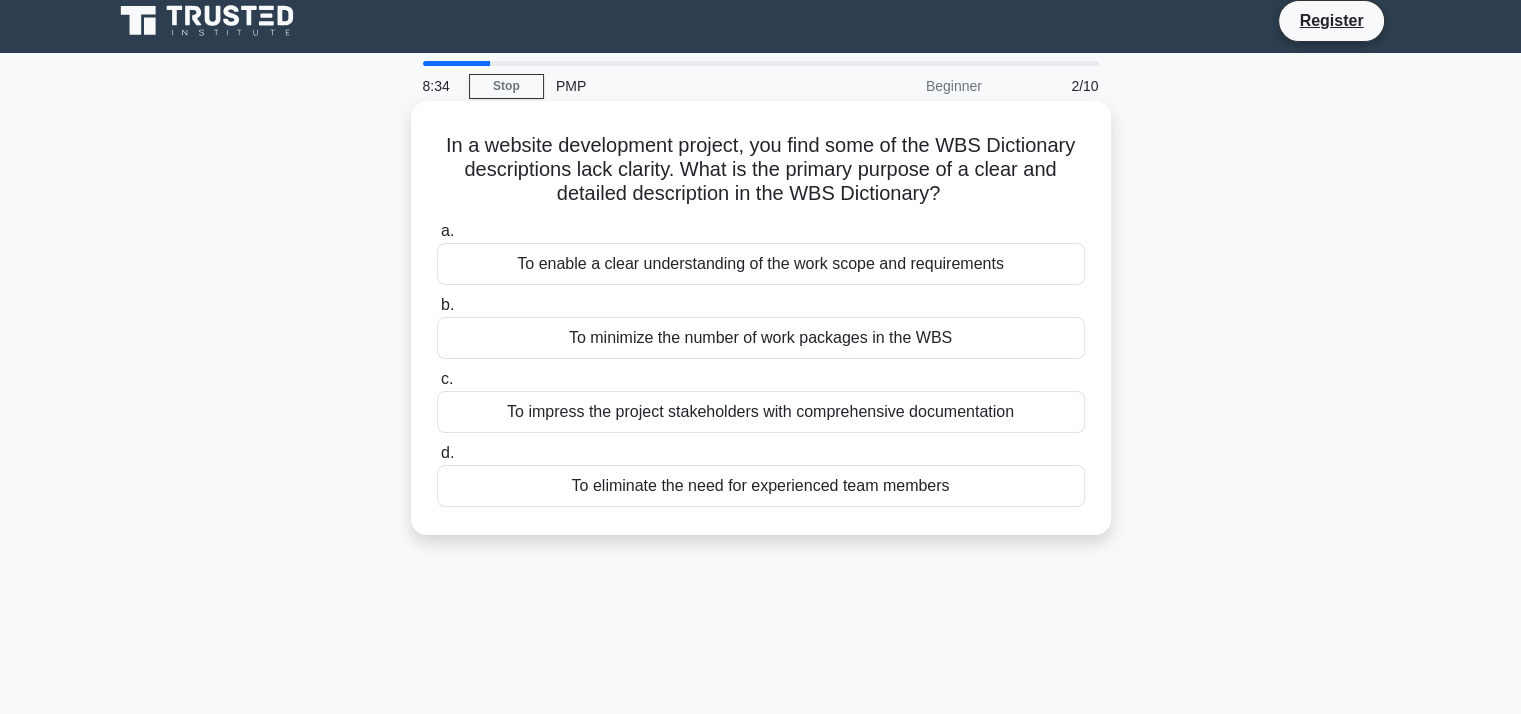 scroll, scrollTop: 24, scrollLeft: 0, axis: vertical 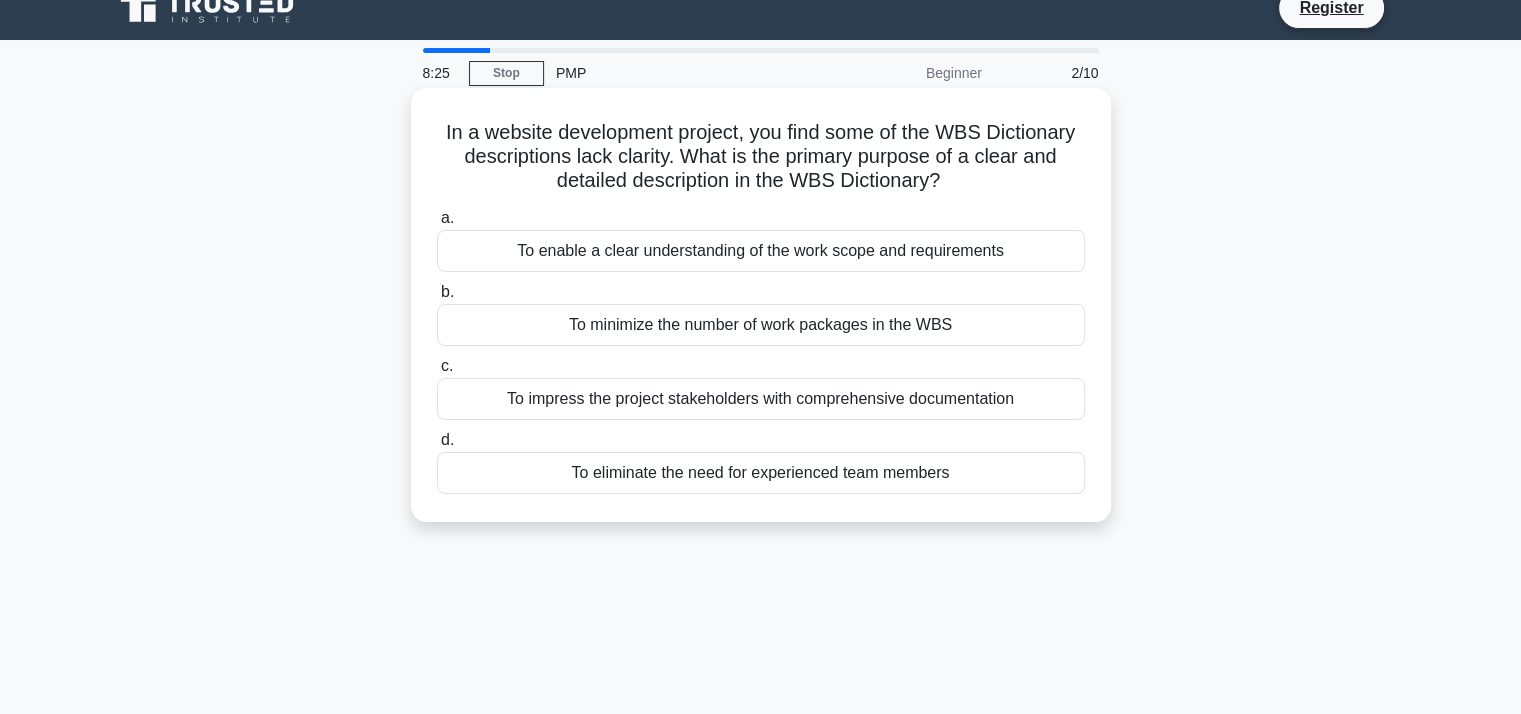 click on "To enable a clear understanding of the work scope and requirements" at bounding box center (761, 251) 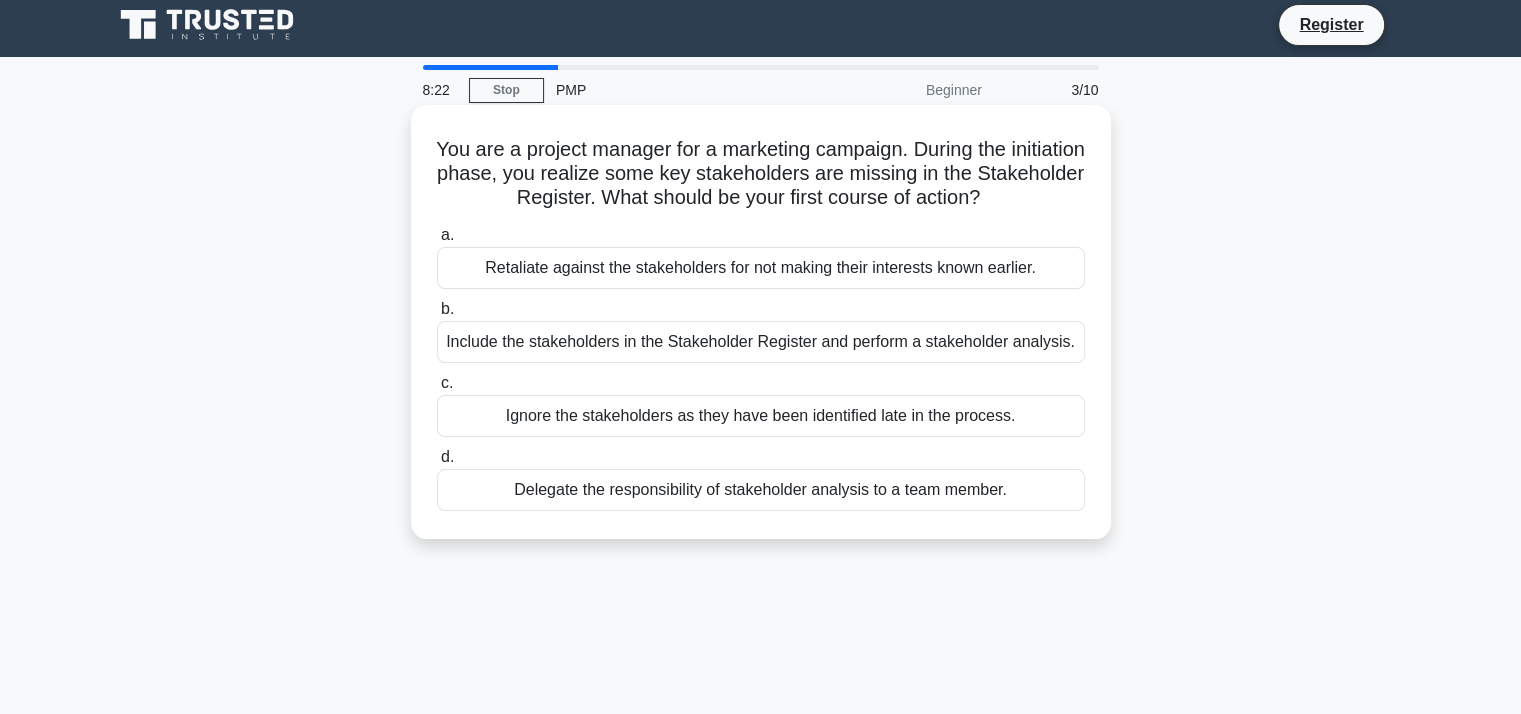 scroll, scrollTop: 6, scrollLeft: 0, axis: vertical 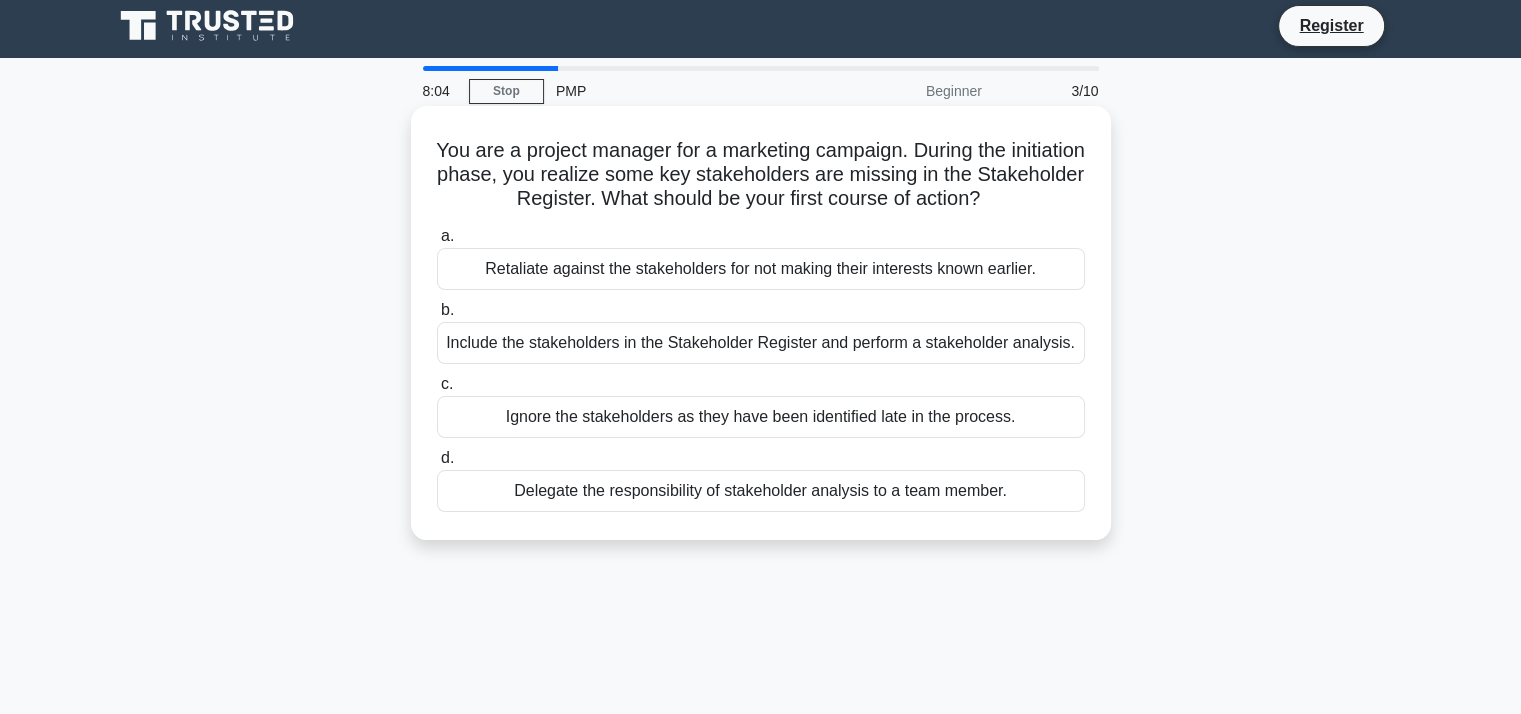 click on "Delegate the responsibility of stakeholder analysis to a team member." at bounding box center [761, 491] 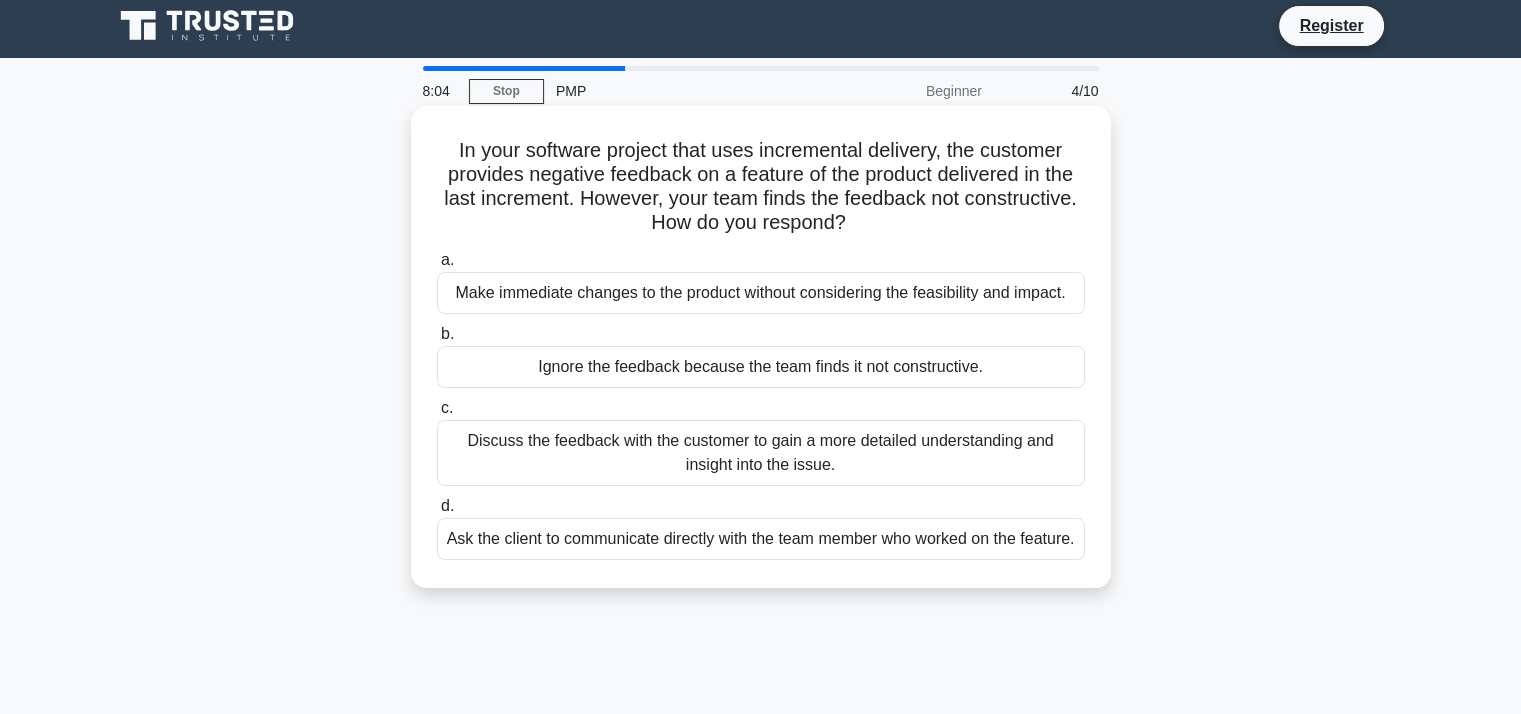 scroll, scrollTop: 0, scrollLeft: 0, axis: both 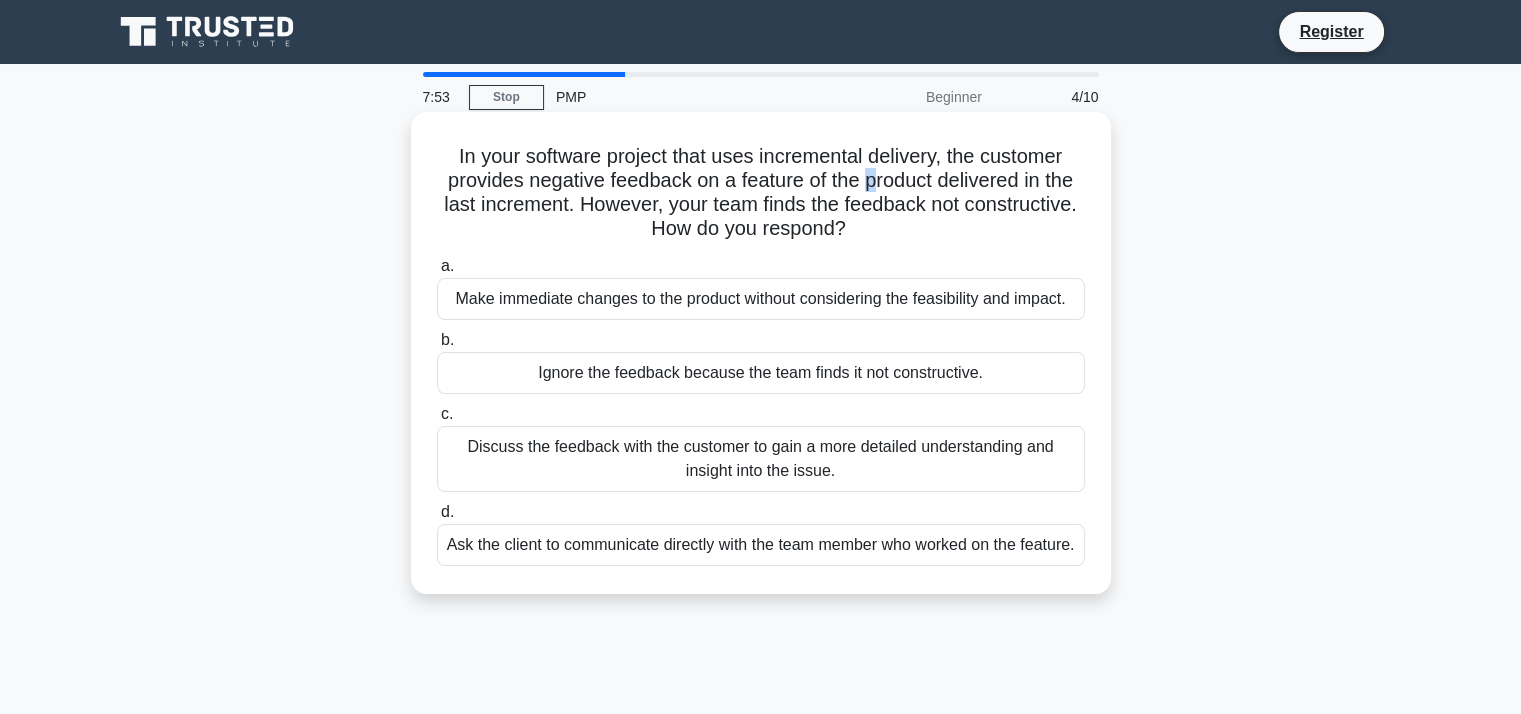 drag, startPoint x: 877, startPoint y: 188, endPoint x: 846, endPoint y: 178, distance: 32.572994 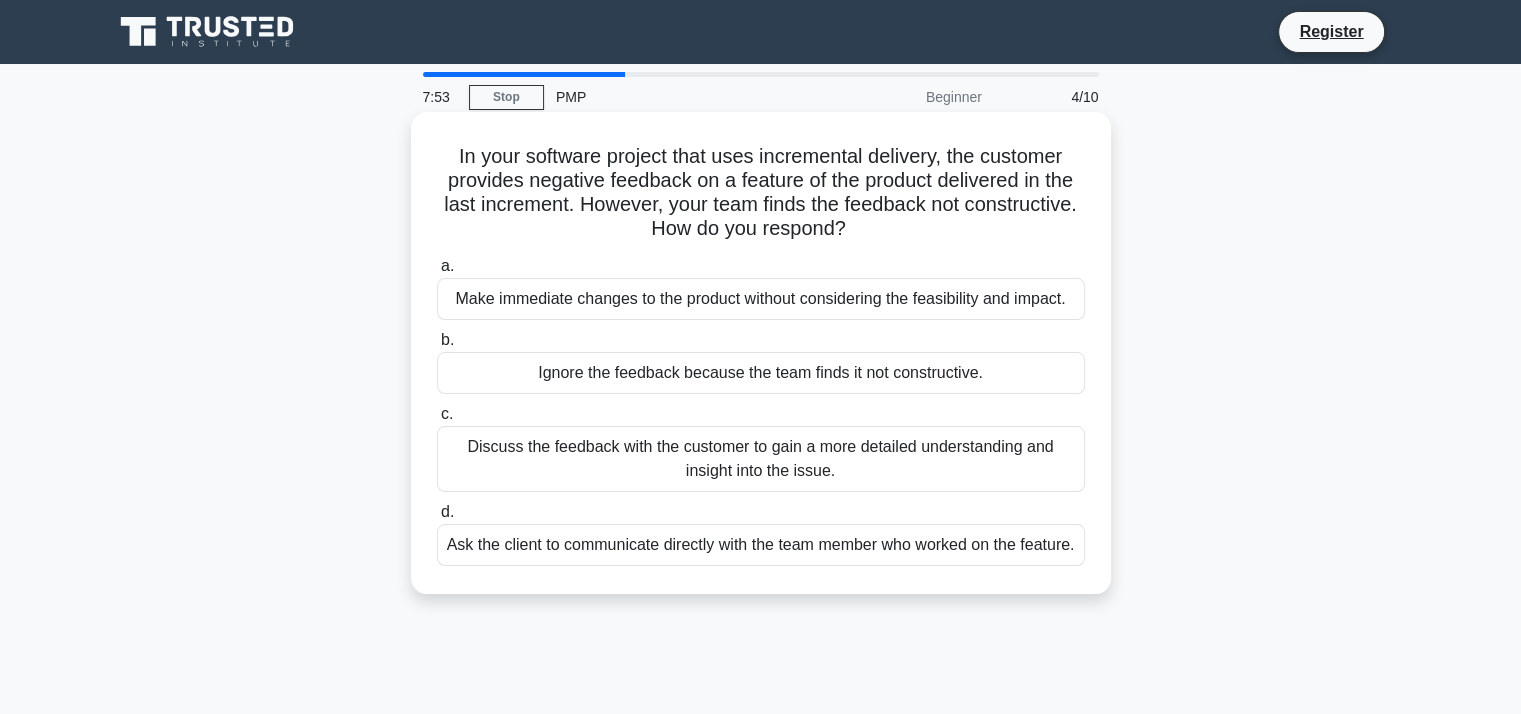 click on "In your software project that uses incremental delivery, the customer provides negative feedback on a feature of the product delivered in the last increment. However, your team finds the feedback not constructive. How do you respond?
.spinner_0XTQ{transform-origin:center;animation:spinner_y6GP .75s linear infinite}@keyframes spinner_y6GP{100%{transform:rotate(360deg)}}" at bounding box center (761, 193) 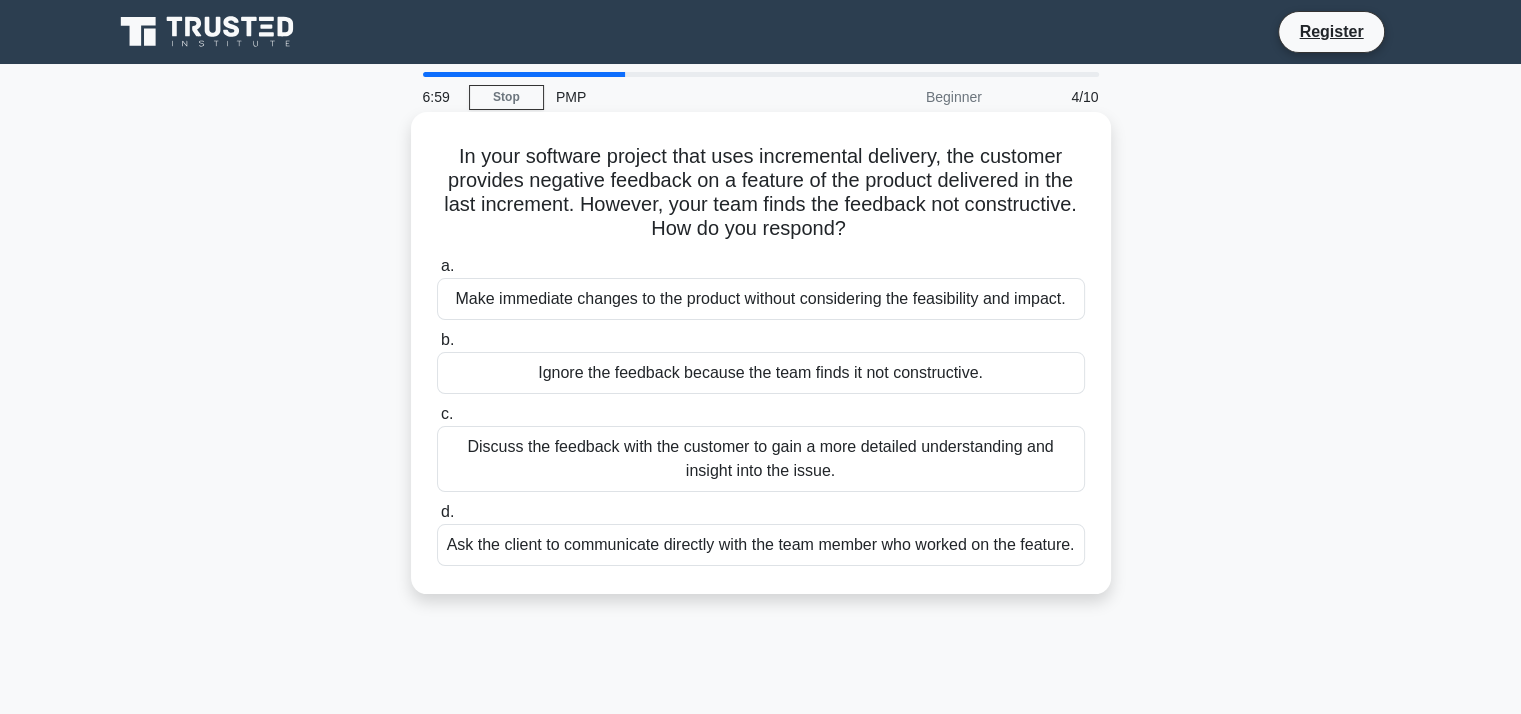 click on "In your software project that uses incremental delivery, the customer provides negative feedback on a feature of the product delivered in the last increment. However, your team finds the feedback not constructive. How do you respond?
.spinner_0XTQ{transform-origin:center;animation:spinner_y6GP .75s linear infinite}@keyframes spinner_y6GP{100%{transform:rotate(360deg)}}" at bounding box center [761, 193] 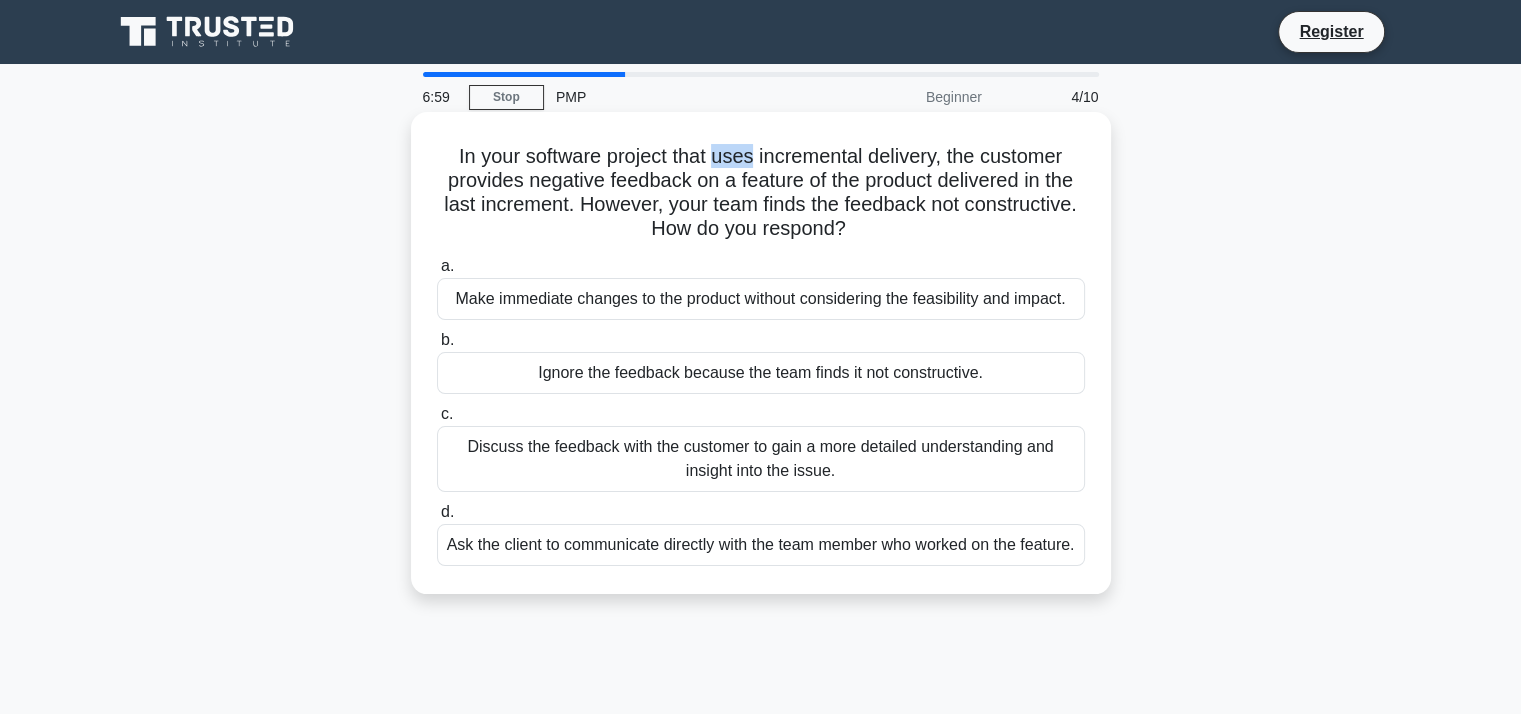 click on "In your software project that uses incremental delivery, the customer provides negative feedback on a feature of the product delivered in the last increment. However, your team finds the feedback not constructive. How do you respond?
.spinner_0XTQ{transform-origin:center;animation:spinner_y6GP .75s linear infinite}@keyframes spinner_y6GP{100%{transform:rotate(360deg)}}" at bounding box center (761, 193) 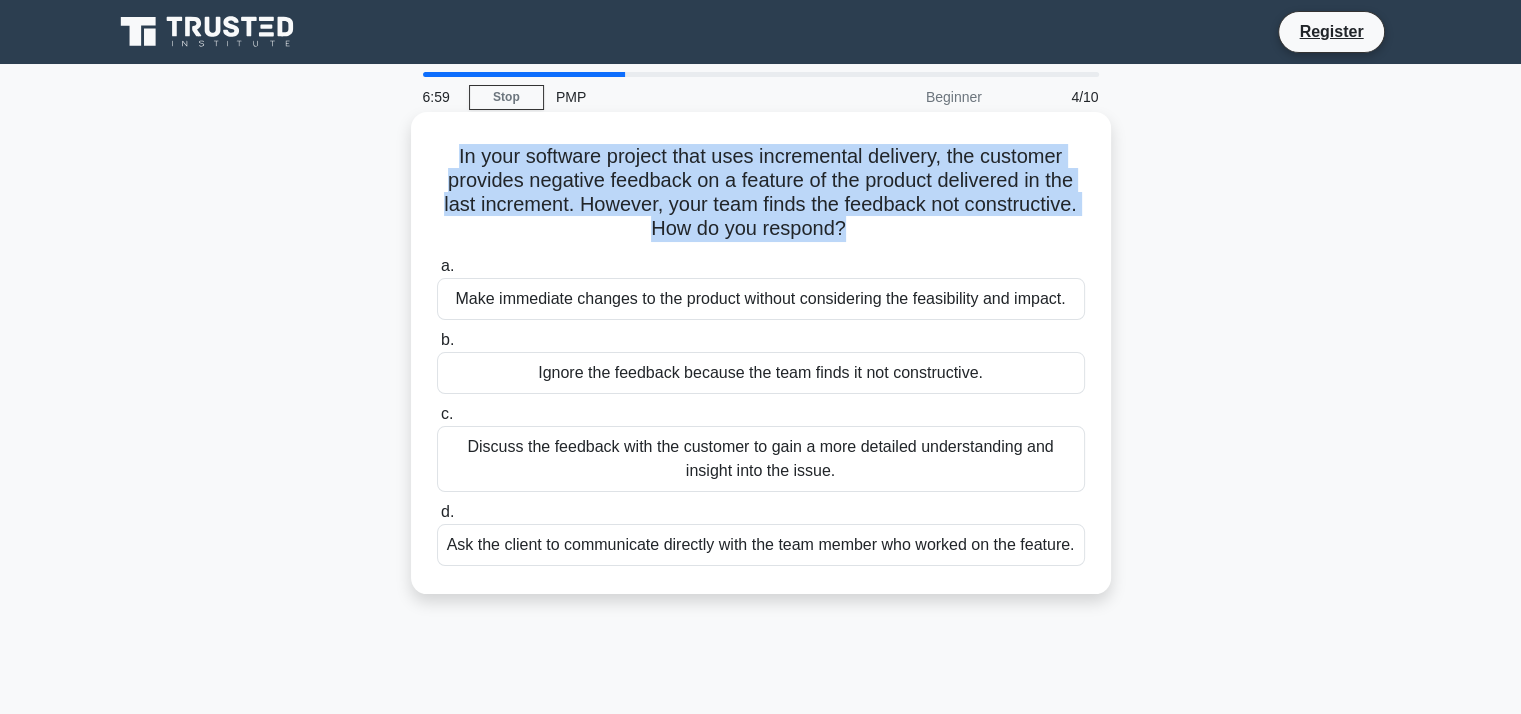 click on "In your software project that uses incremental delivery, the customer provides negative feedback on a feature of the product delivered in the last increment. However, your team finds the feedback not constructive. How do you respond?
.spinner_0XTQ{transform-origin:center;animation:spinner_y6GP .75s linear infinite}@keyframes spinner_y6GP{100%{transform:rotate(360deg)}}" at bounding box center [761, 193] 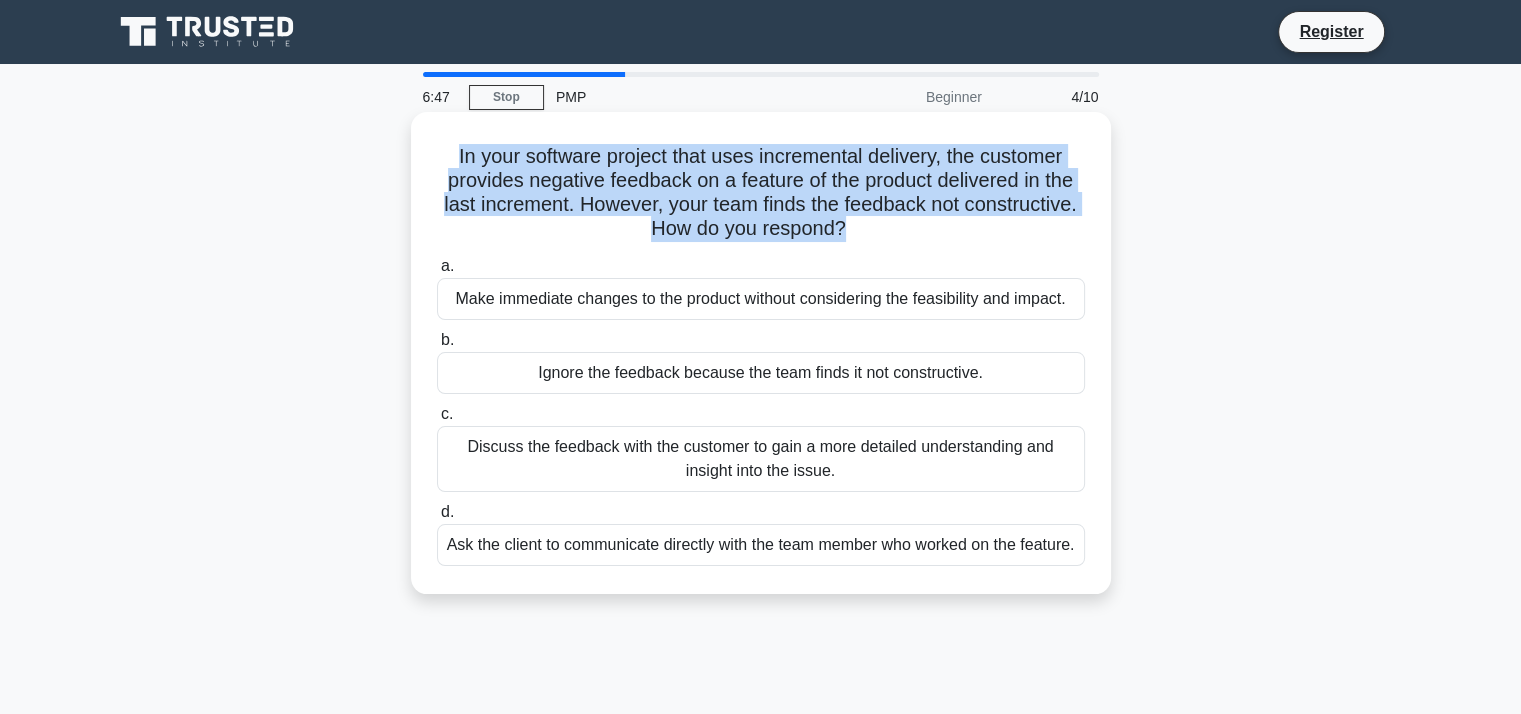click on "In your software project that uses incremental delivery, the customer provides negative feedback on a feature of the product delivered in the last increment. However, your team finds the feedback not constructive. How do you respond?
.spinner_0XTQ{transform-origin:center;animation:spinner_y6GP .75s linear infinite}@keyframes spinner_y6GP{100%{transform:rotate(360deg)}}" at bounding box center (761, 193) 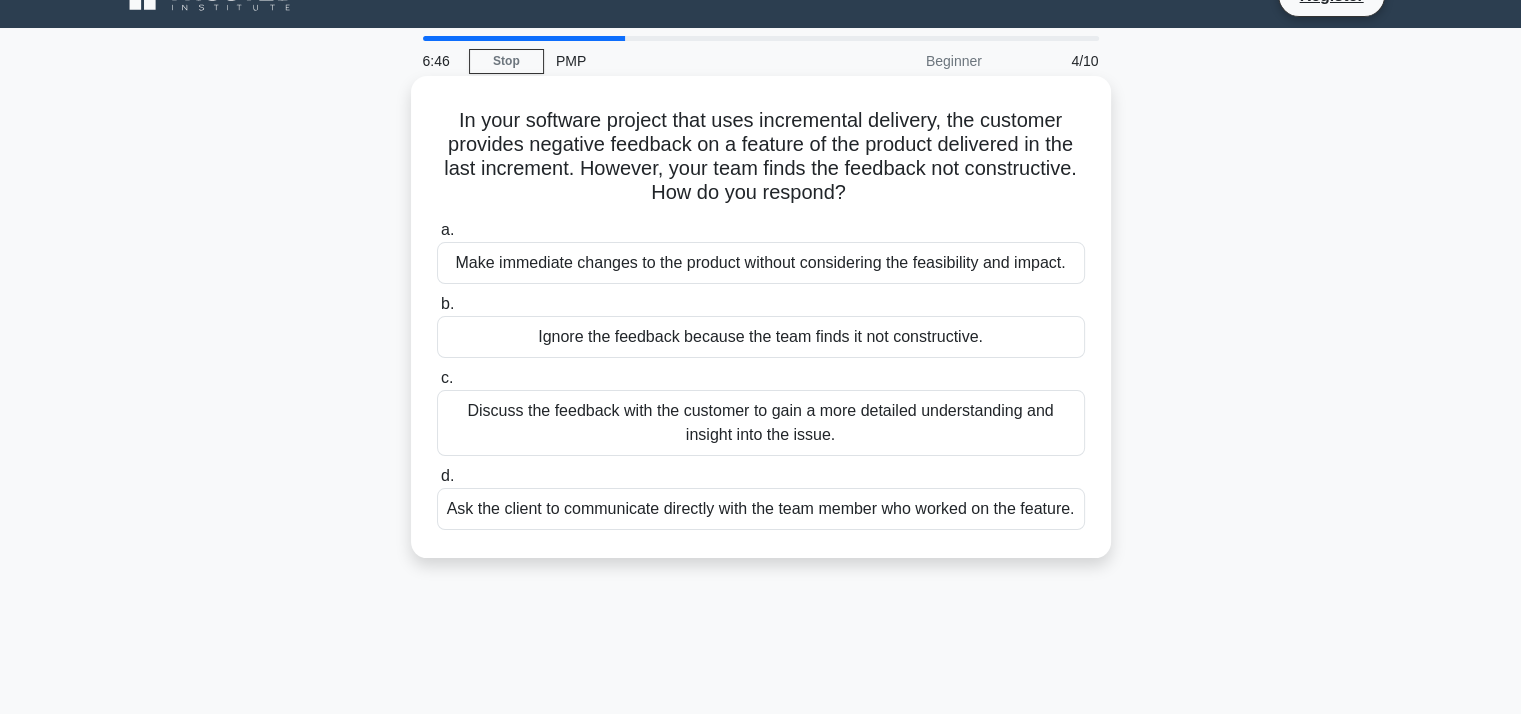 scroll, scrollTop: 36, scrollLeft: 0, axis: vertical 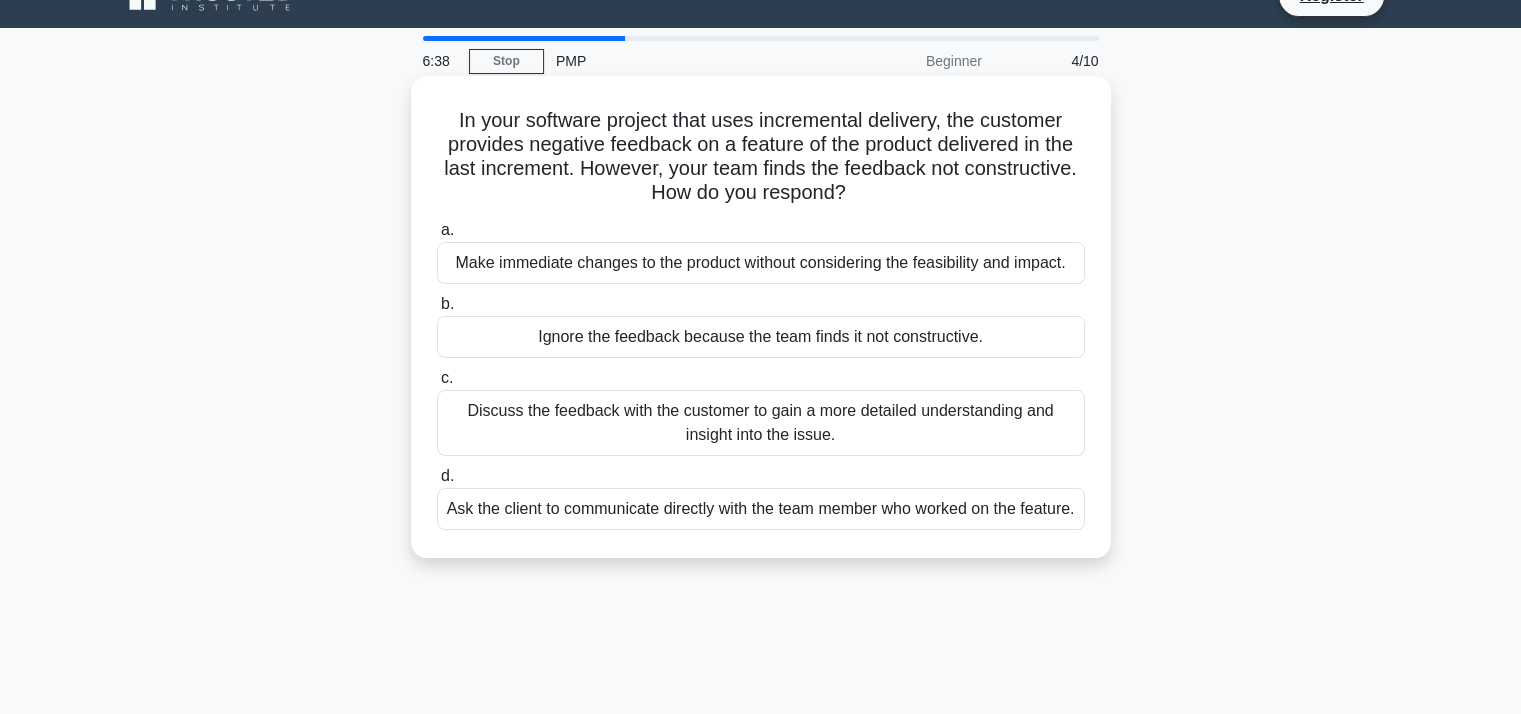 click on "Discuss the feedback with the customer to gain a more detailed understanding and insight into the issue." at bounding box center [761, 423] 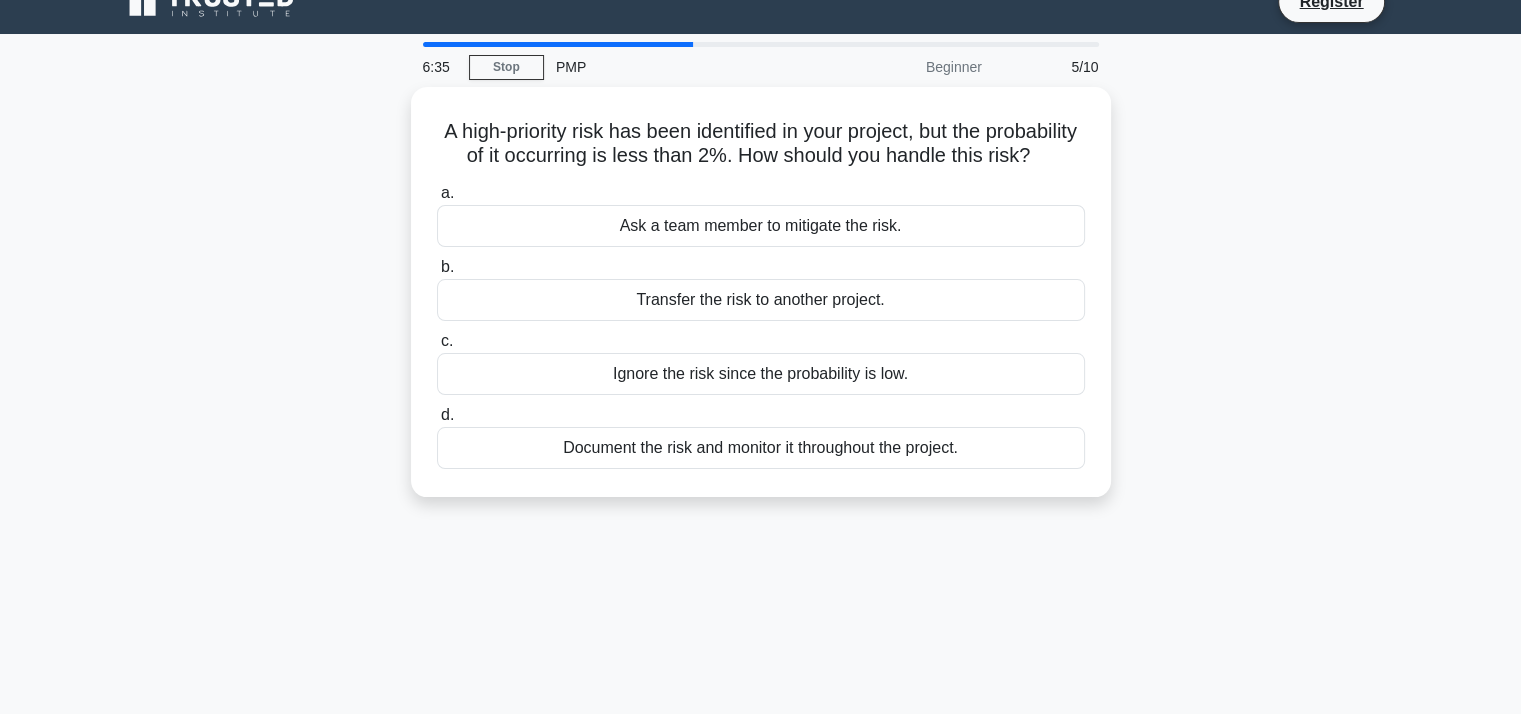 scroll, scrollTop: 0, scrollLeft: 0, axis: both 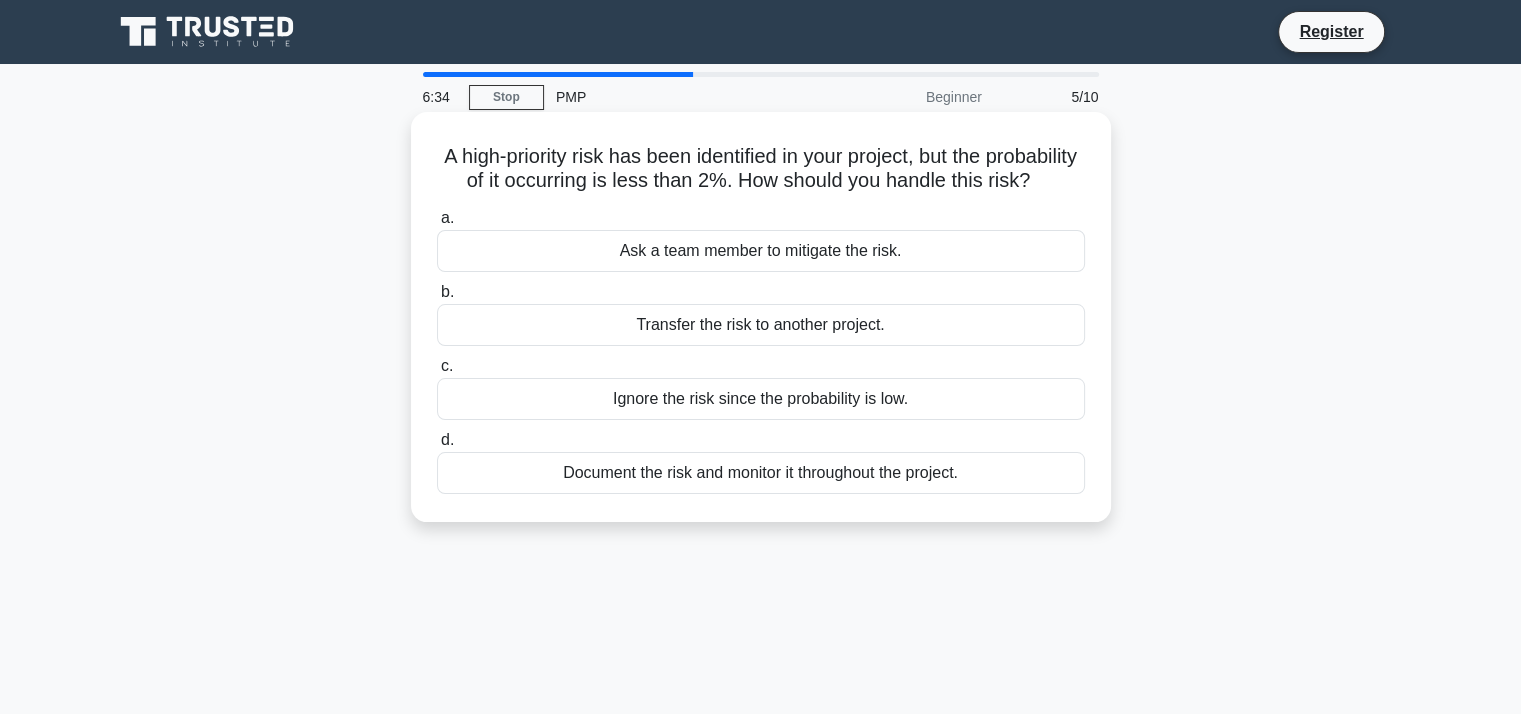 click on "A high-priority risk has been identified in your project, but the probability of it occurring is less than 2%. How should you handle this risk?
.spinner_0XTQ{transform-origin:center;animation:spinner_y6GP .75s linear infinite}@keyframes spinner_y6GP{100%{transform:rotate(360deg)}}" at bounding box center [761, 169] 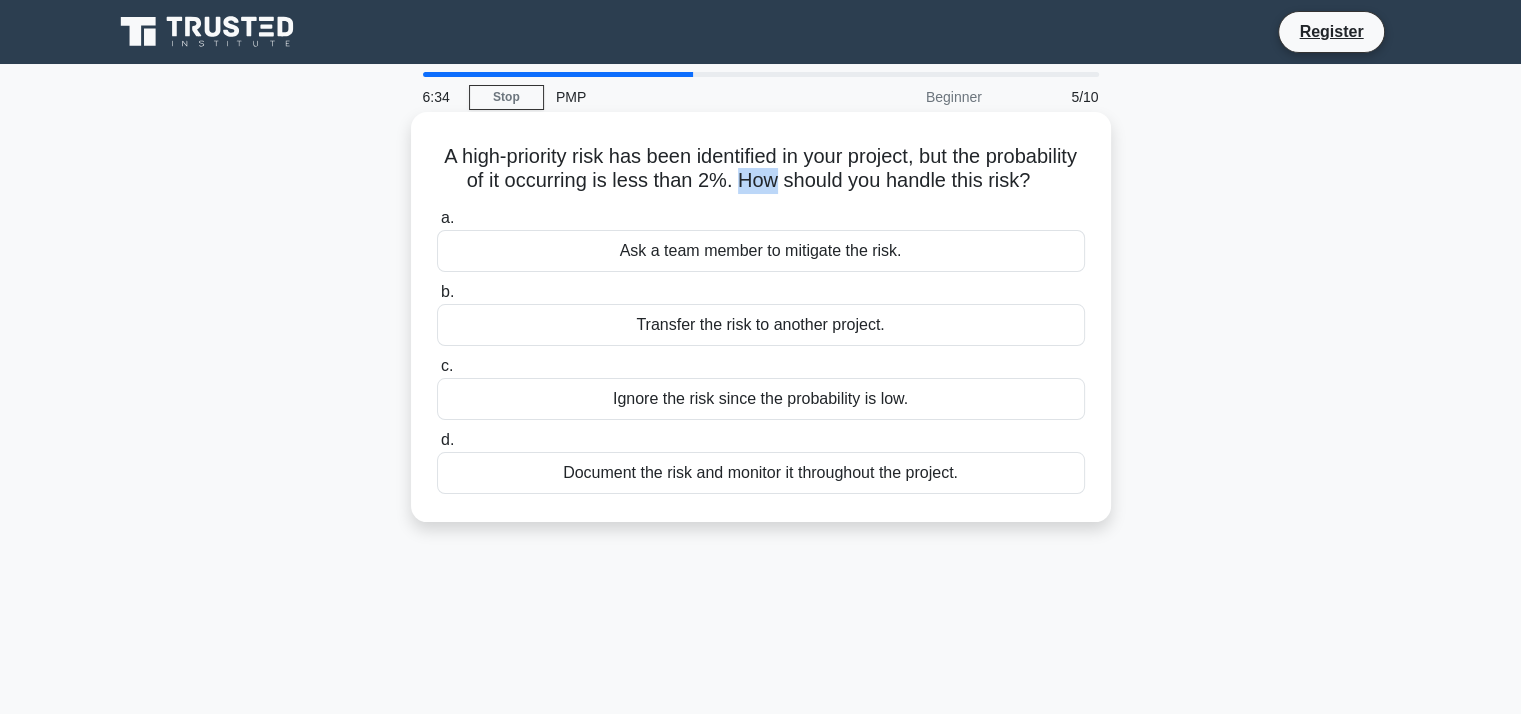 click on "A high-priority risk has been identified in your project, but the probability of it occurring is less than 2%. How should you handle this risk?
.spinner_0XTQ{transform-origin:center;animation:spinner_y6GP .75s linear infinite}@keyframes spinner_y6GP{100%{transform:rotate(360deg)}}" at bounding box center (761, 169) 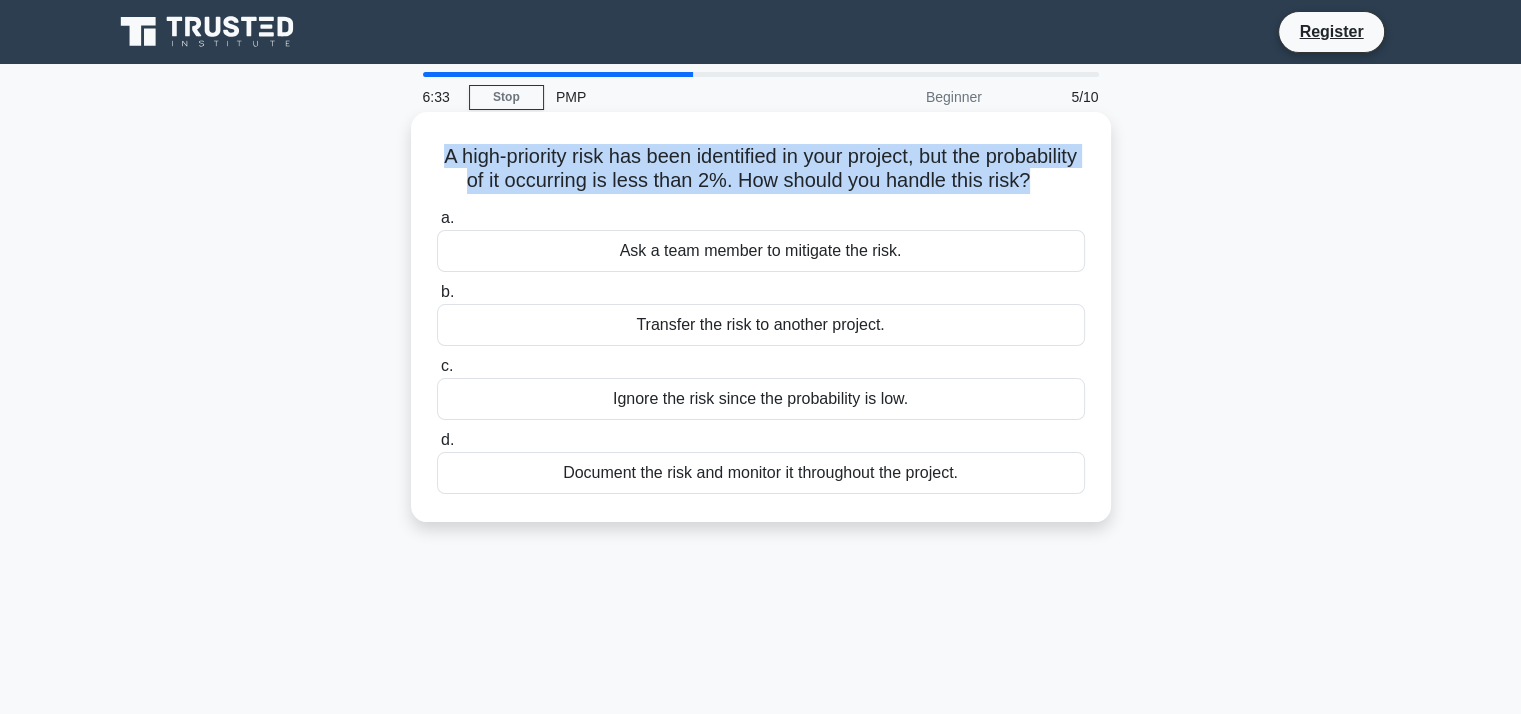 click on "A high-priority risk has been identified in your project, but the probability of it occurring is less than 2%. How should you handle this risk?
.spinner_0XTQ{transform-origin:center;animation:spinner_y6GP .75s linear infinite}@keyframes spinner_y6GP{100%{transform:rotate(360deg)}}" at bounding box center [761, 169] 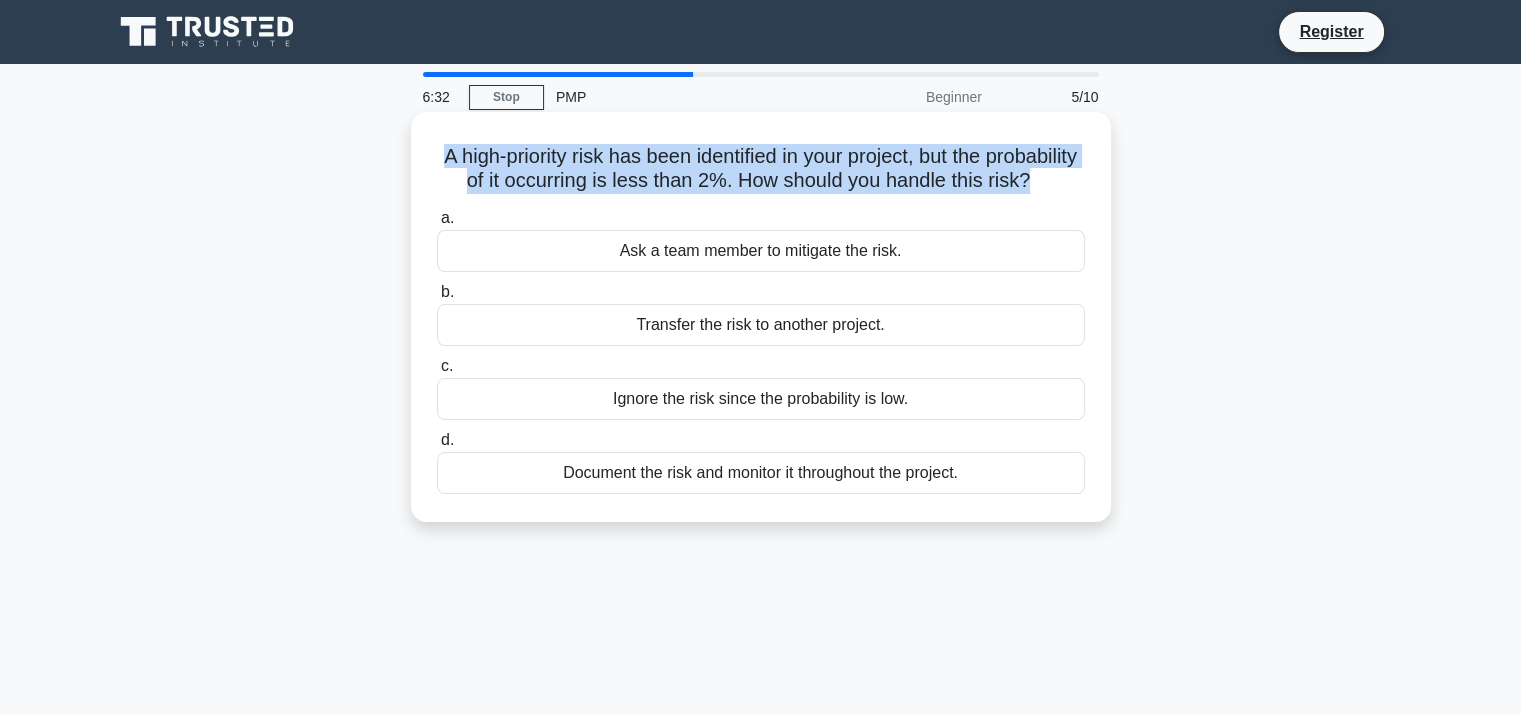 click on "A high-priority risk has been identified in your project, but the probability of it occurring is less than 2%. How should you handle this risk?
.spinner_0XTQ{transform-origin:center;animation:spinner_y6GP .75s linear infinite}@keyframes spinner_y6GP{100%{transform:rotate(360deg)}}" at bounding box center [761, 169] 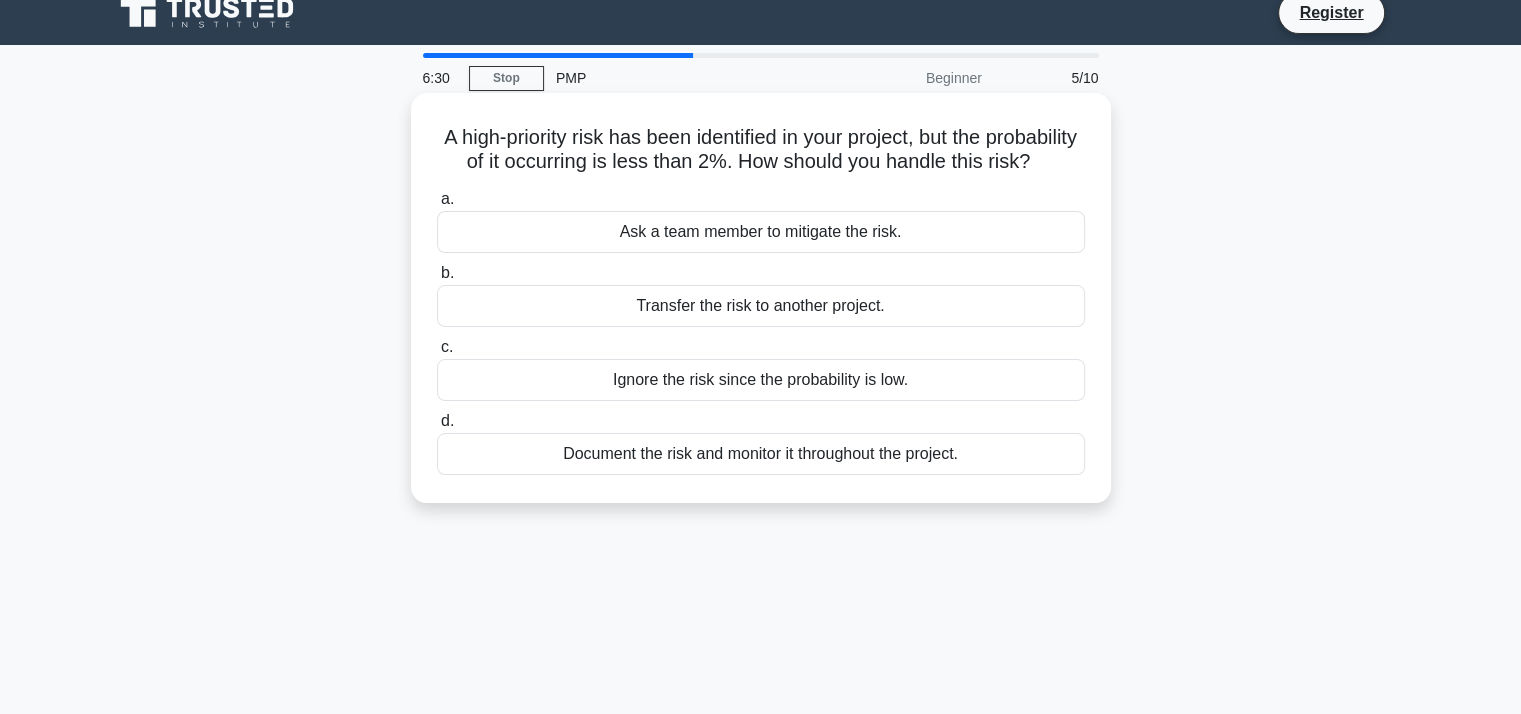 scroll, scrollTop: 20, scrollLeft: 0, axis: vertical 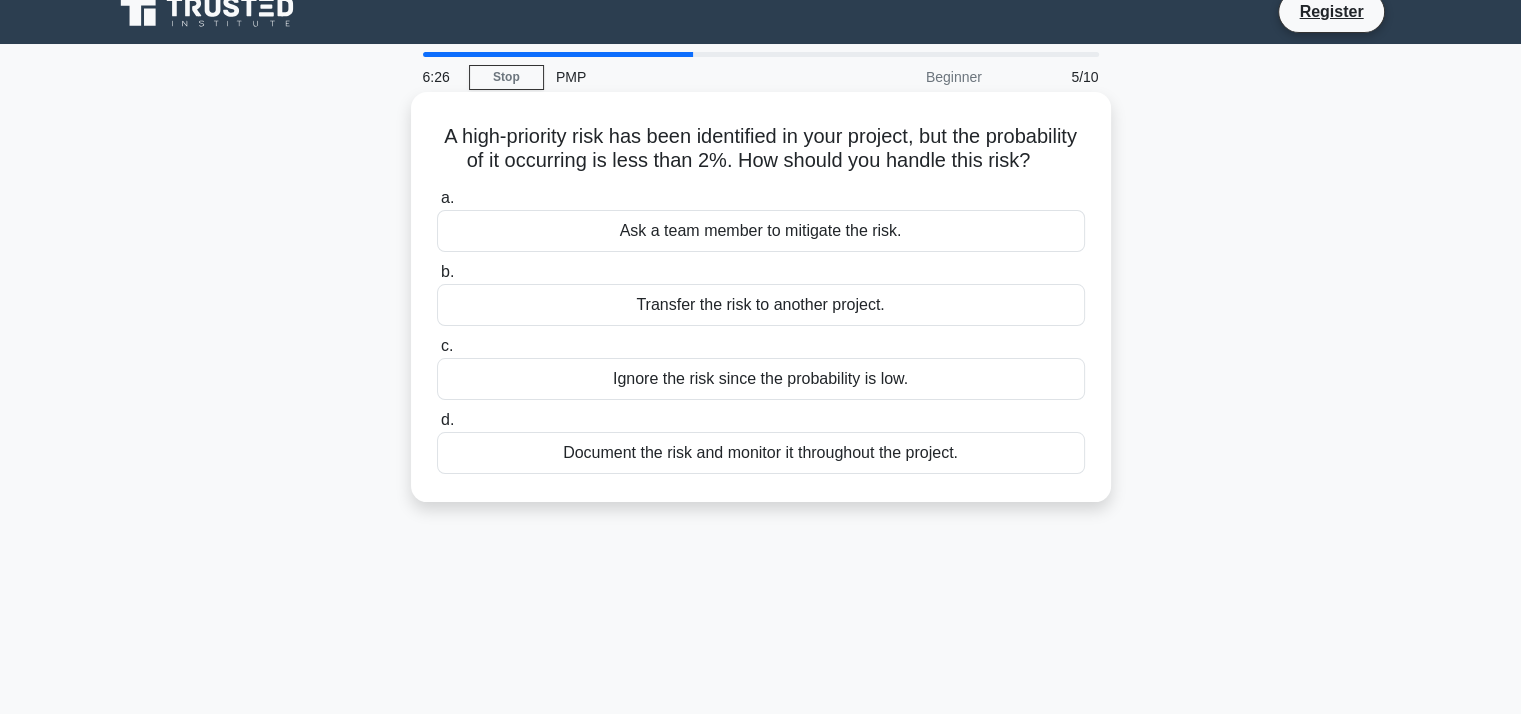click on "Document the risk and monitor it throughout the project." at bounding box center [761, 453] 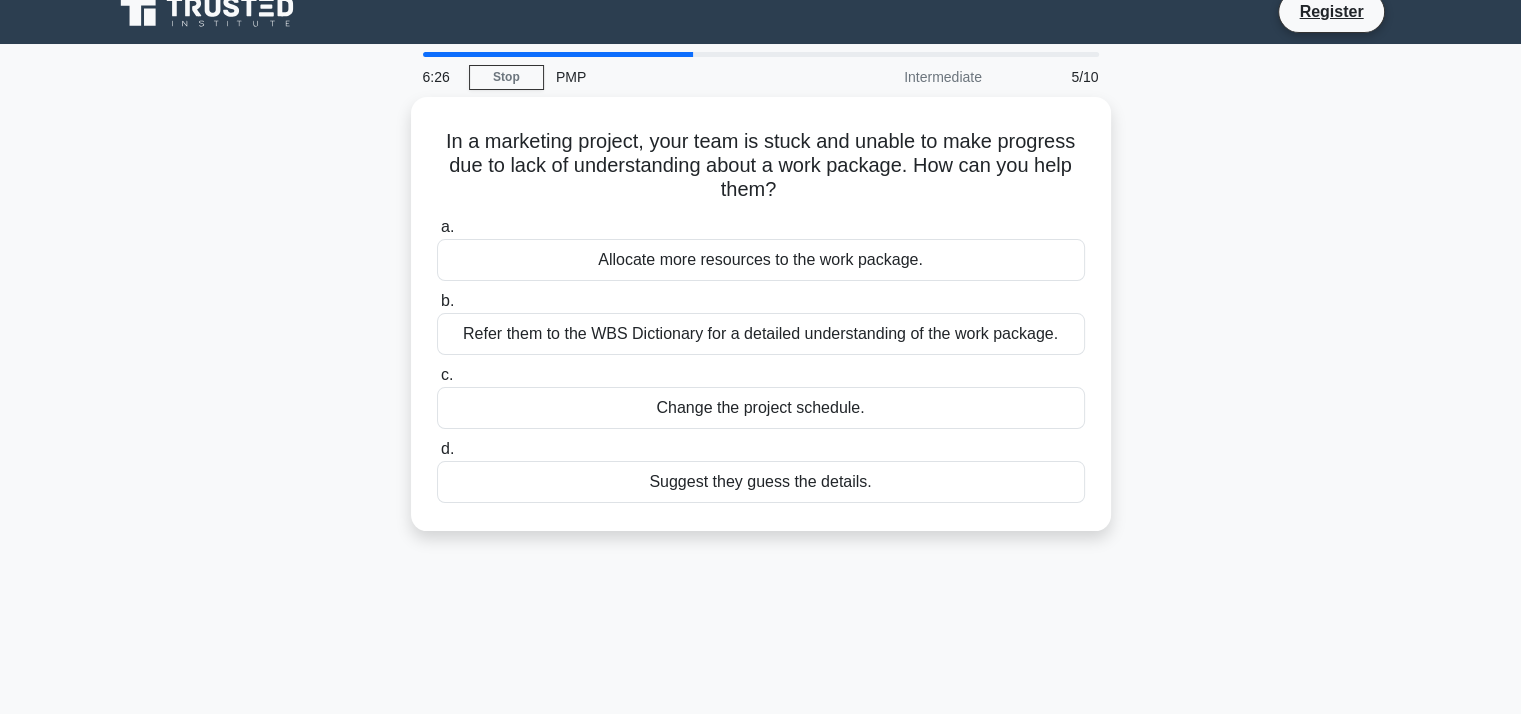 scroll, scrollTop: 0, scrollLeft: 0, axis: both 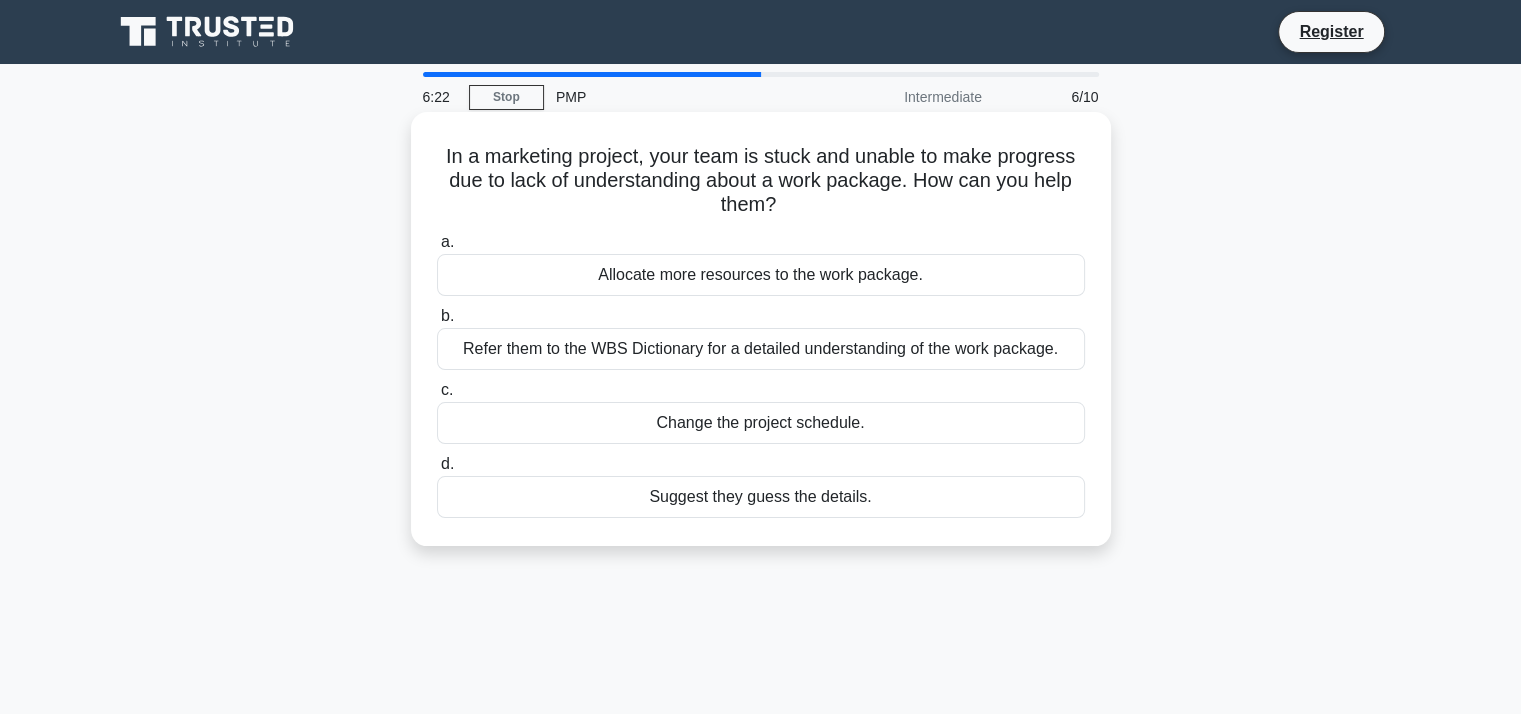 click on "In a marketing project, your team is stuck and unable to make progress due to lack of understanding about a work package. How can you help them?
.spinner_0XTQ{transform-origin:center;animation:spinner_y6GP .75s linear infinite}@keyframes spinner_y6GP{100%{transform:rotate(360deg)}}" at bounding box center [761, 181] 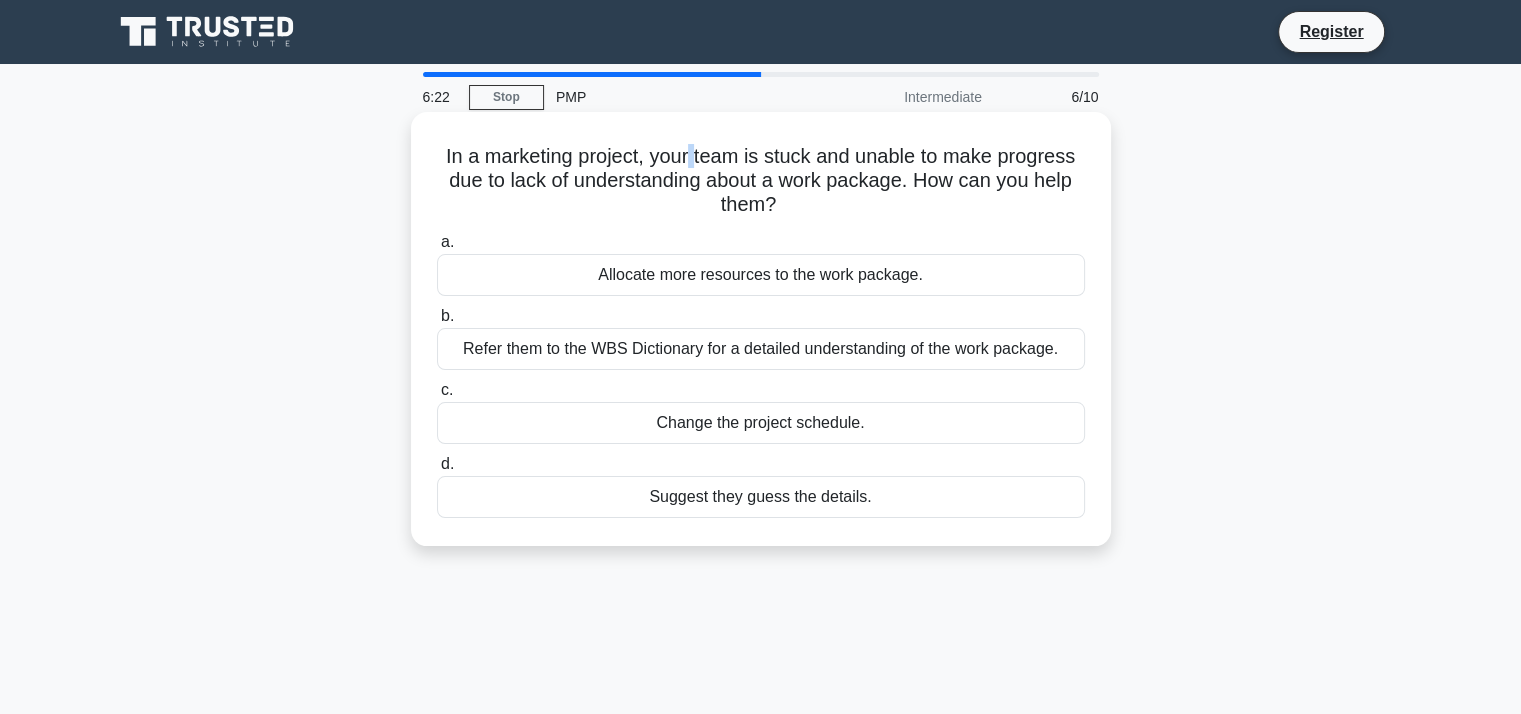 click on "In a marketing project, your team is stuck and unable to make progress due to lack of understanding about a work package. How can you help them?
.spinner_0XTQ{transform-origin:center;animation:spinner_y6GP .75s linear infinite}@keyframes spinner_y6GP{100%{transform:rotate(360deg)}}" at bounding box center [761, 181] 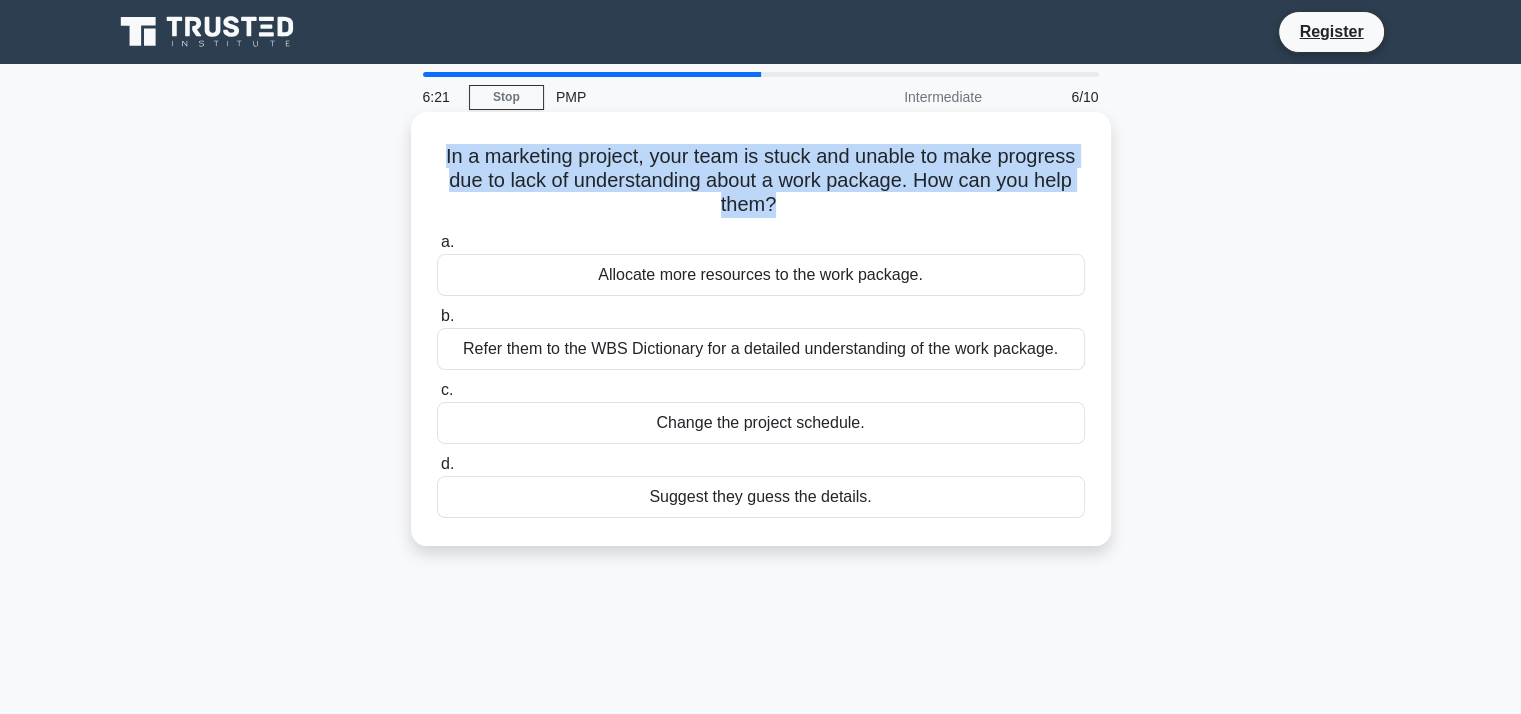 click on "In a marketing project, your team is stuck and unable to make progress due to lack of understanding about a work package. How can you help them?
.spinner_0XTQ{transform-origin:center;animation:spinner_y6GP .75s linear infinite}@keyframes spinner_y6GP{100%{transform:rotate(360deg)}}" at bounding box center (761, 181) 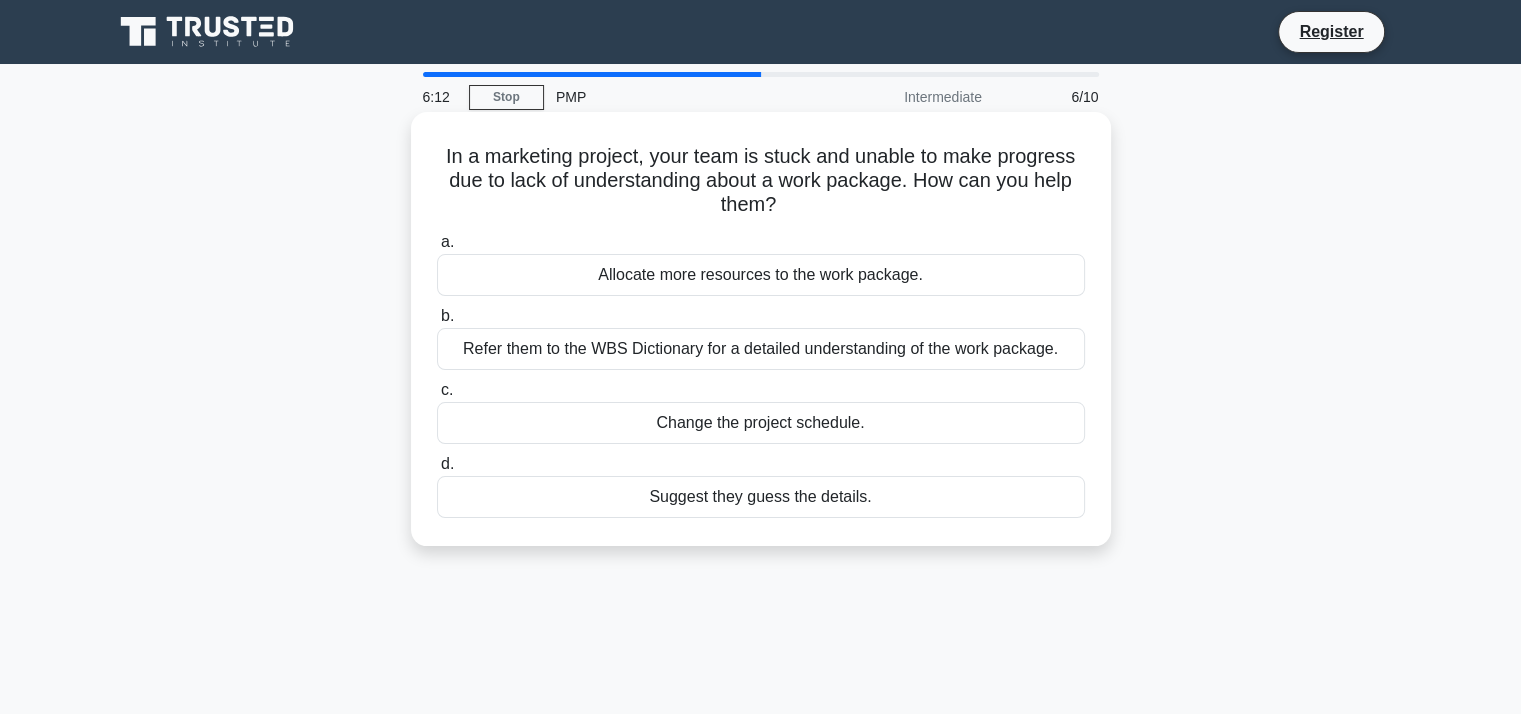click on "In a marketing project, your team is stuck and unable to make progress due to lack of understanding about a work package. How can you help them?
.spinner_0XTQ{transform-origin:center;animation:spinner_y6GP .75s linear infinite}@keyframes spinner_y6GP{100%{transform:rotate(360deg)}}" at bounding box center (761, 181) 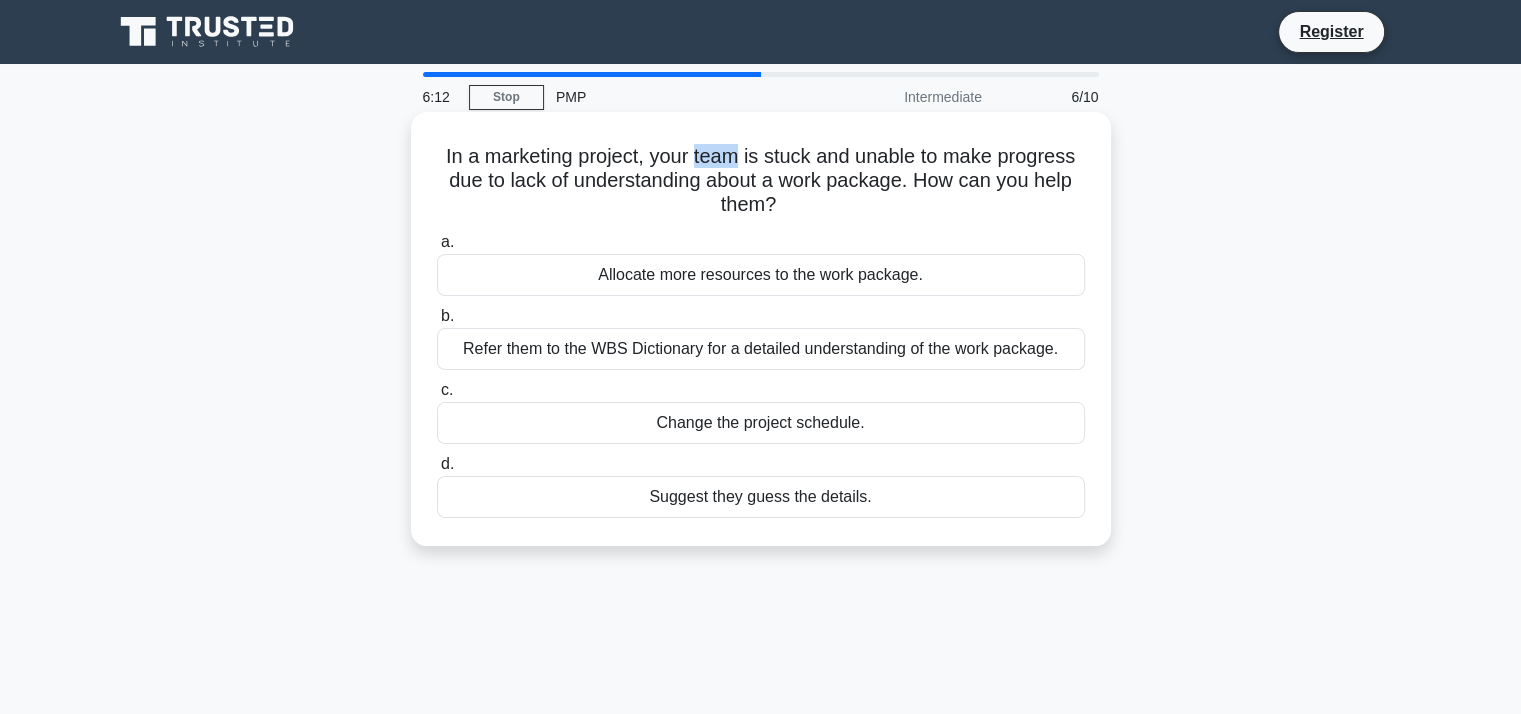 click on "In a marketing project, your team is stuck and unable to make progress due to lack of understanding about a work package. How can you help them?
.spinner_0XTQ{transform-origin:center;animation:spinner_y6GP .75s linear infinite}@keyframes spinner_y6GP{100%{transform:rotate(360deg)}}" at bounding box center [761, 181] 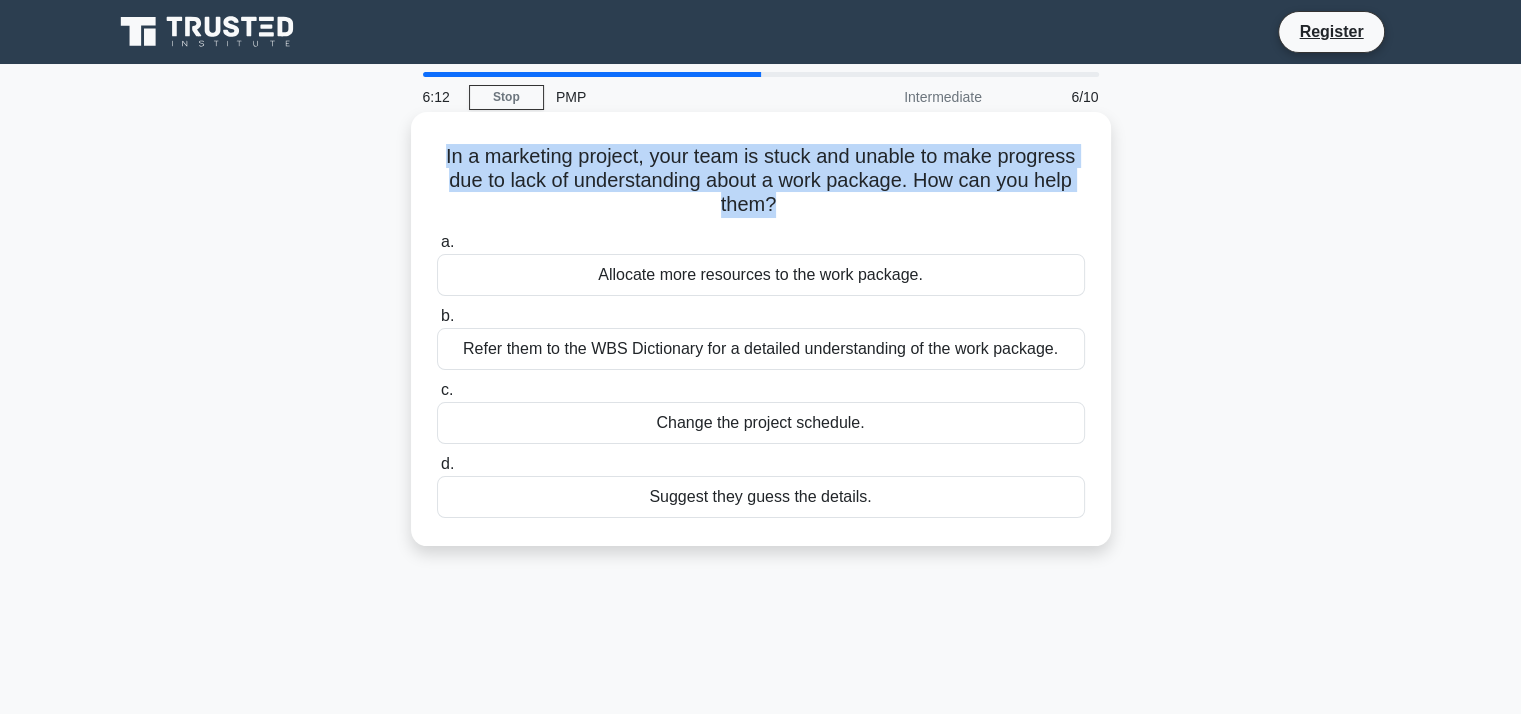click on "In a marketing project, your team is stuck and unable to make progress due to lack of understanding about a work package. How can you help them?
.spinner_0XTQ{transform-origin:center;animation:spinner_y6GP .75s linear infinite}@keyframes spinner_y6GP{100%{transform:rotate(360deg)}}" at bounding box center (761, 181) 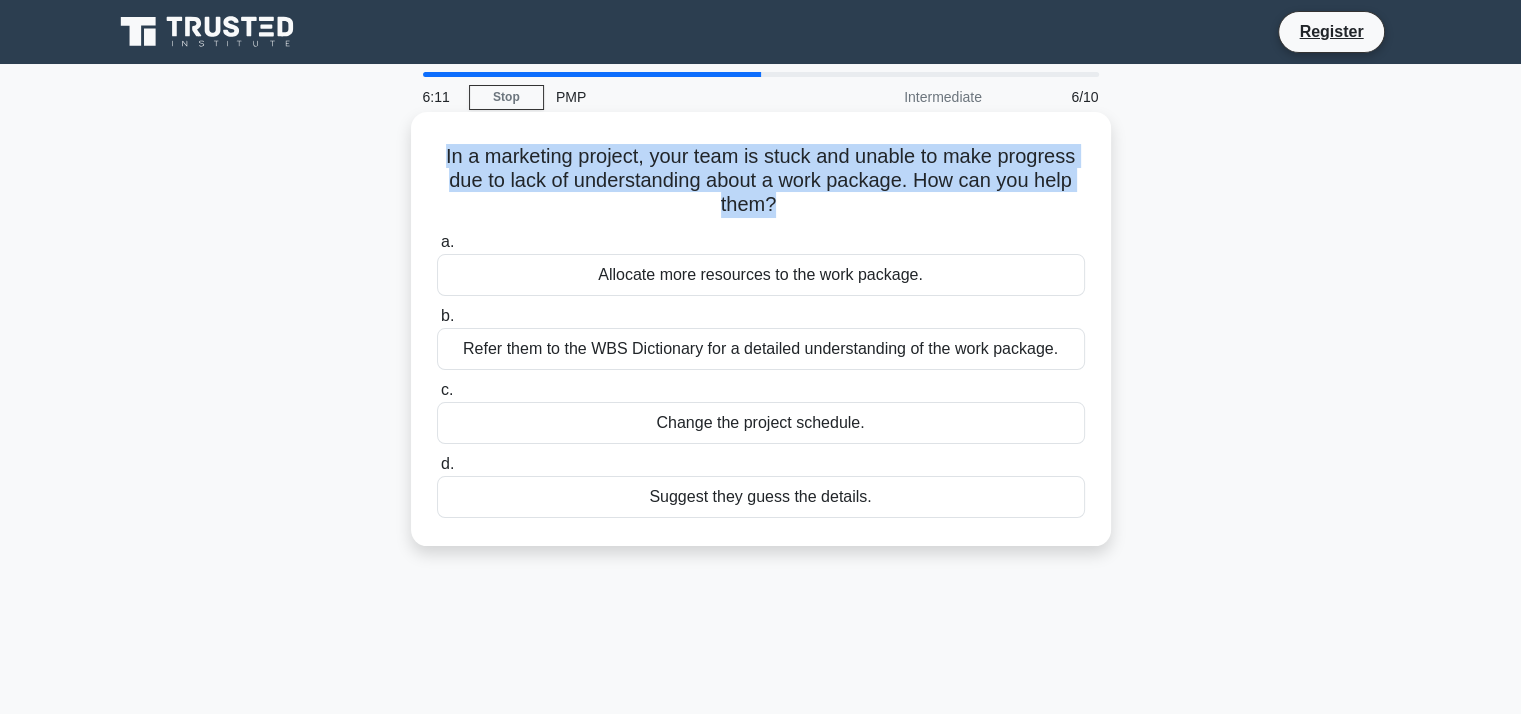 click on "In a marketing project, your team is stuck and unable to make progress due to lack of understanding about a work package. How can you help them?
.spinner_0XTQ{transform-origin:center;animation:spinner_y6GP .75s linear infinite}@keyframes spinner_y6GP{100%{transform:rotate(360deg)}}" at bounding box center [761, 181] 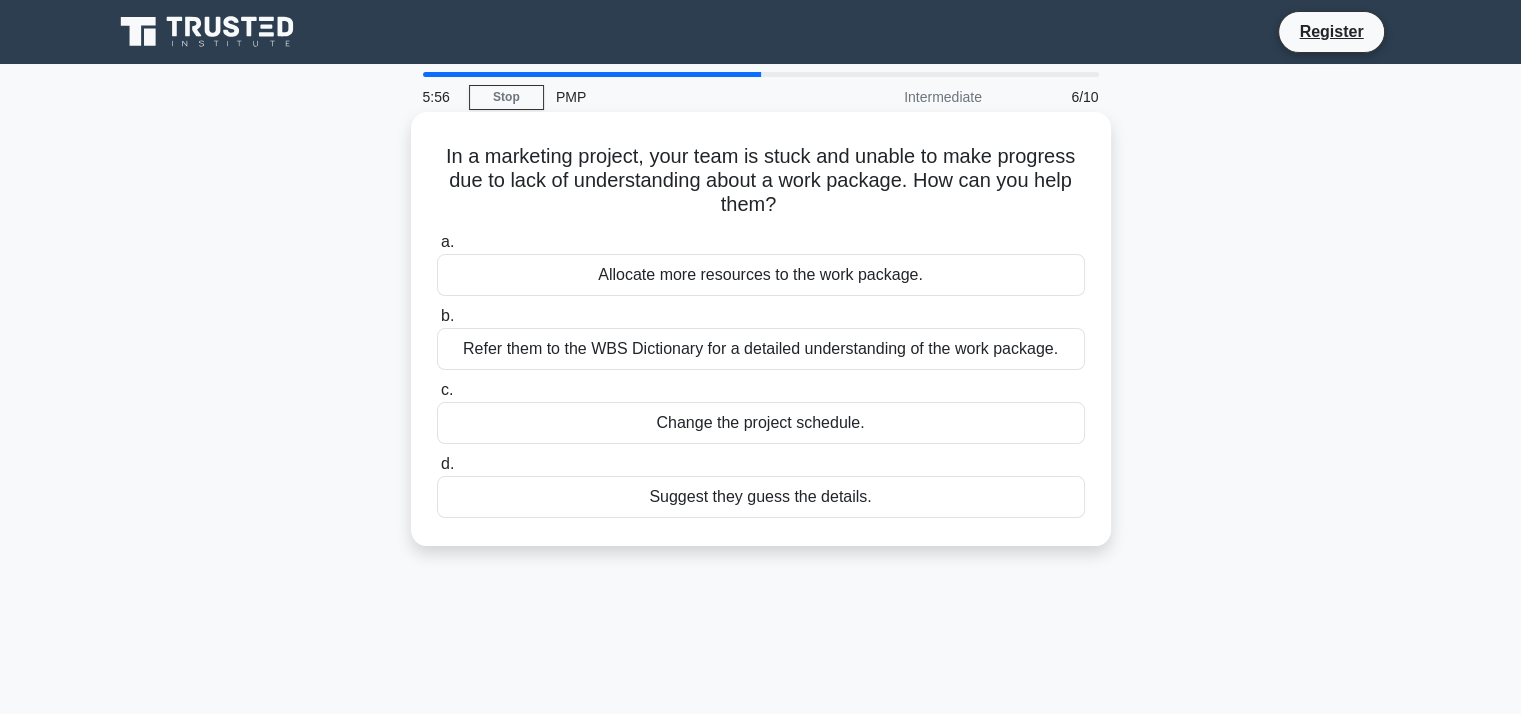click on "Refer them to the WBS Dictionary for a detailed understanding of the work package." at bounding box center (761, 349) 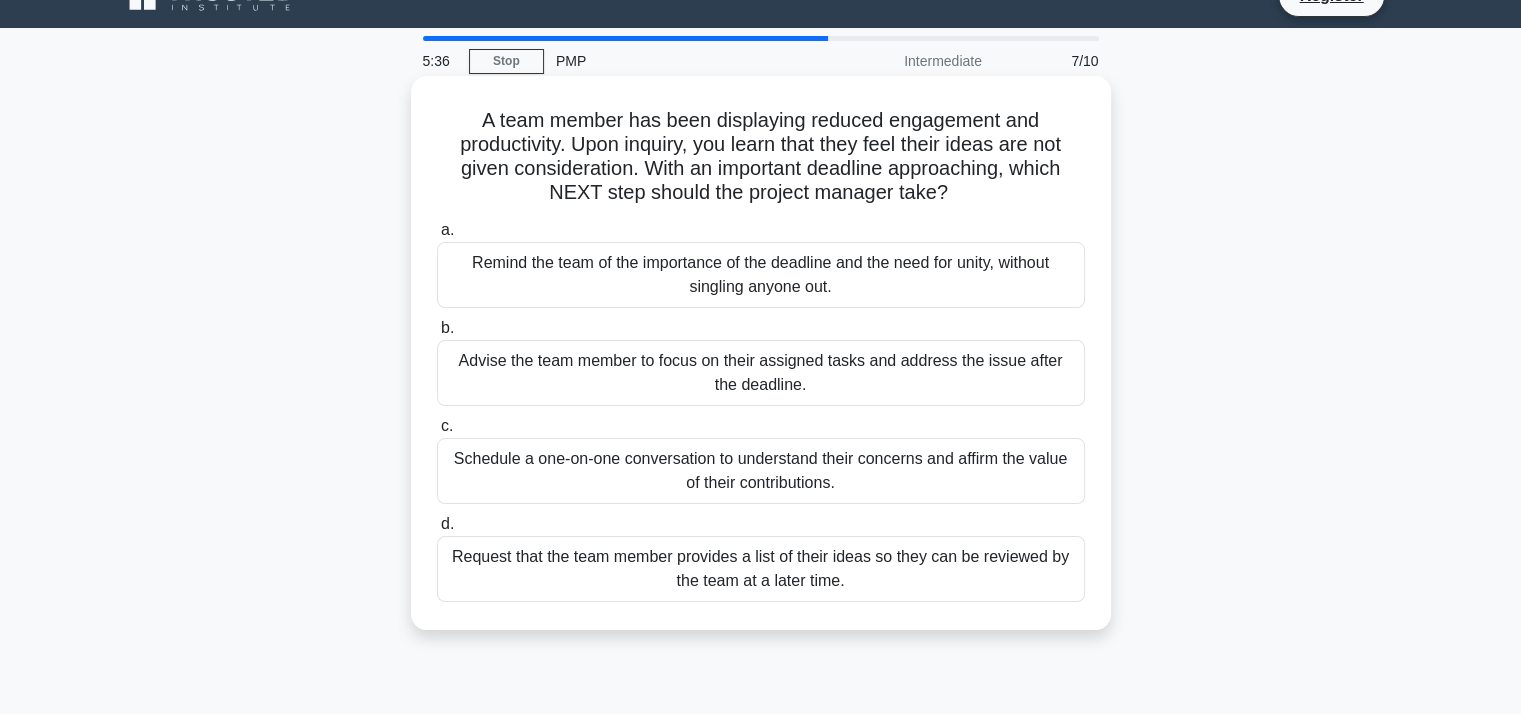 scroll, scrollTop: 35, scrollLeft: 0, axis: vertical 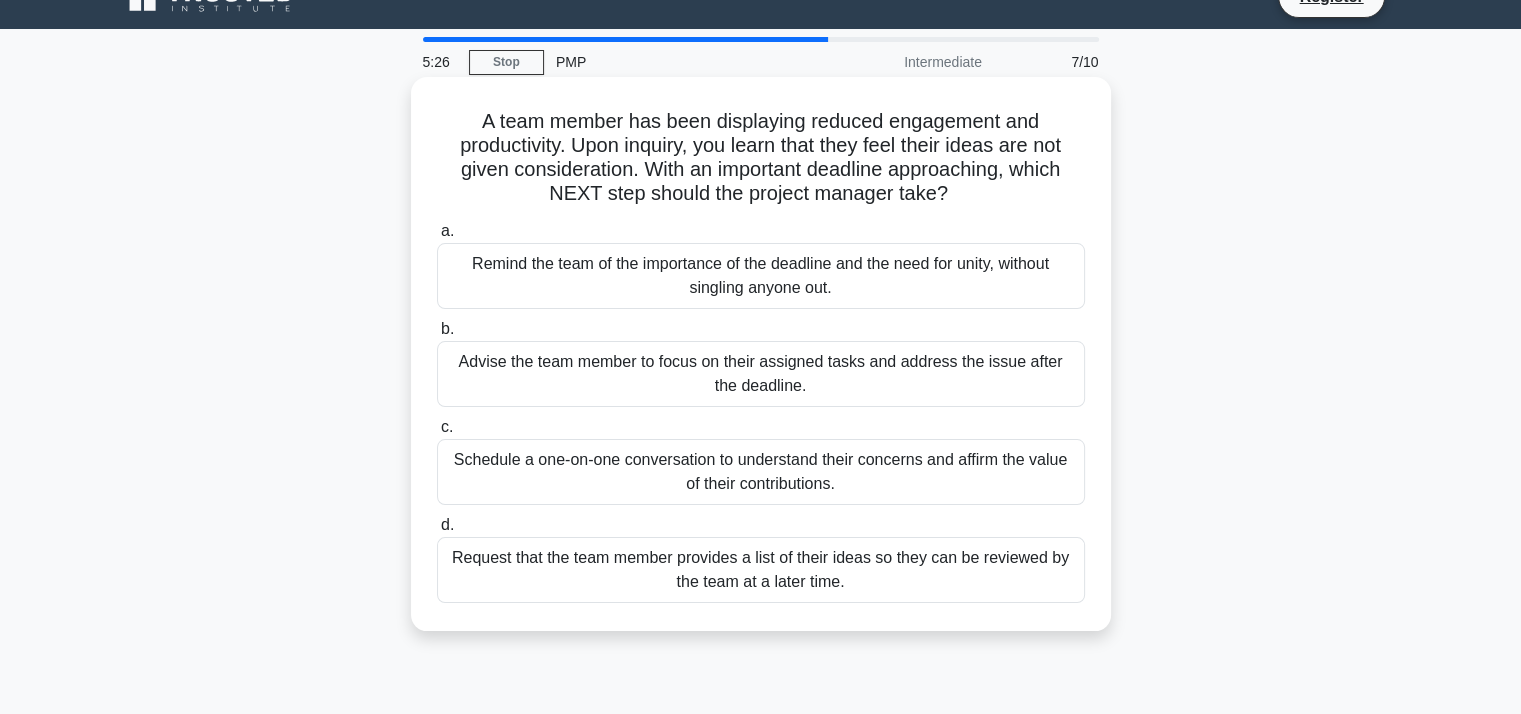 click on "Schedule a one-on-one conversation to understand their concerns and affirm the value of their contributions." at bounding box center (761, 472) 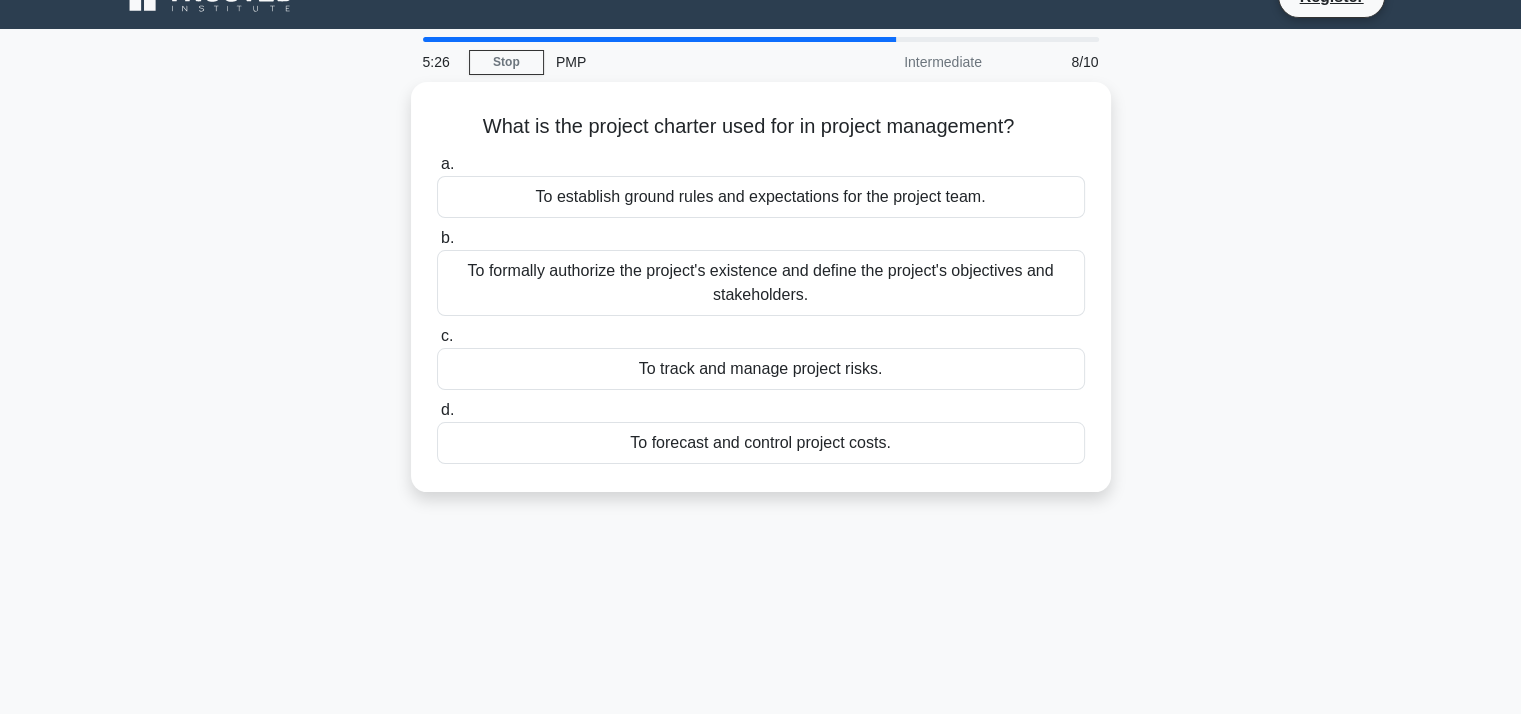 scroll, scrollTop: 0, scrollLeft: 0, axis: both 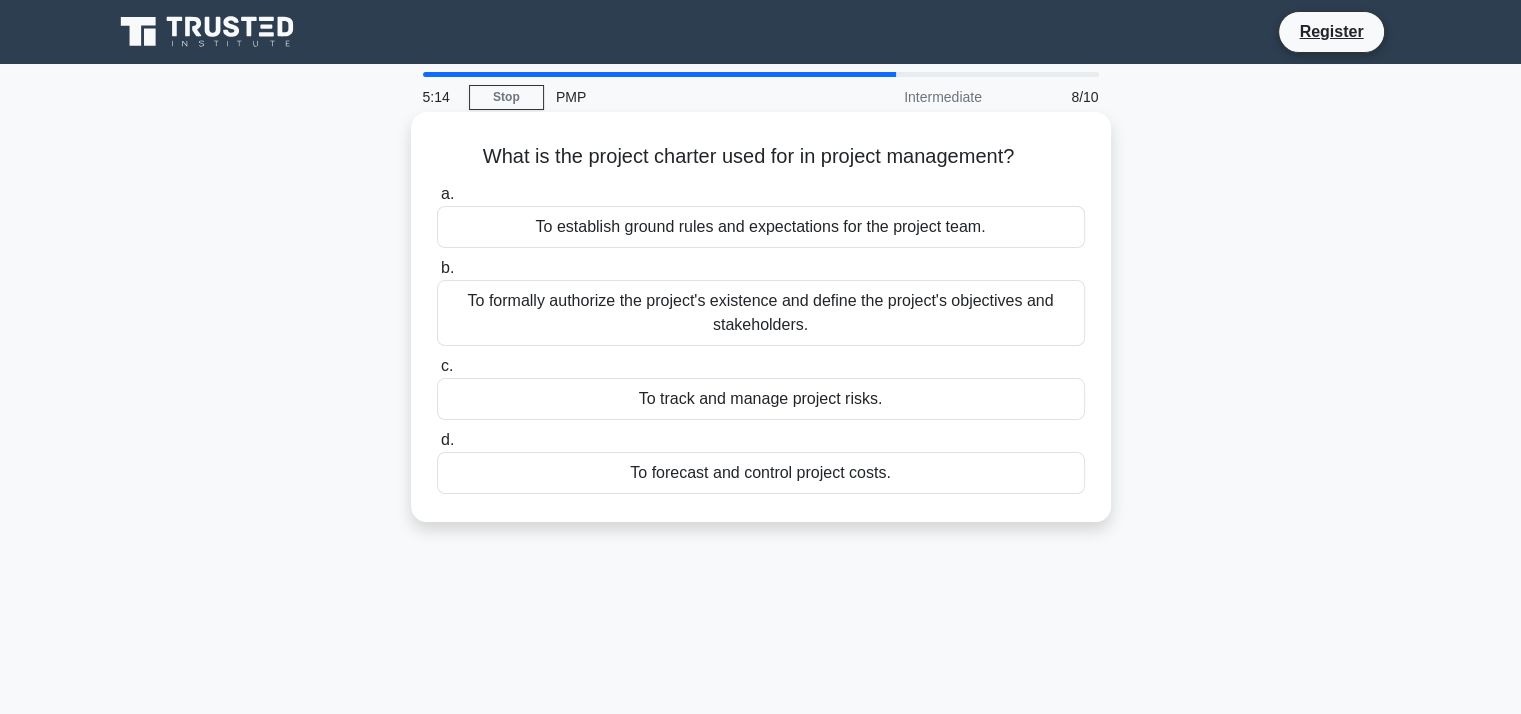 click on "To formally authorize the project's existence and define the project's objectives and stakeholders." at bounding box center (761, 313) 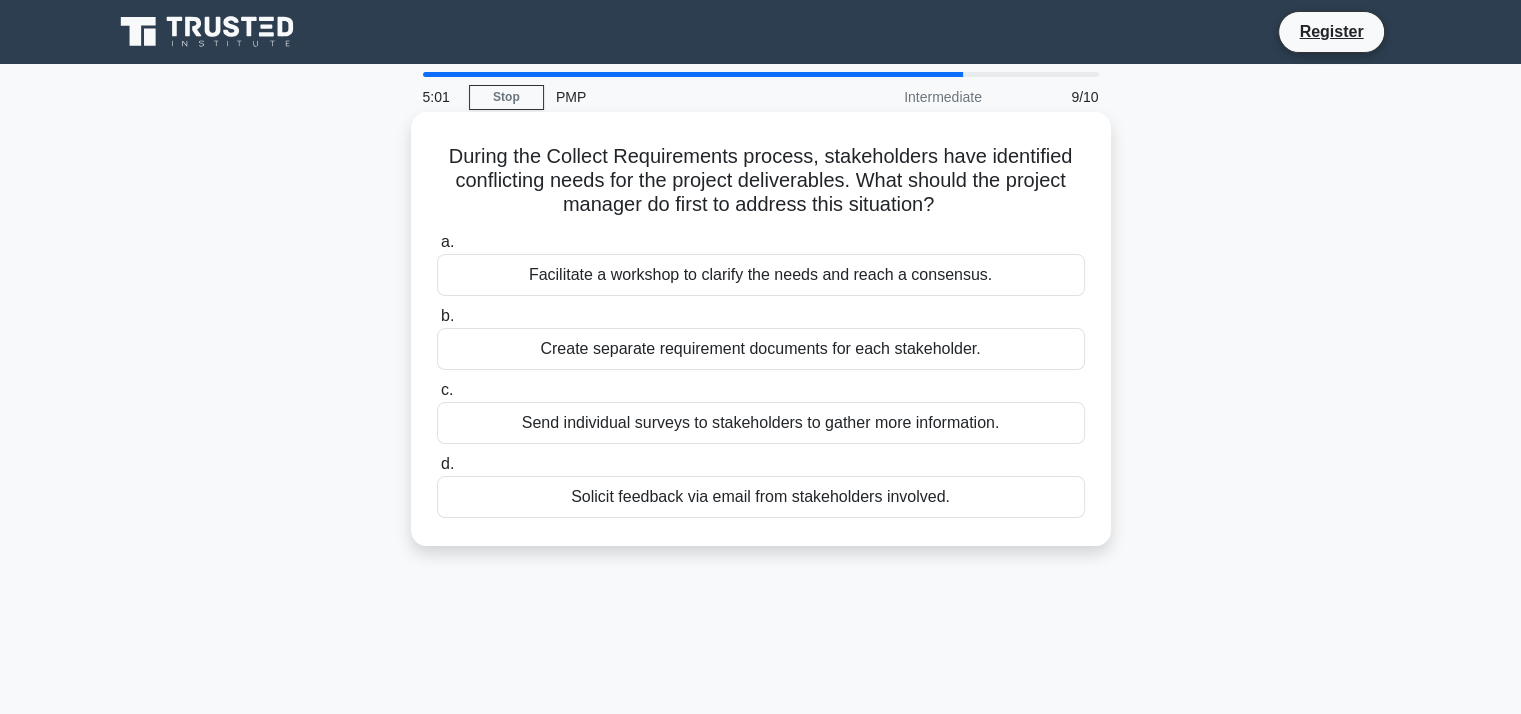 click on "During the Collect Requirements process, stakeholders have identified conflicting needs for the project deliverables. What should the project manager do first to address this situation?
.spinner_0XTQ{transform-origin:center;animation:spinner_y6GP .75s linear infinite}@keyframes spinner_y6GP{100%{transform:rotate(360deg)}}" at bounding box center (761, 181) 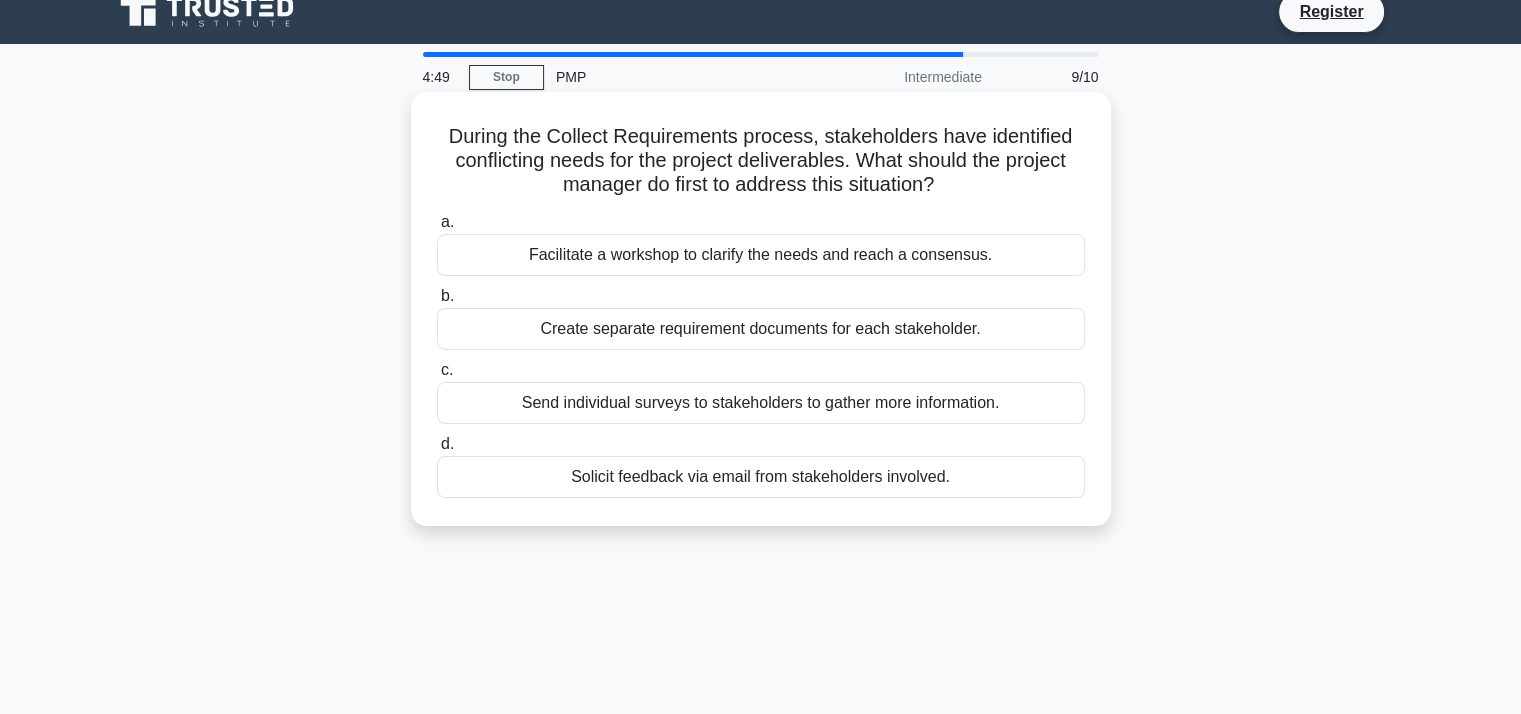 scroll, scrollTop: 0, scrollLeft: 0, axis: both 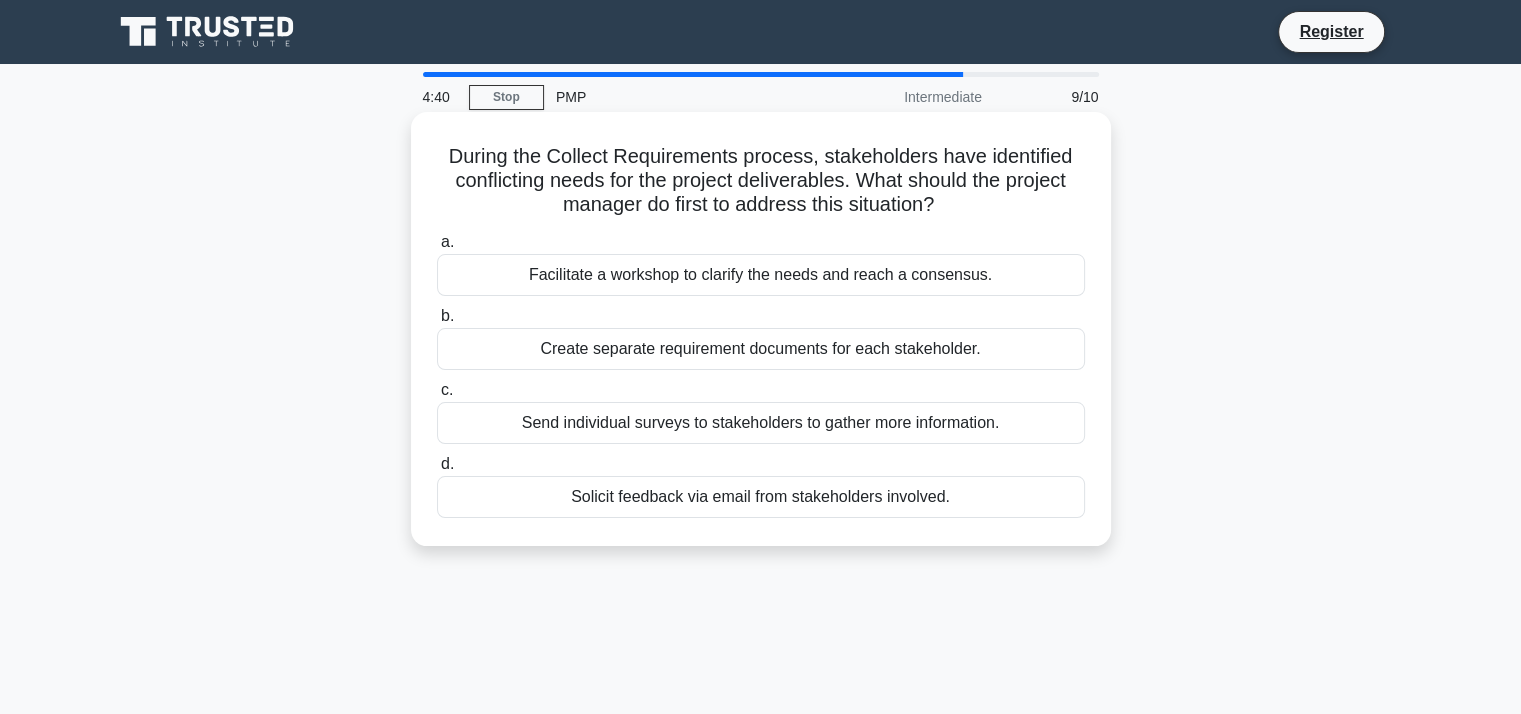 click on "a.
Facilitate a workshop to clarify the needs and reach a consensus." at bounding box center [437, 242] 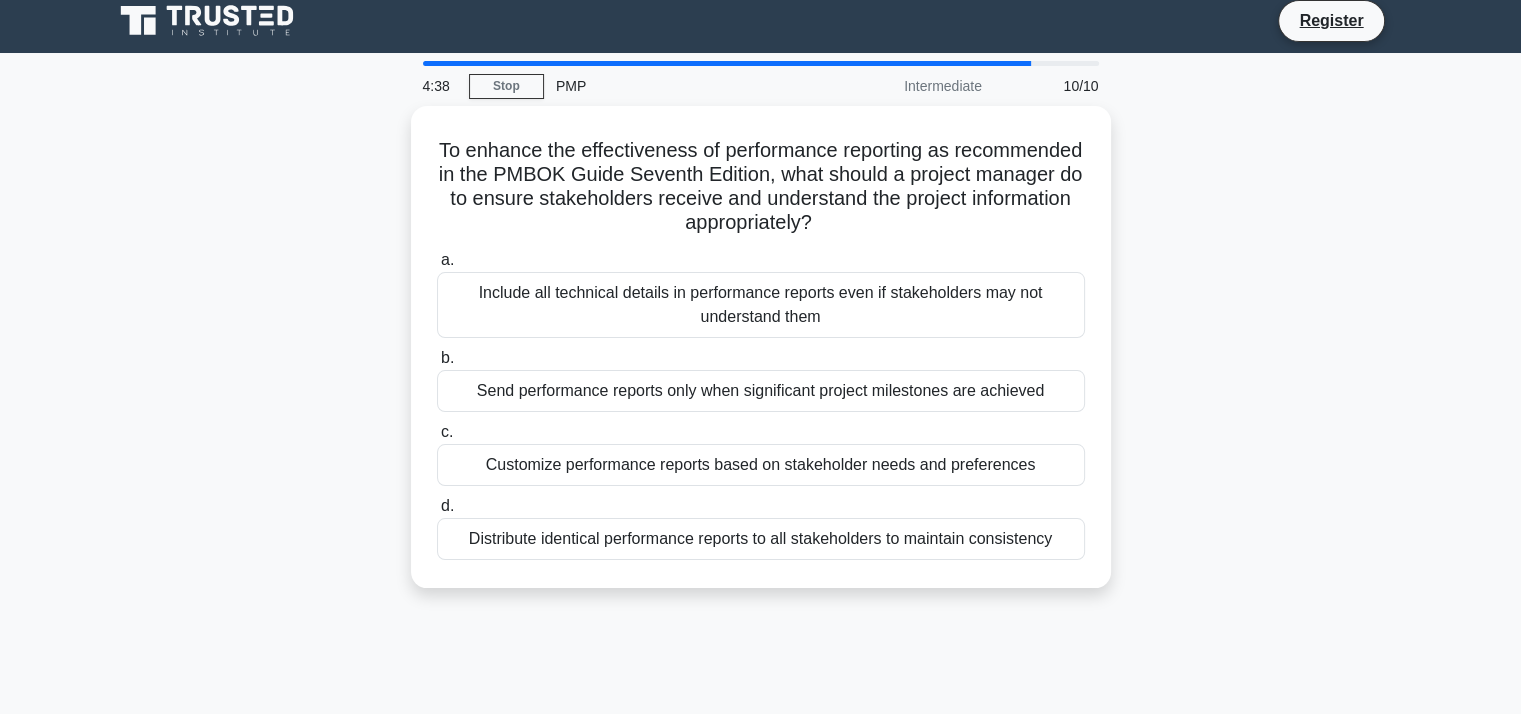scroll, scrollTop: 10, scrollLeft: 0, axis: vertical 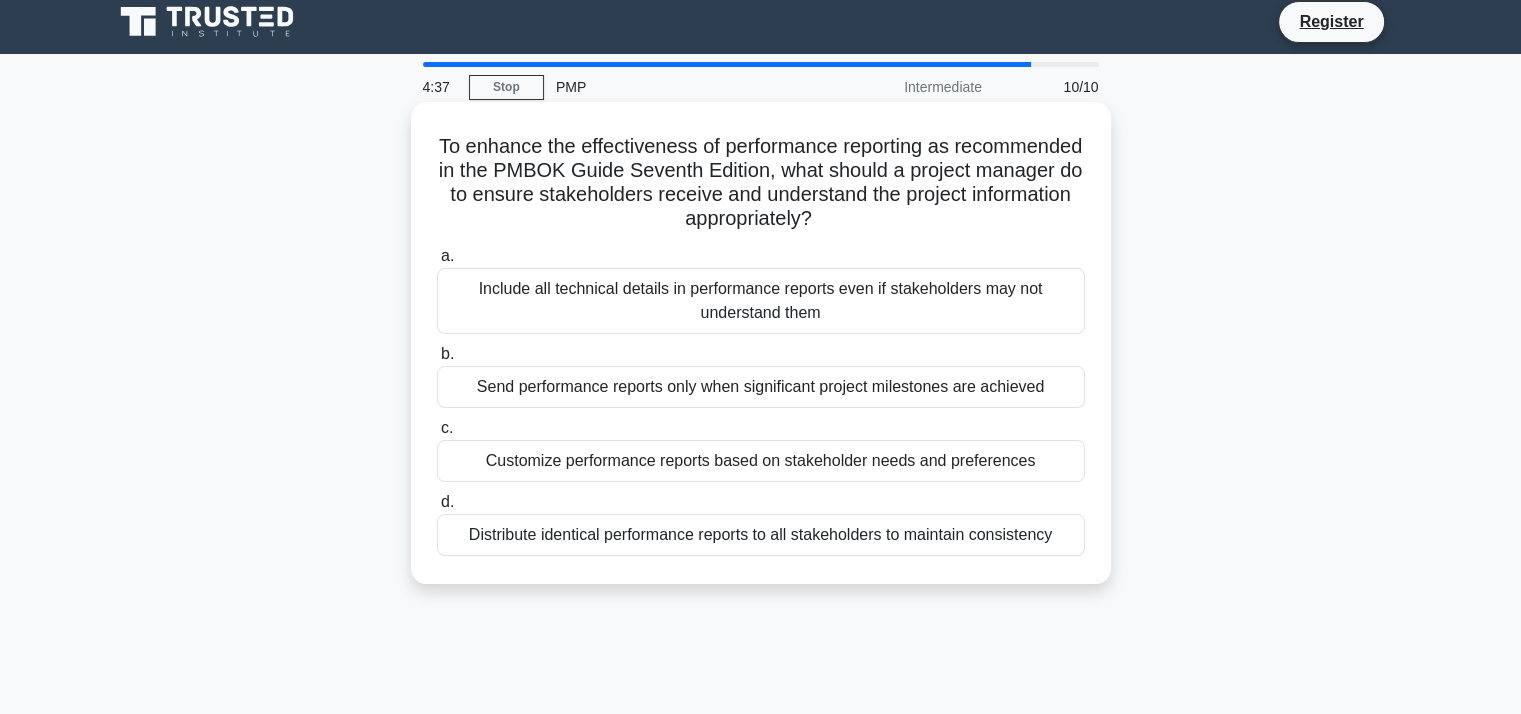 click on "To enhance the effectiveness of performance reporting as recommended in the PMBOK Guide Seventh Edition, what should a project manager do to ensure stakeholders receive and understand the project information appropriately?
.spinner_0XTQ{transform-origin:center;animation:spinner_y6GP .75s linear infinite}@keyframes spinner_y6GP{100%{transform:rotate(360deg)}}" at bounding box center (761, 183) 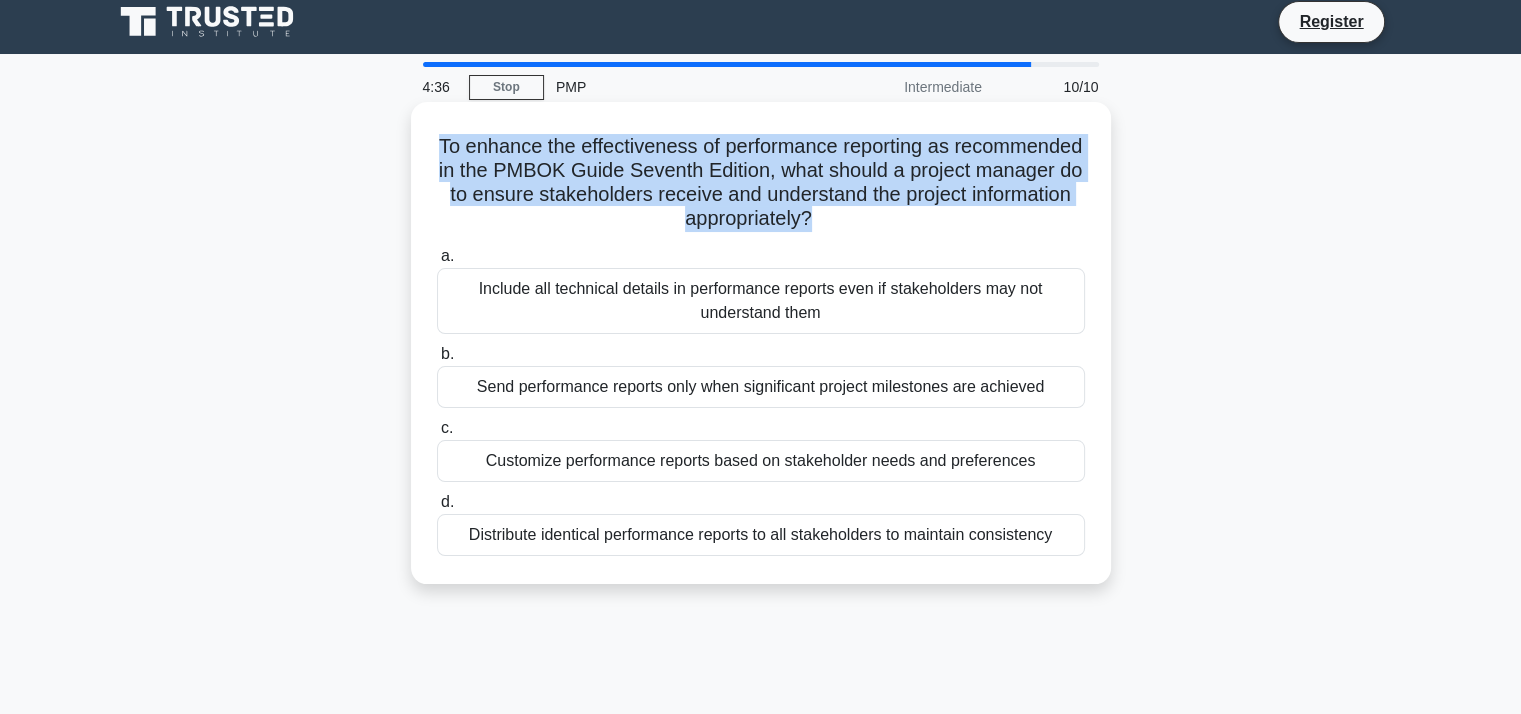click on "To enhance the effectiveness of performance reporting as recommended in the PMBOK Guide Seventh Edition, what should a project manager do to ensure stakeholders receive and understand the project information appropriately?
.spinner_0XTQ{transform-origin:center;animation:spinner_y6GP .75s linear infinite}@keyframes spinner_y6GP{100%{transform:rotate(360deg)}}" at bounding box center [761, 183] 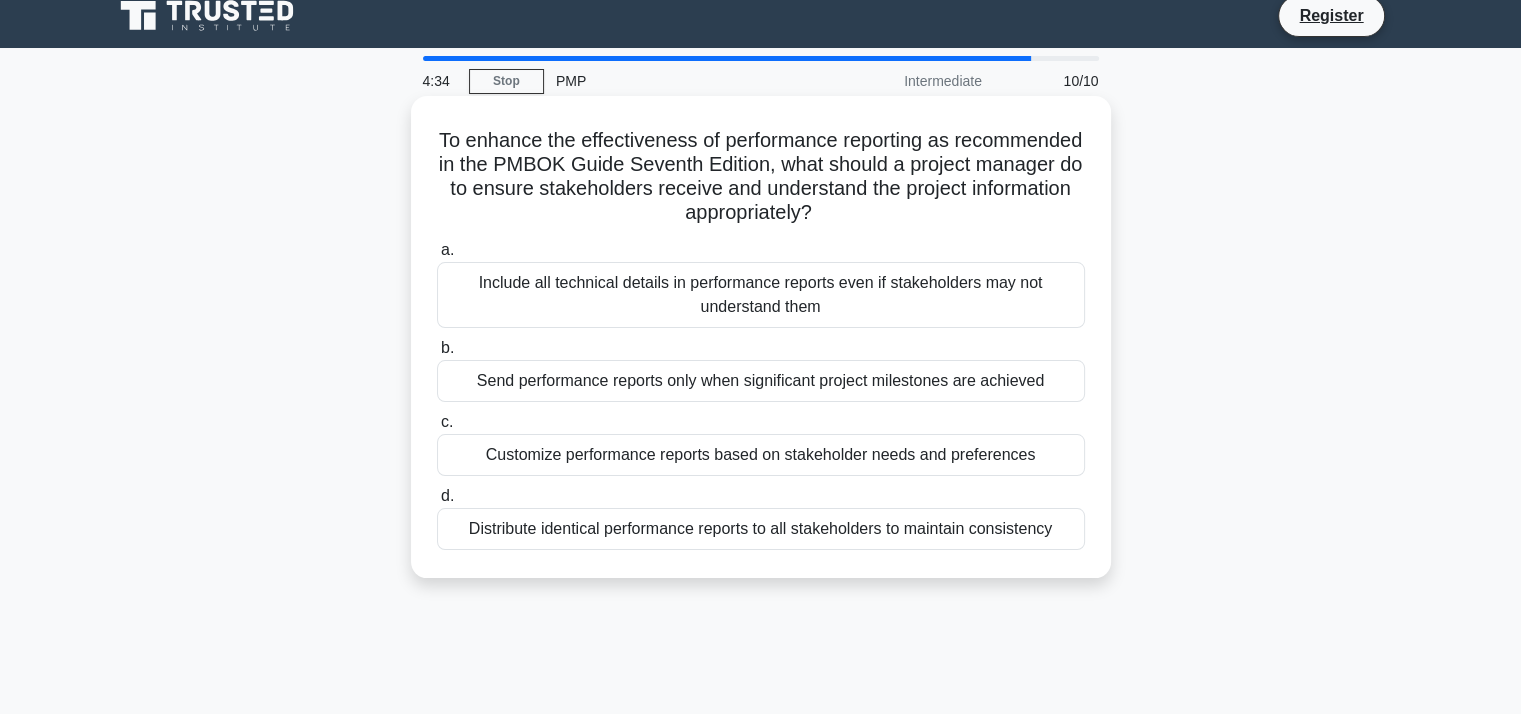 scroll, scrollTop: 22, scrollLeft: 0, axis: vertical 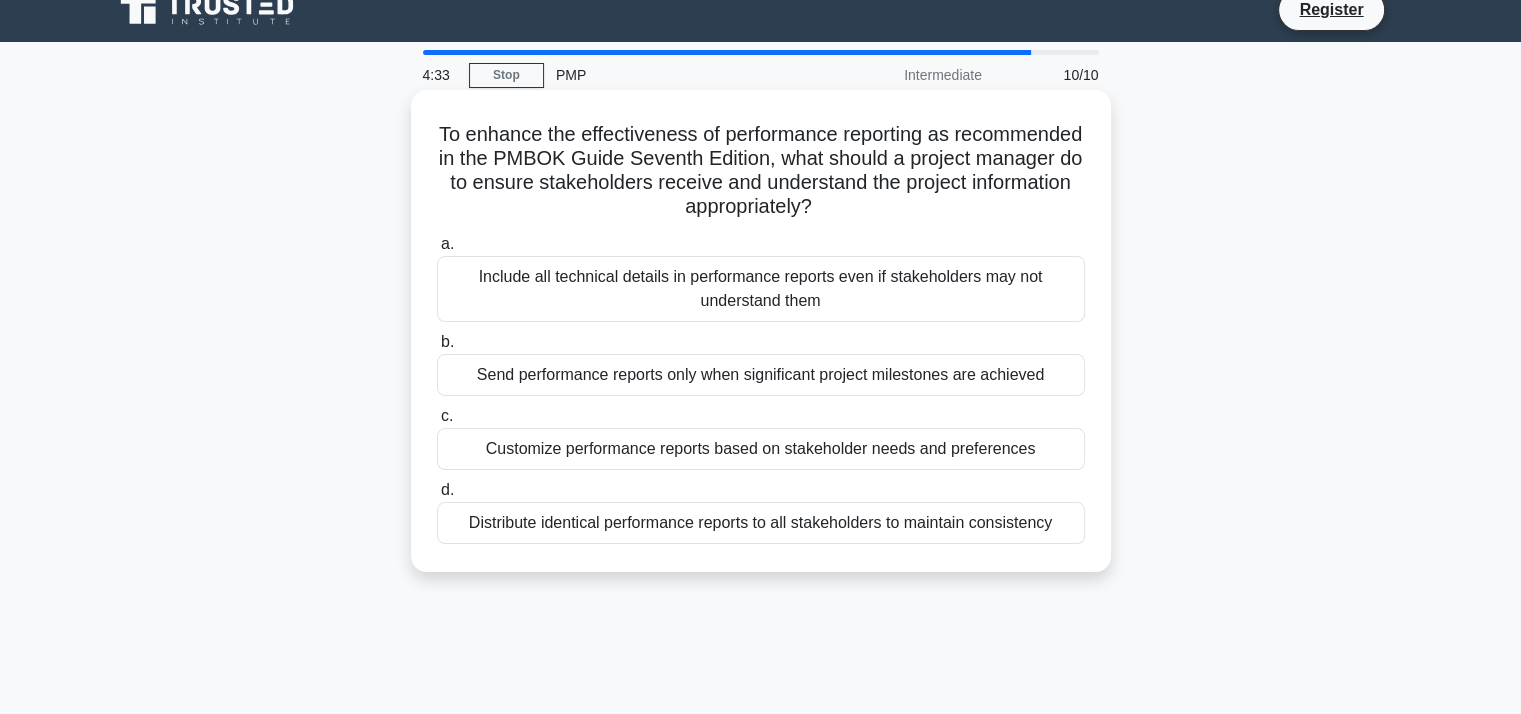 click on "To enhance the effectiveness of performance reporting as recommended in the PMBOK Guide Seventh Edition, what should a project manager do to ensure stakeholders receive and understand the project information appropriately?
.spinner_0XTQ{transform-origin:center;animation:spinner_y6GP .75s linear infinite}@keyframes spinner_y6GP{100%{transform:rotate(360deg)}}" at bounding box center (761, 171) 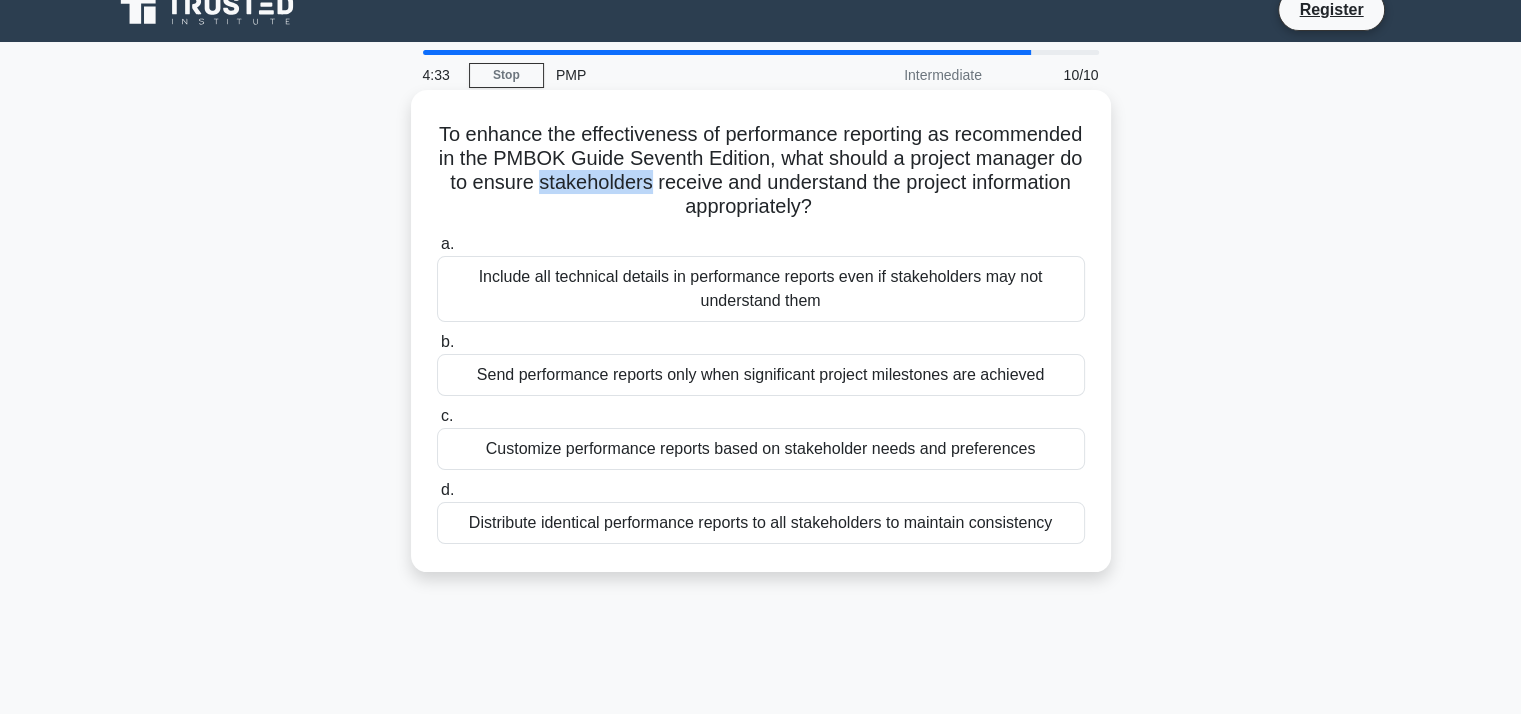 click on "To enhance the effectiveness of performance reporting as recommended in the PMBOK Guide Seventh Edition, what should a project manager do to ensure stakeholders receive and understand the project information appropriately?
.spinner_0XTQ{transform-origin:center;animation:spinner_y6GP .75s linear infinite}@keyframes spinner_y6GP{100%{transform:rotate(360deg)}}" at bounding box center [761, 171] 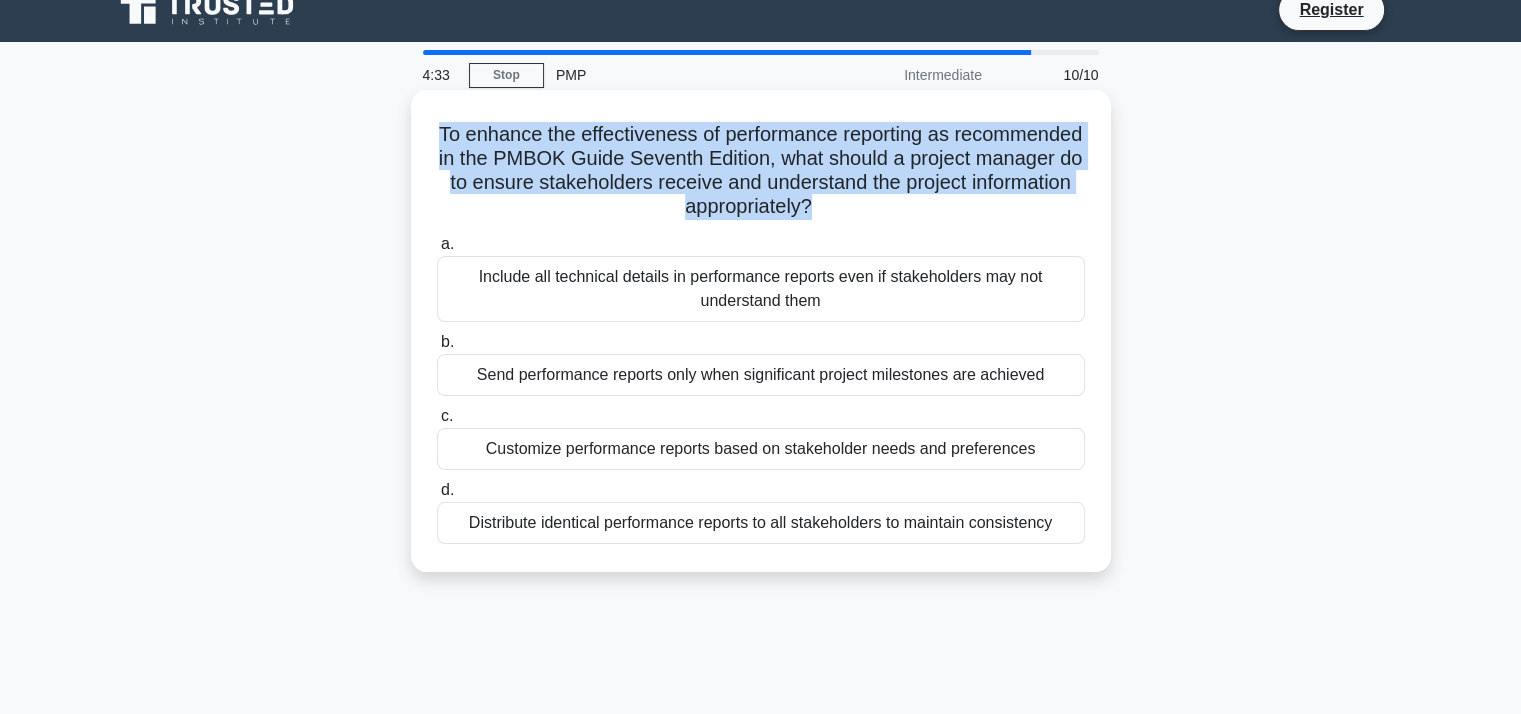 click on "To enhance the effectiveness of performance reporting as recommended in the PMBOK Guide Seventh Edition, what should a project manager do to ensure stakeholders receive and understand the project information appropriately?
.spinner_0XTQ{transform-origin:center;animation:spinner_y6GP .75s linear infinite}@keyframes spinner_y6GP{100%{transform:rotate(360deg)}}" at bounding box center (761, 171) 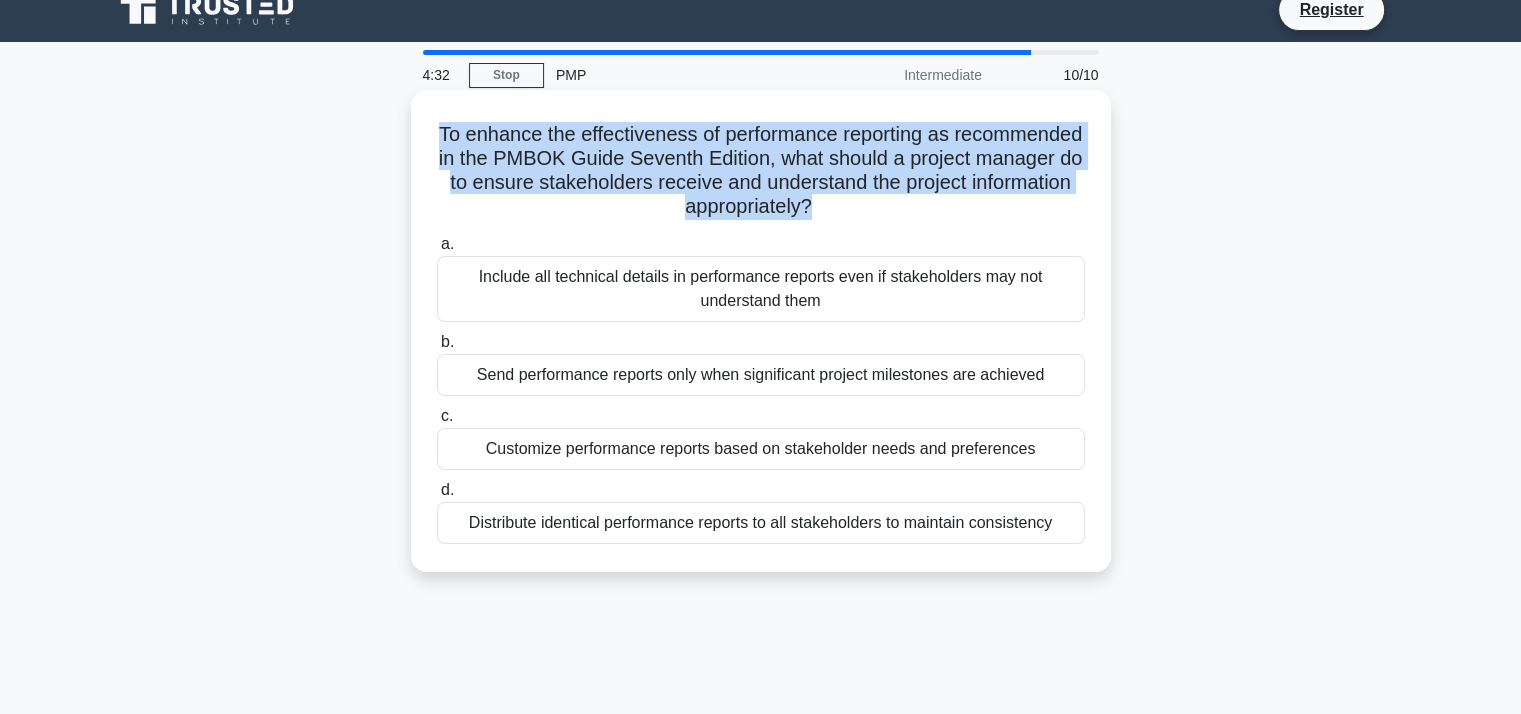 click on "To enhance the effectiveness of performance reporting as recommended in the PMBOK Guide Seventh Edition, what should a project manager do to ensure stakeholders receive and understand the project information appropriately?
.spinner_0XTQ{transform-origin:center;animation:spinner_y6GP .75s linear infinite}@keyframes spinner_y6GP{100%{transform:rotate(360deg)}}" at bounding box center [761, 171] 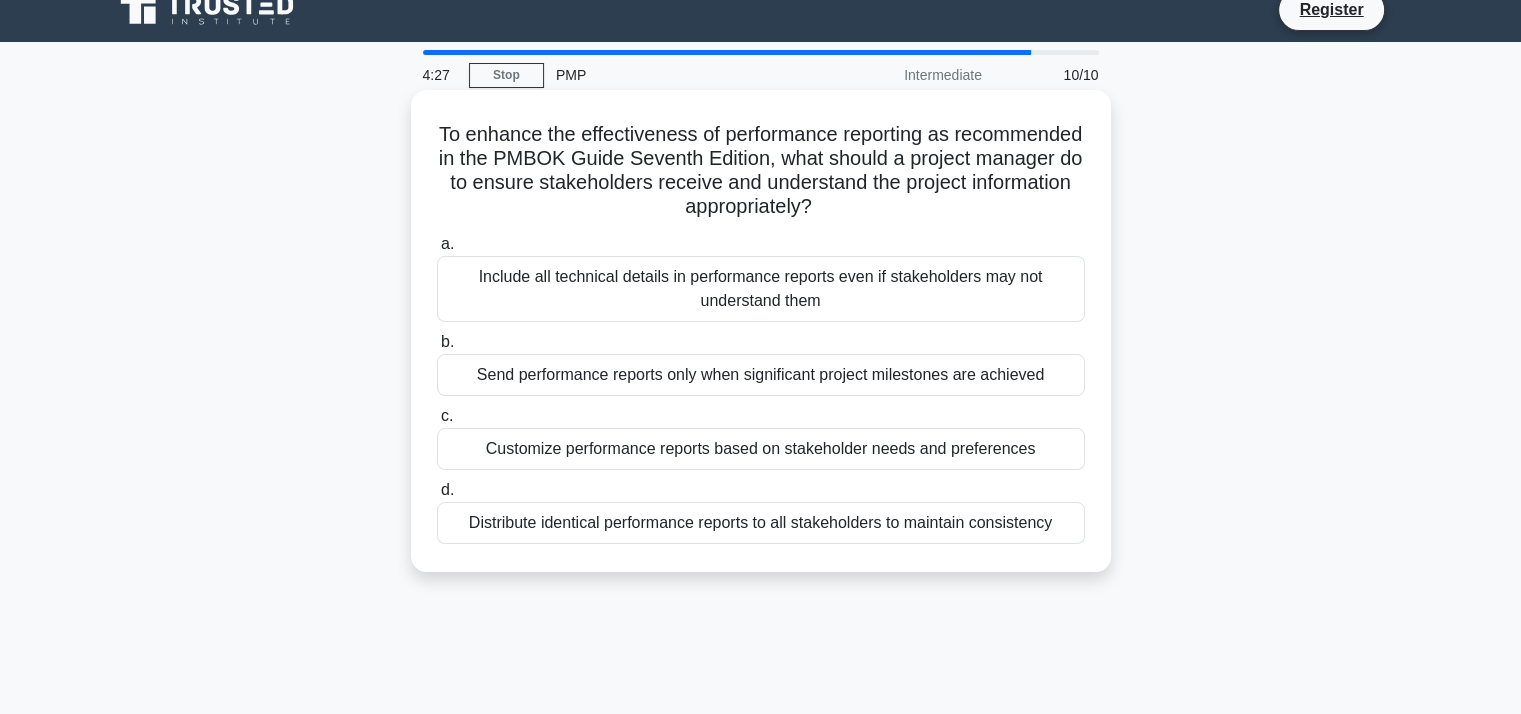 click on "To enhance the effectiveness of performance reporting as recommended in the PMBOK Guide Seventh Edition, what should a project manager do to ensure stakeholders receive and understand the project information appropriately?
.spinner_0XTQ{transform-origin:center;animation:spinner_y6GP .75s linear infinite}@keyframes spinner_y6GP{100%{transform:rotate(360deg)}}" at bounding box center [761, 171] 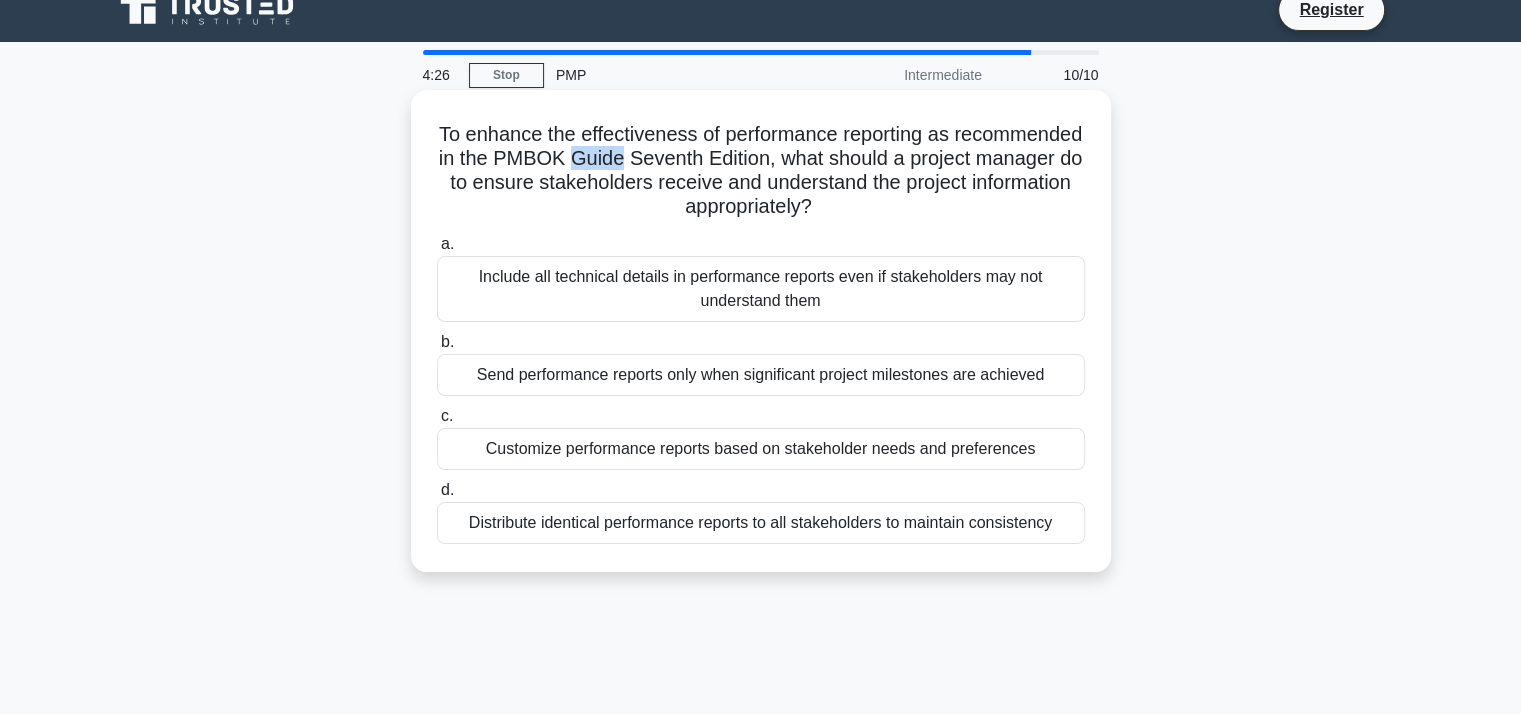 click on "To enhance the effectiveness of performance reporting as recommended in the PMBOK Guide Seventh Edition, what should a project manager do to ensure stakeholders receive and understand the project information appropriately?
.spinner_0XTQ{transform-origin:center;animation:spinner_y6GP .75s linear infinite}@keyframes spinner_y6GP{100%{transform:rotate(360deg)}}" at bounding box center [761, 171] 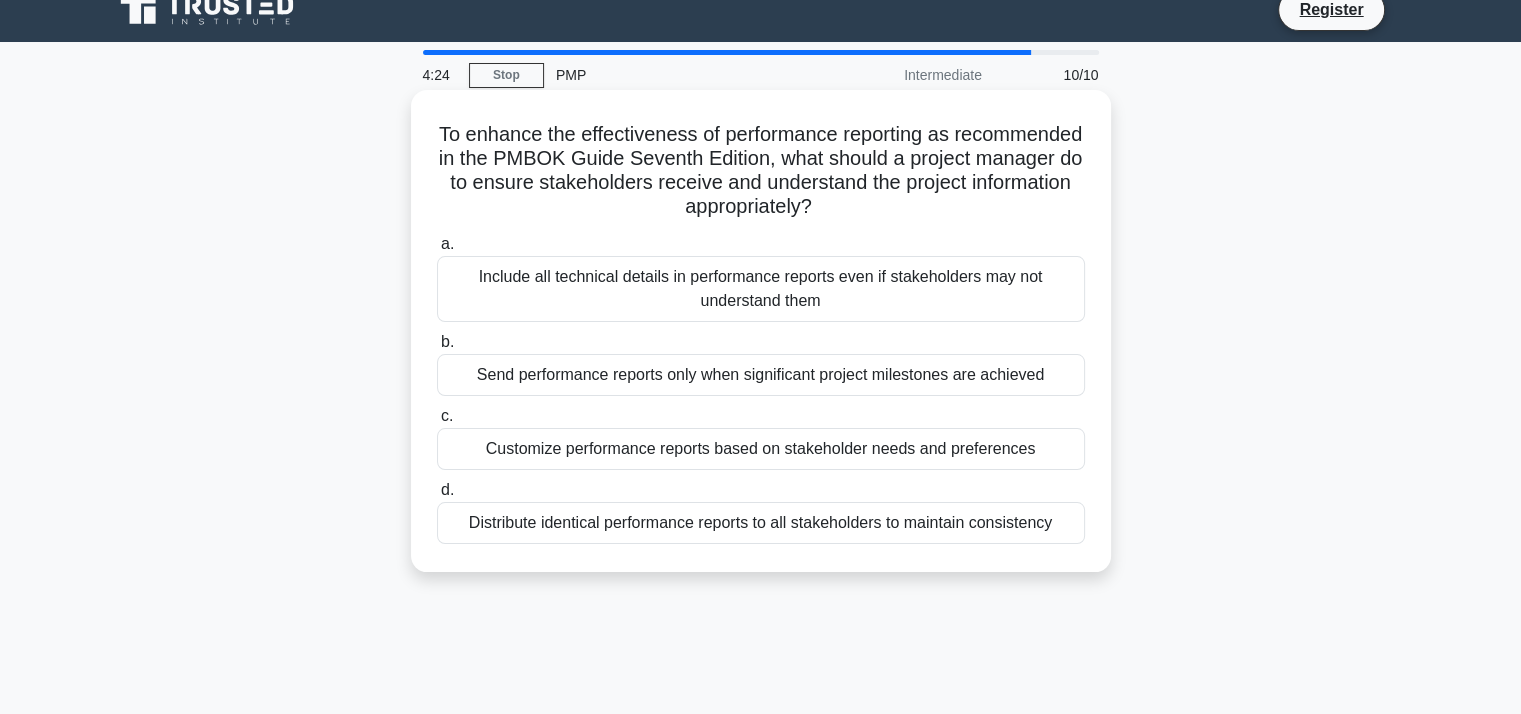 click on "To enhance the effectiveness of performance reporting as recommended in the PMBOK Guide Seventh Edition, what should a project manager do to ensure stakeholders receive and understand the project information appropriately?
.spinner_0XTQ{transform-origin:center;animation:spinner_y6GP .75s linear infinite}@keyframes spinner_y6GP{100%{transform:rotate(360deg)}}" at bounding box center [761, 171] 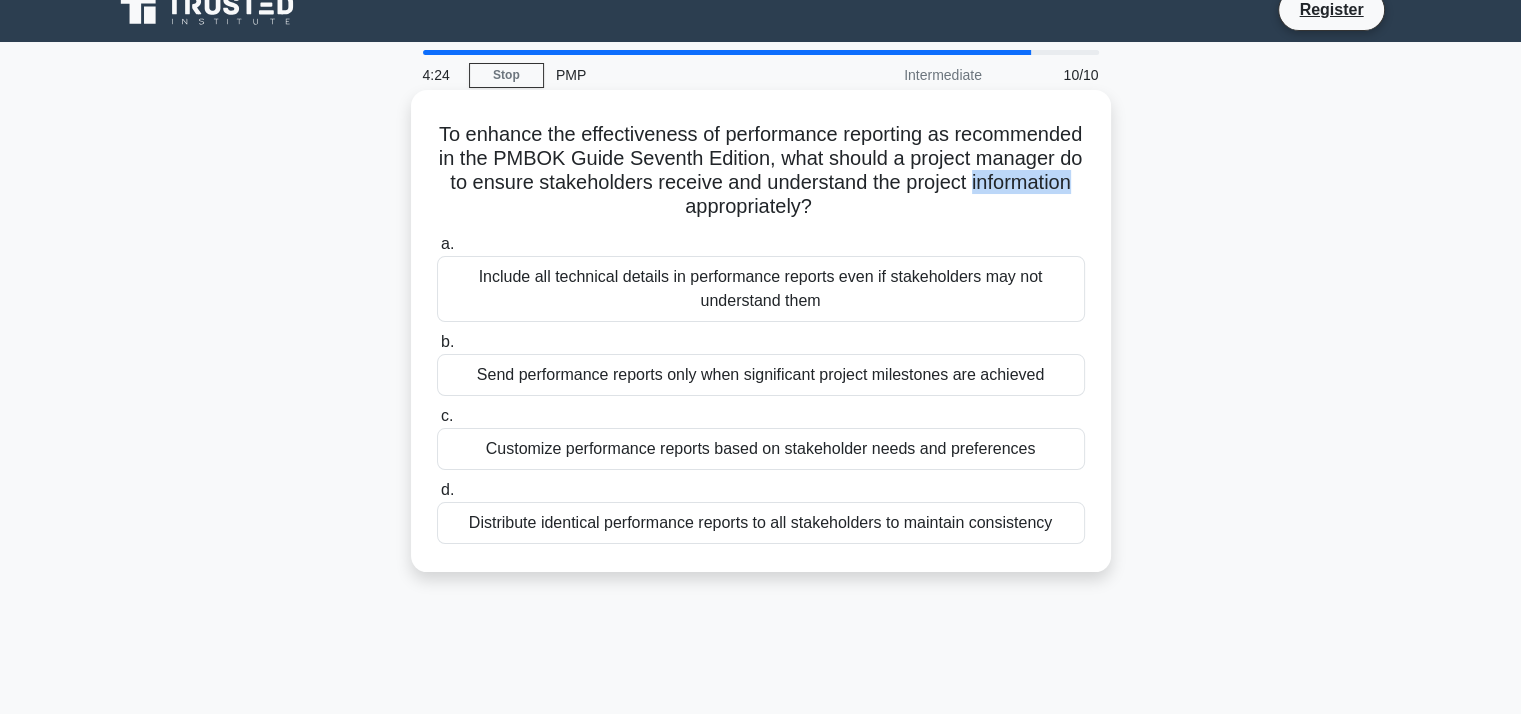 click on "To enhance the effectiveness of performance reporting as recommended in the PMBOK Guide Seventh Edition, what should a project manager do to ensure stakeholders receive and understand the project information appropriately?
.spinner_0XTQ{transform-origin:center;animation:spinner_y6GP .75s linear infinite}@keyframes spinner_y6GP{100%{transform:rotate(360deg)}}" at bounding box center [761, 171] 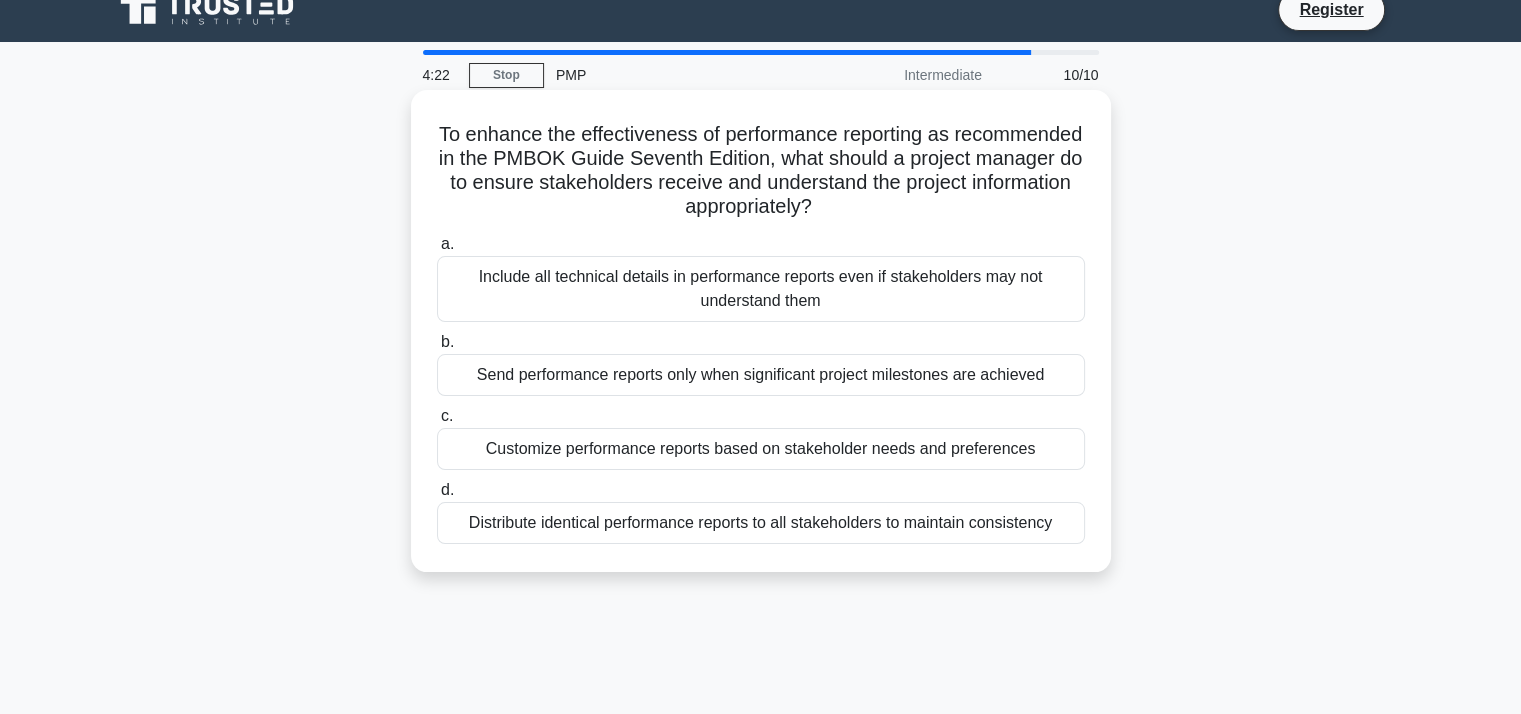 click on "To enhance the effectiveness of performance reporting as recommended in the PMBOK Guide Seventh Edition, what should a project manager do to ensure stakeholders receive and understand the project information appropriately?
.spinner_0XTQ{transform-origin:center;animation:spinner_y6GP .75s linear infinite}@keyframes spinner_y6GP{100%{transform:rotate(360deg)}}" at bounding box center [761, 171] 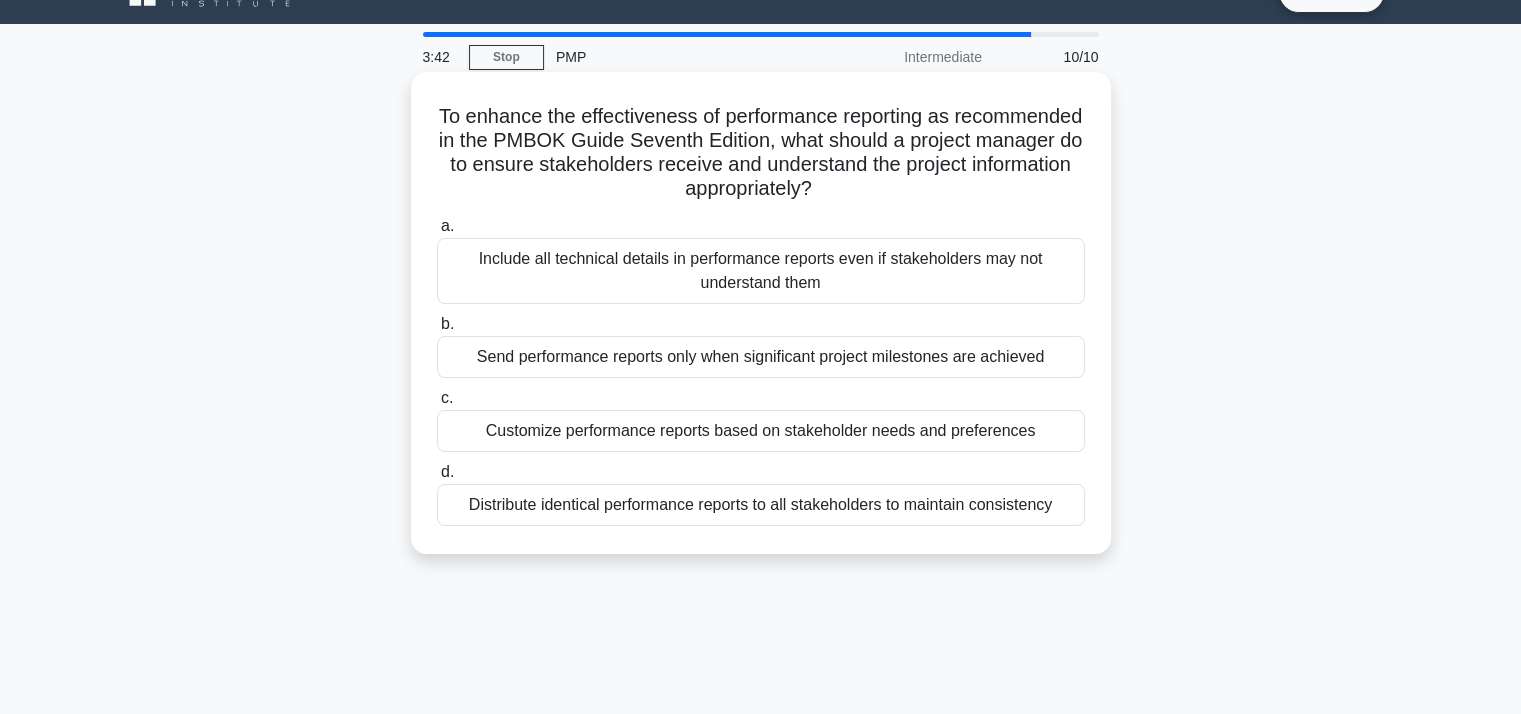 scroll, scrollTop: 40, scrollLeft: 0, axis: vertical 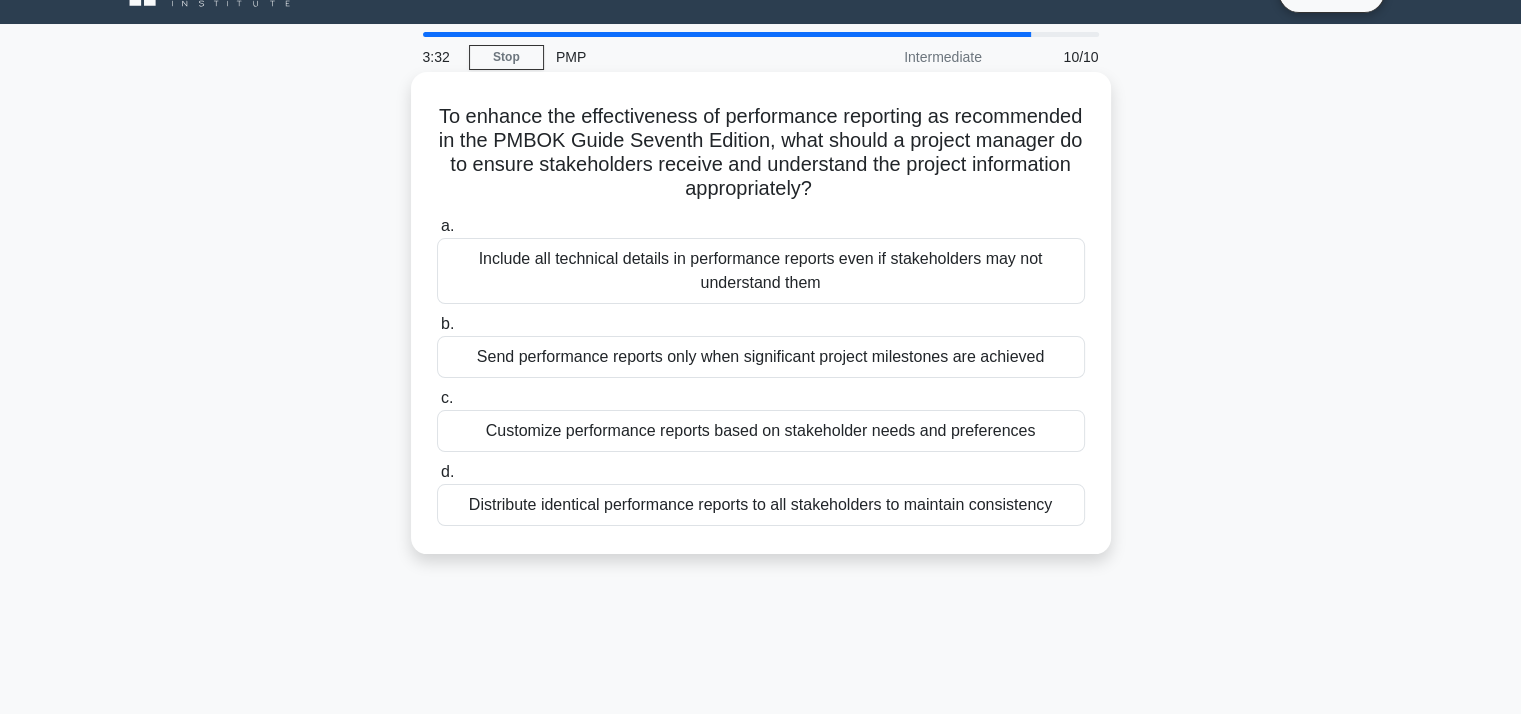 click on "Customize performance reports based on stakeholder needs and preferences" at bounding box center (761, 431) 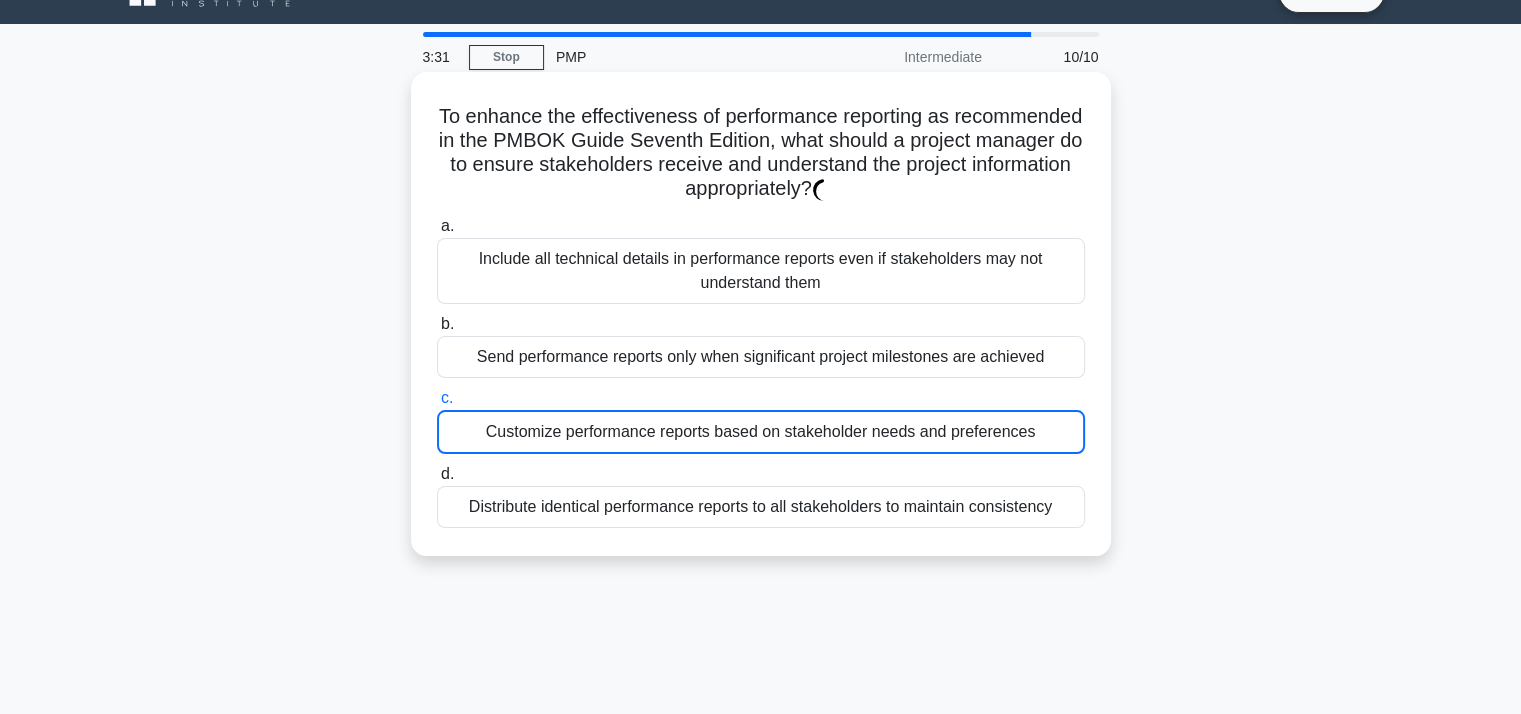 scroll, scrollTop: 0, scrollLeft: 0, axis: both 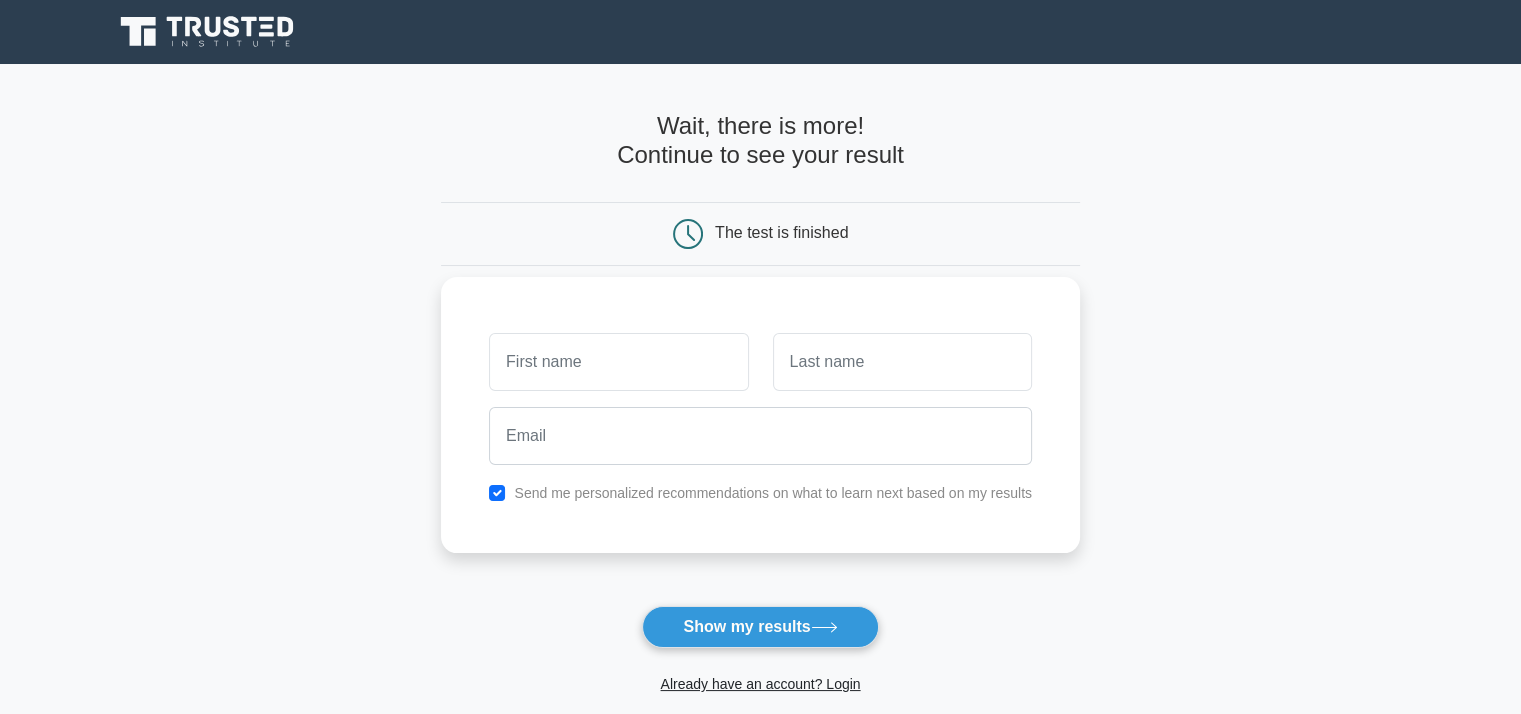 click at bounding box center (618, 362) 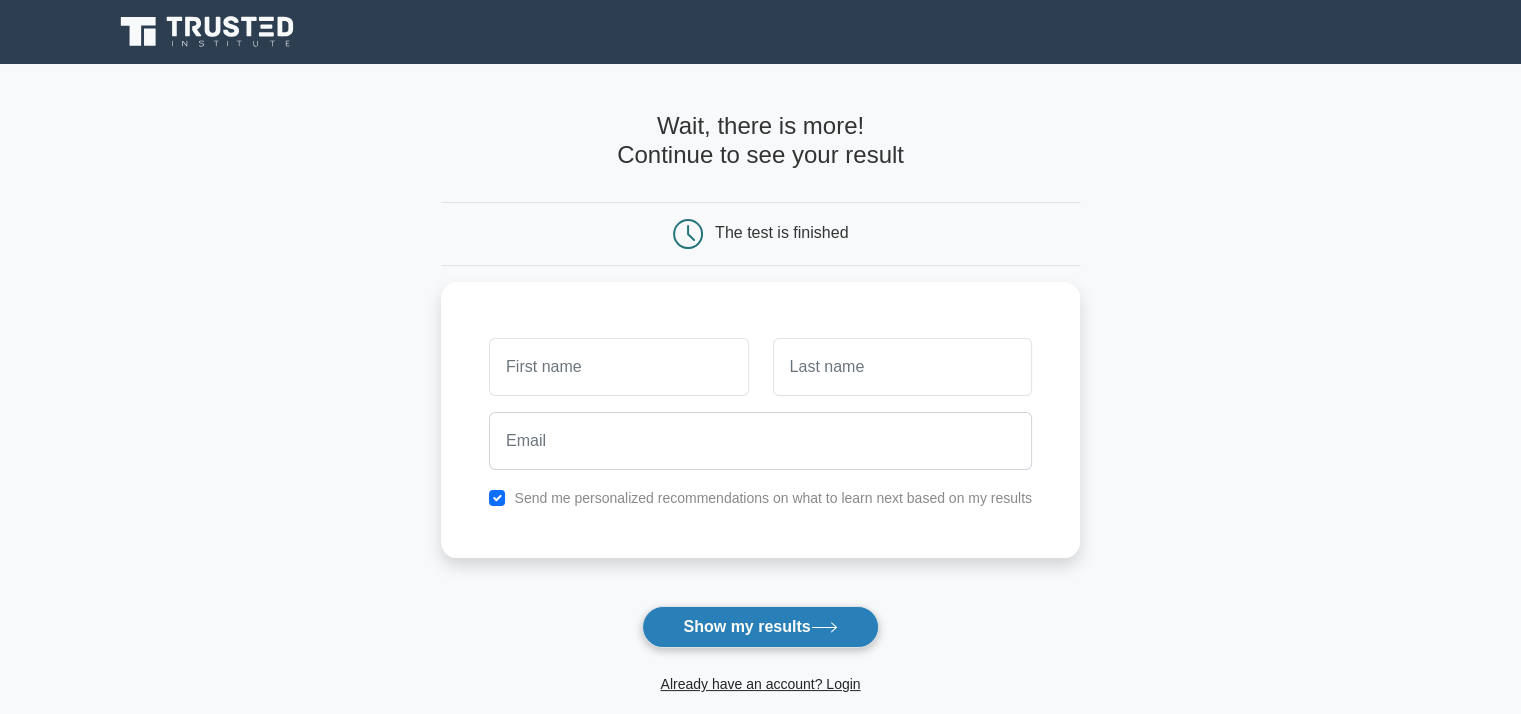 click on "Show my results" at bounding box center [760, 627] 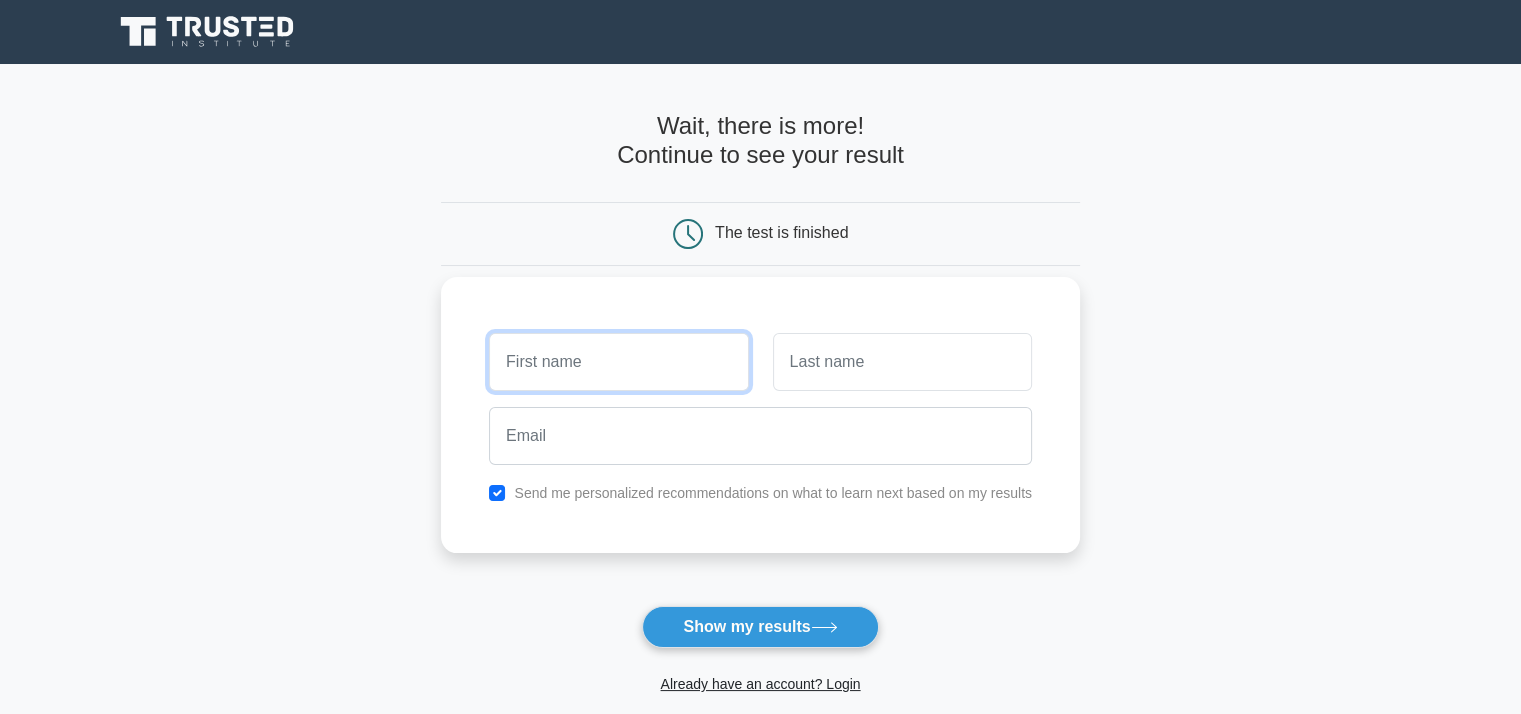 type on "divya" 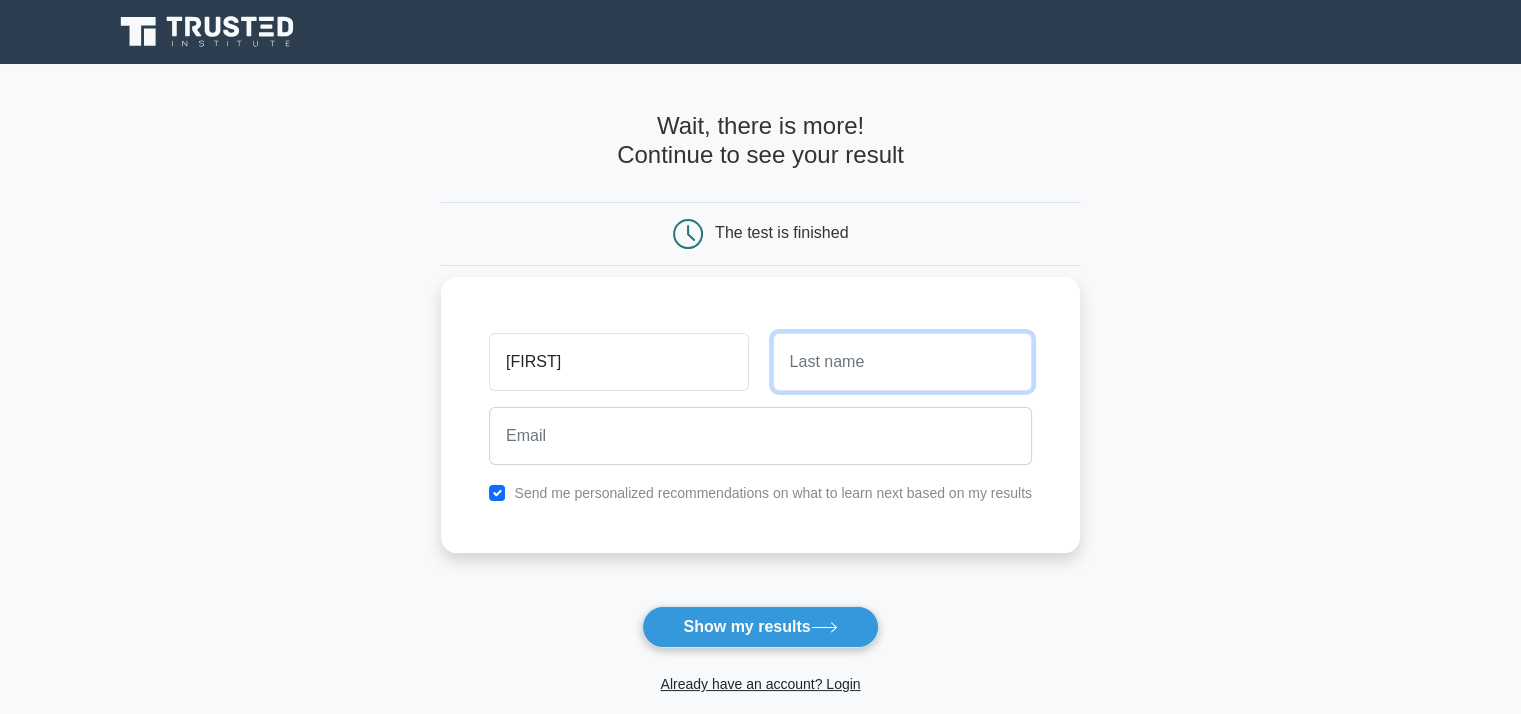click at bounding box center [902, 362] 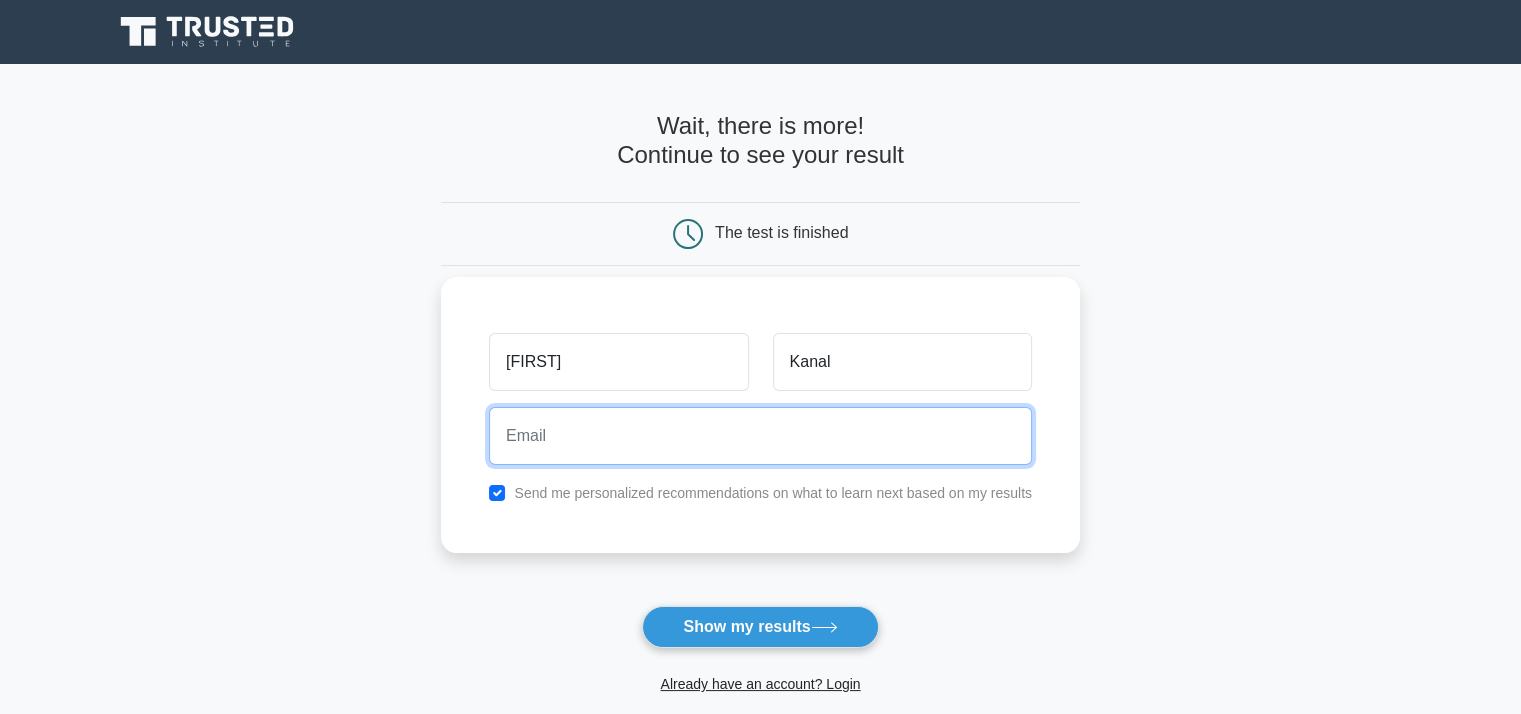 click at bounding box center [760, 436] 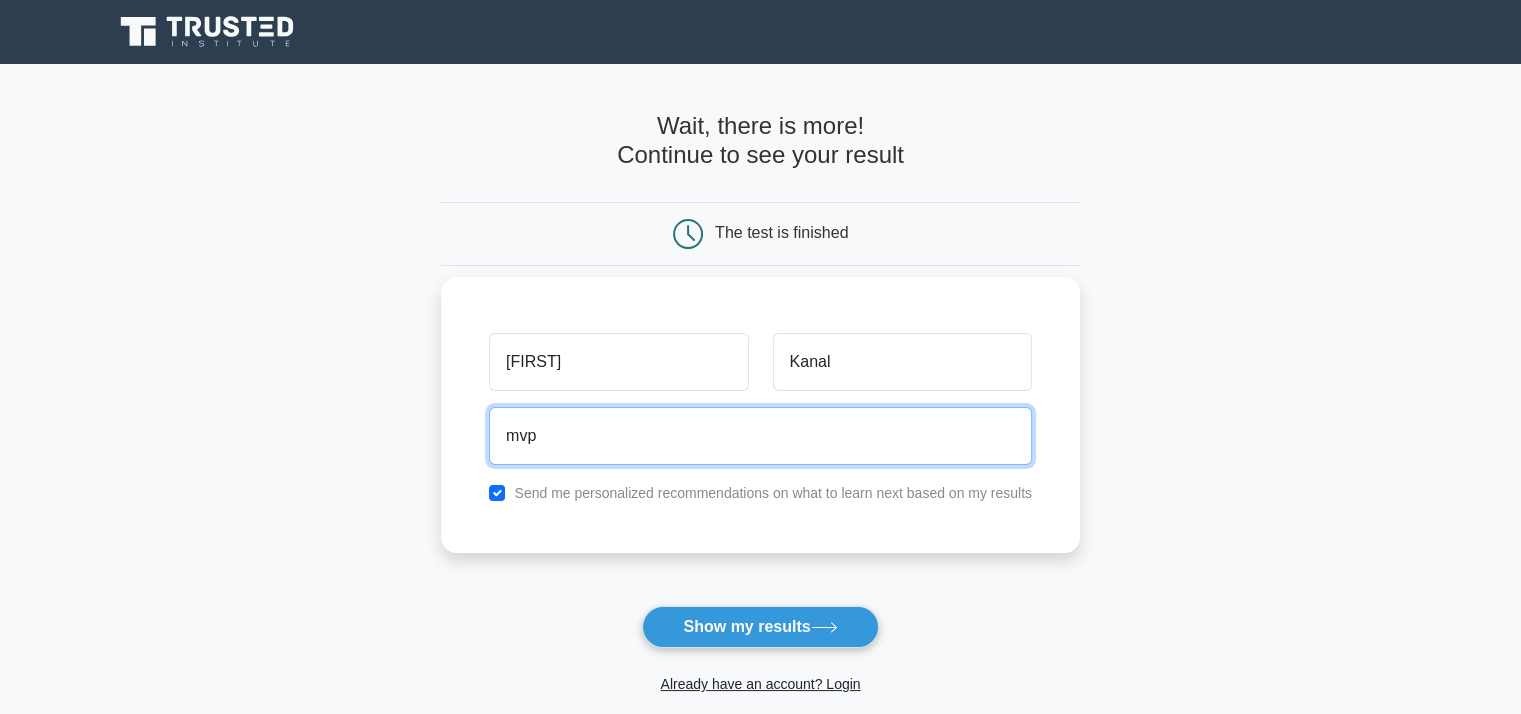 type on "mvpdivyakanal@gmail.com" 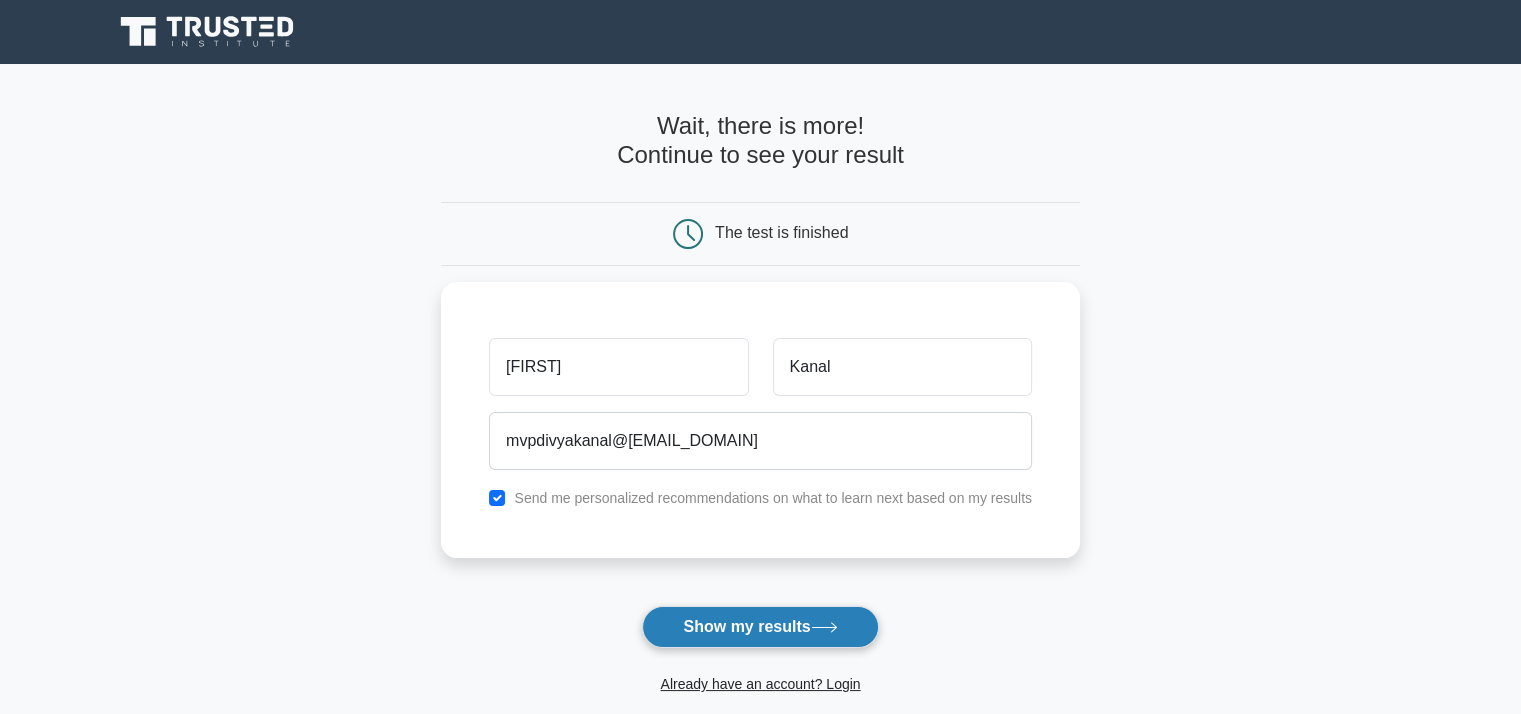 click on "Show my results" at bounding box center [760, 627] 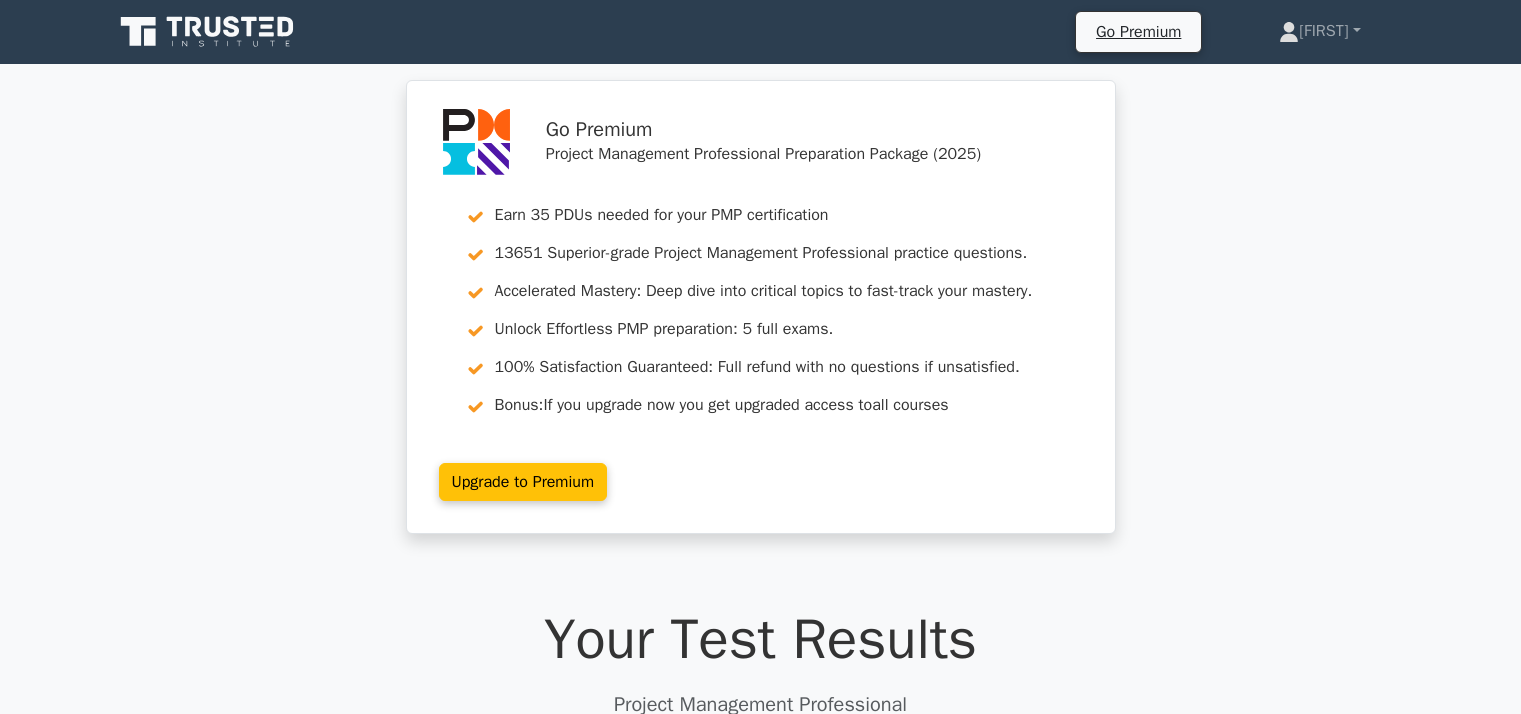 scroll, scrollTop: 0, scrollLeft: 0, axis: both 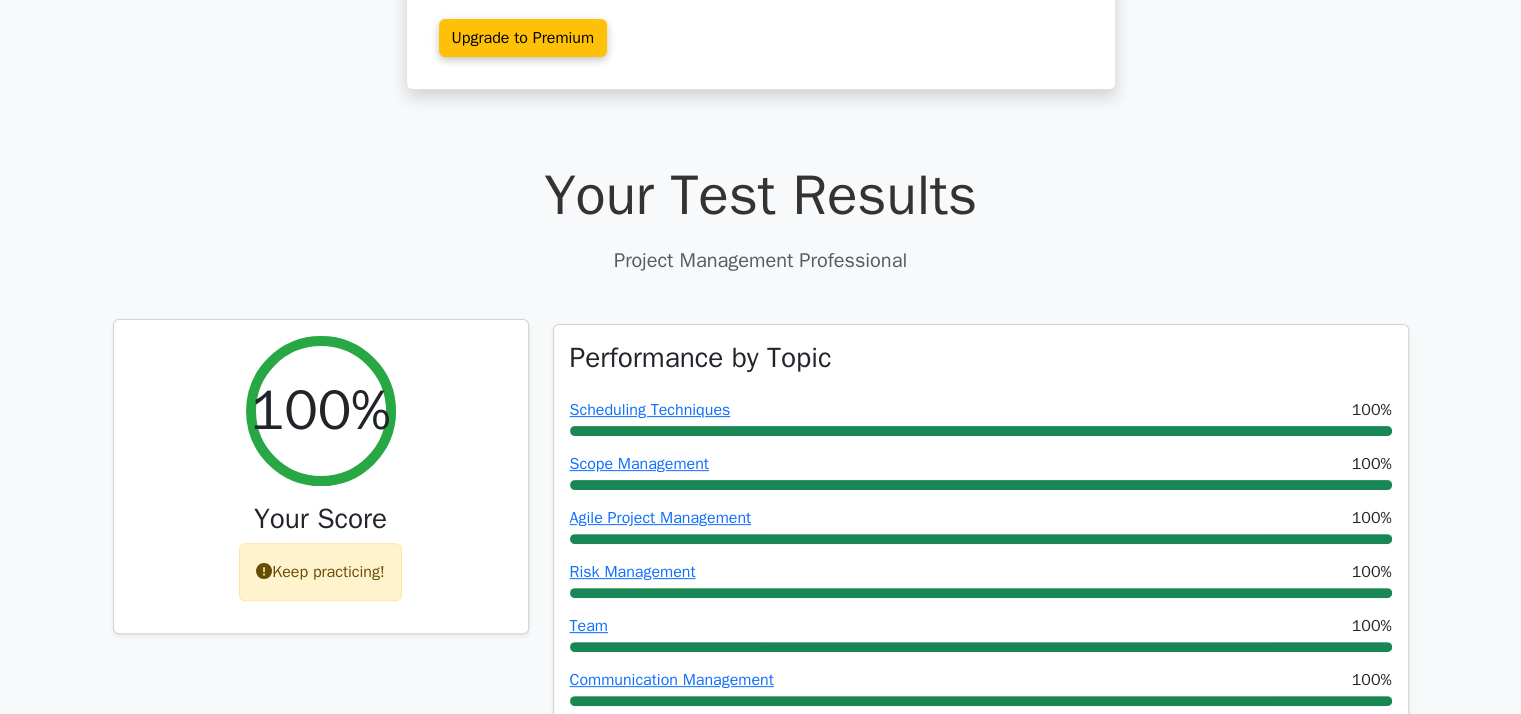 click at bounding box center [264, 571] 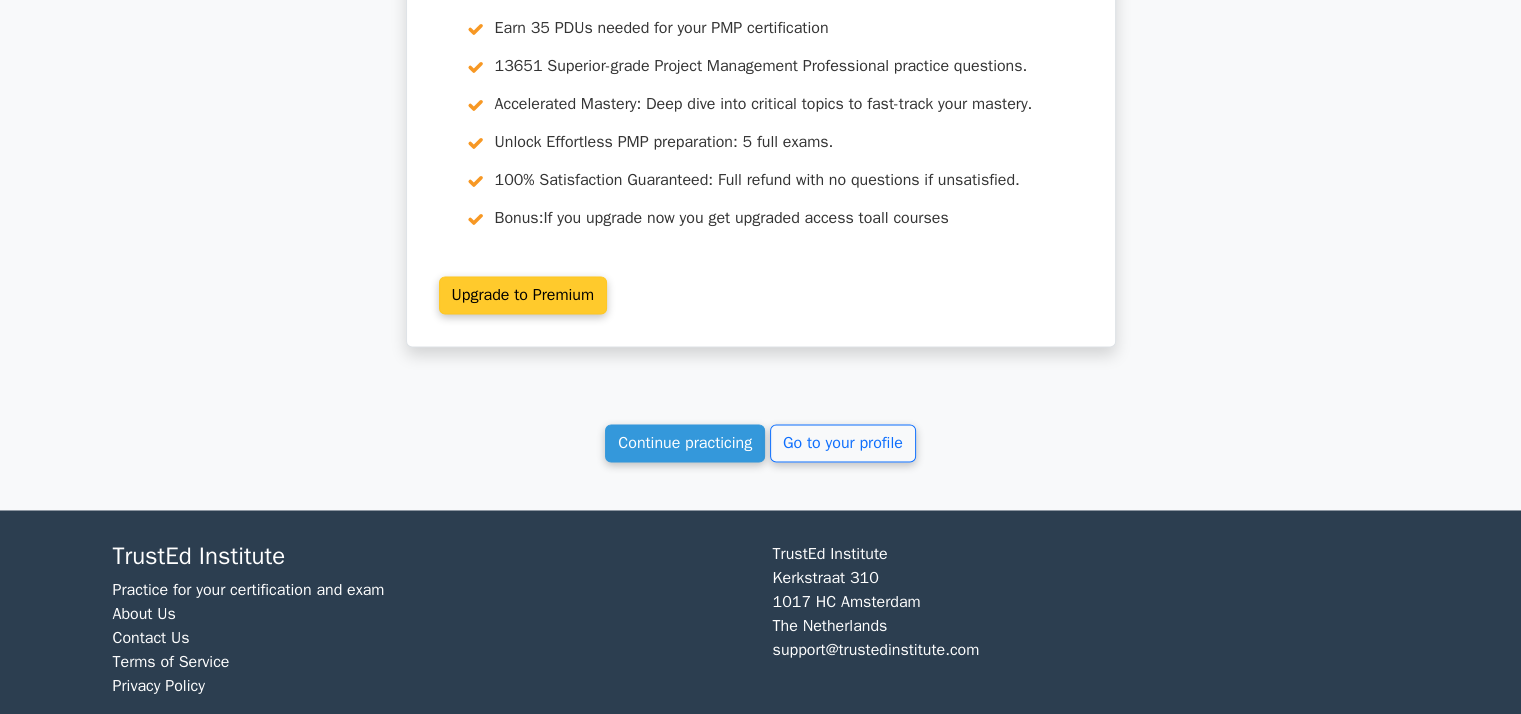 scroll, scrollTop: 3126, scrollLeft: 0, axis: vertical 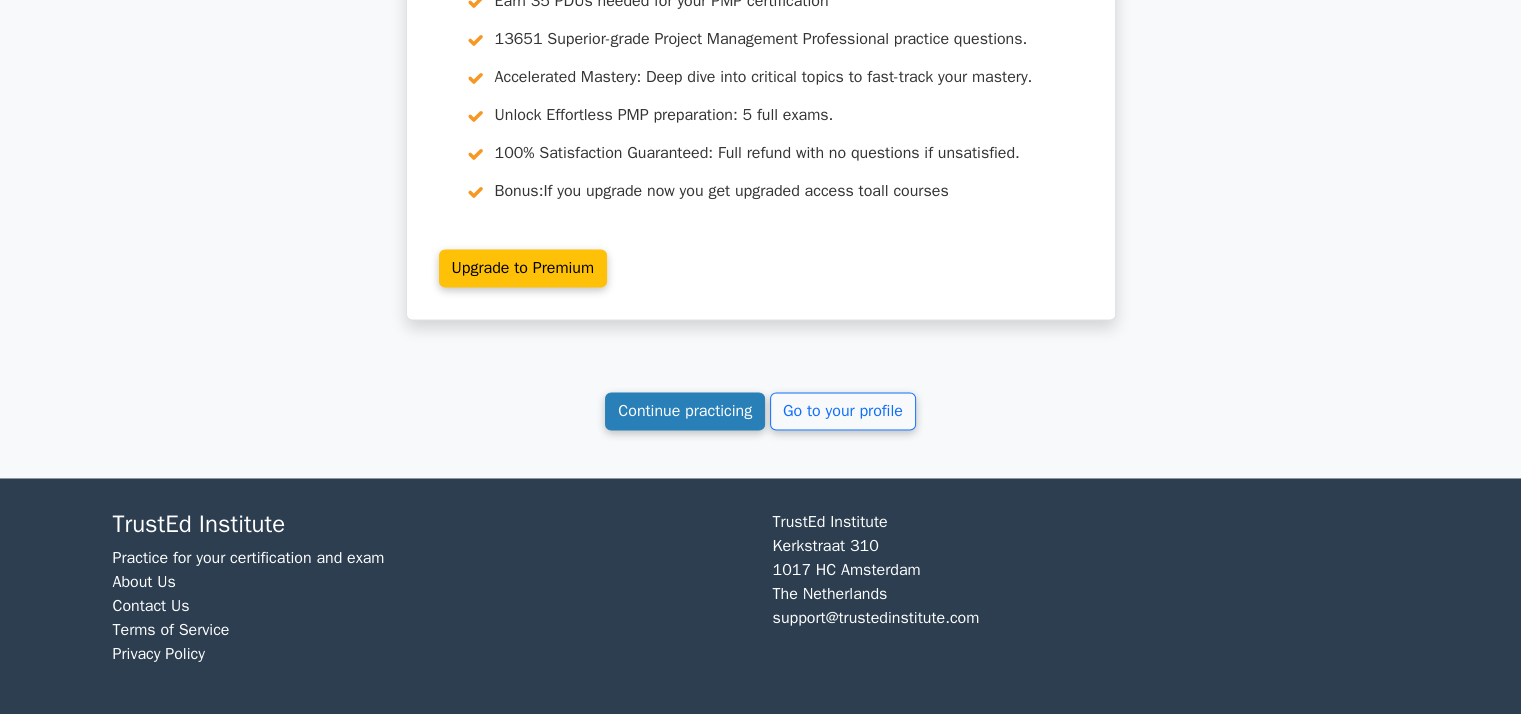 click on "Continue practicing" at bounding box center (685, 411) 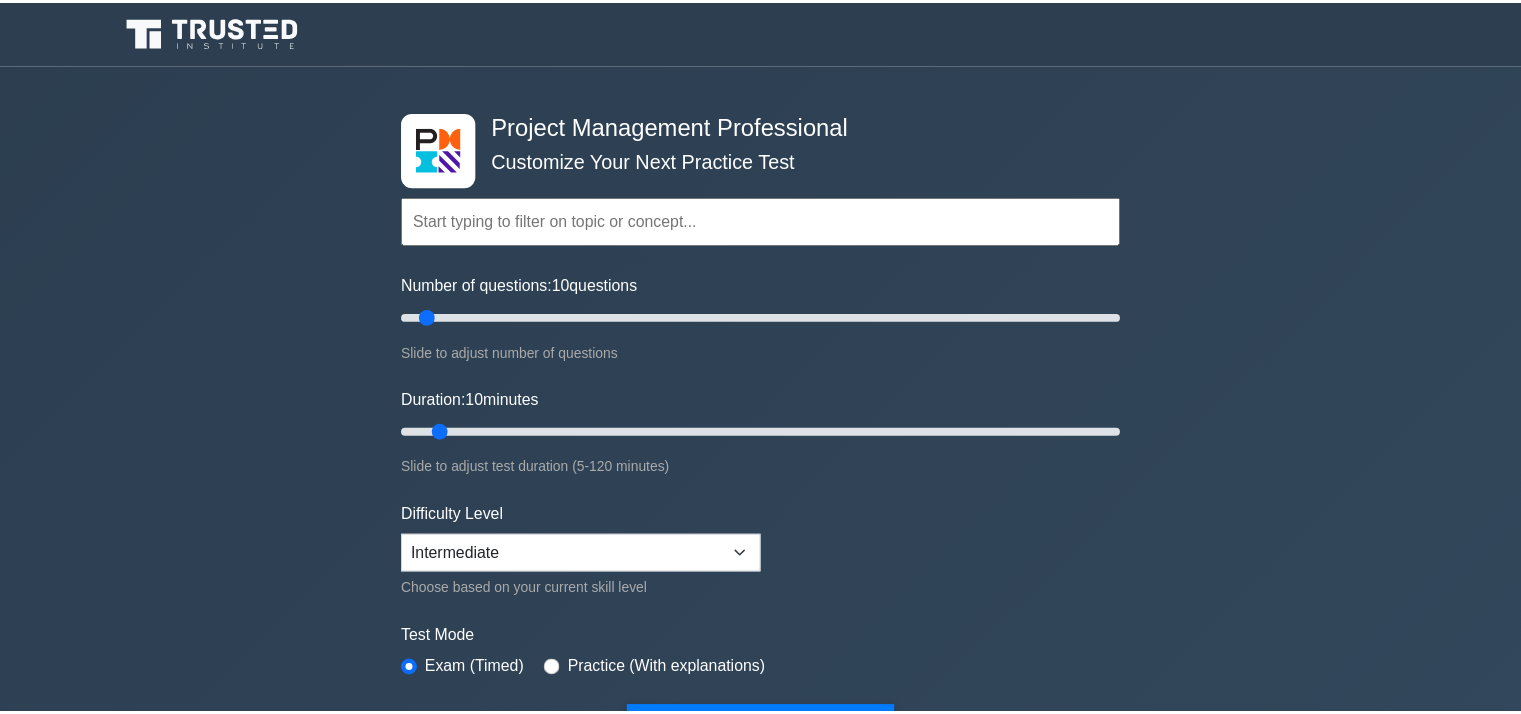 scroll, scrollTop: 0, scrollLeft: 0, axis: both 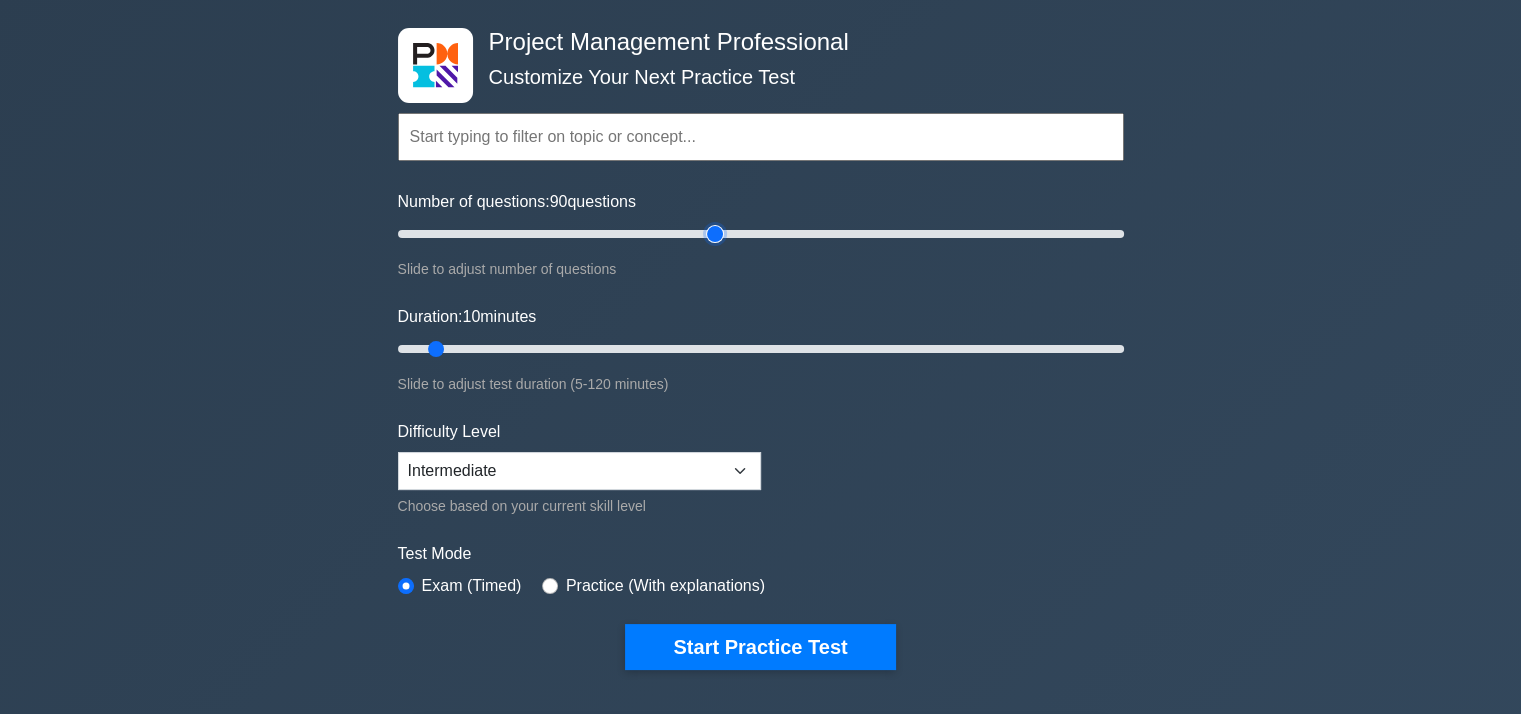 click on "Number of questions:  90  questions" at bounding box center (761, 234) 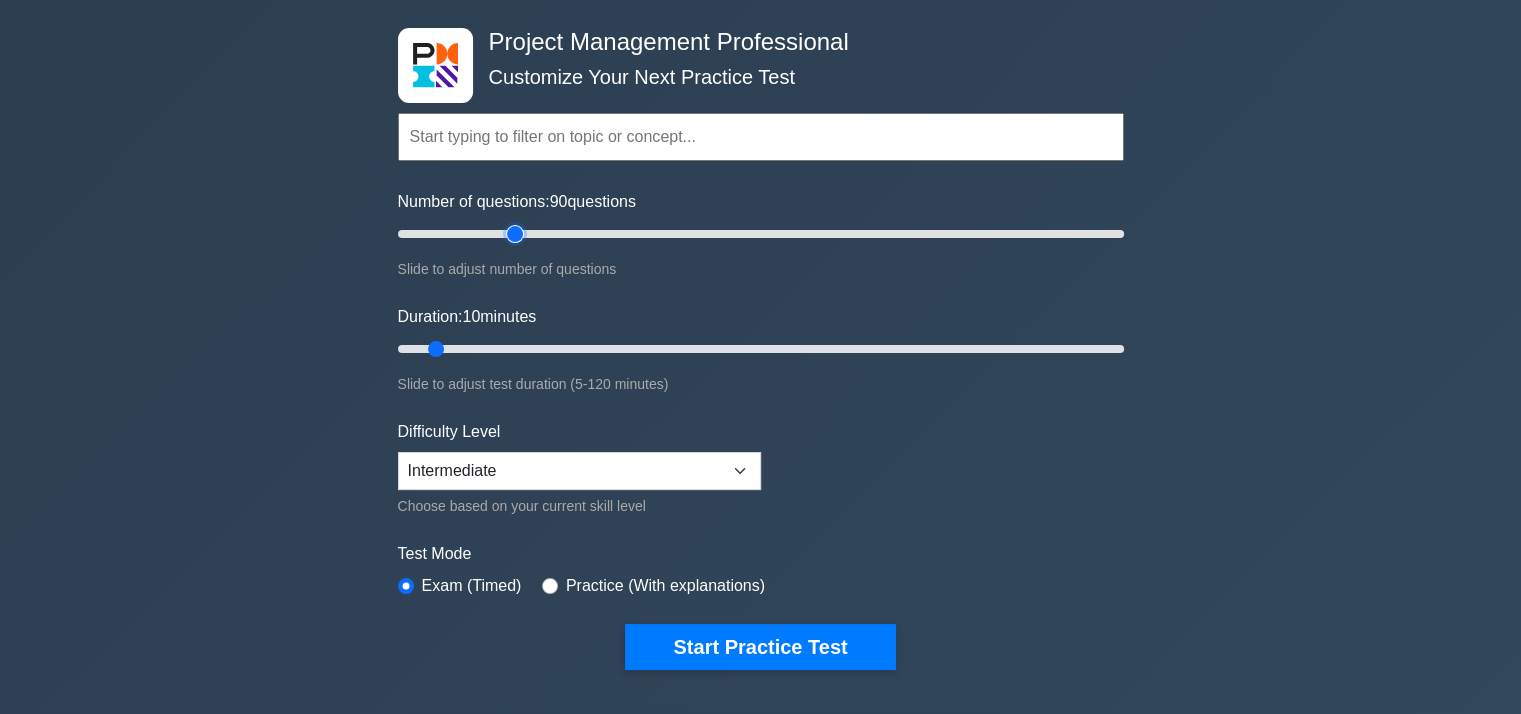 click on "Number of questions:  90  questions" at bounding box center [761, 234] 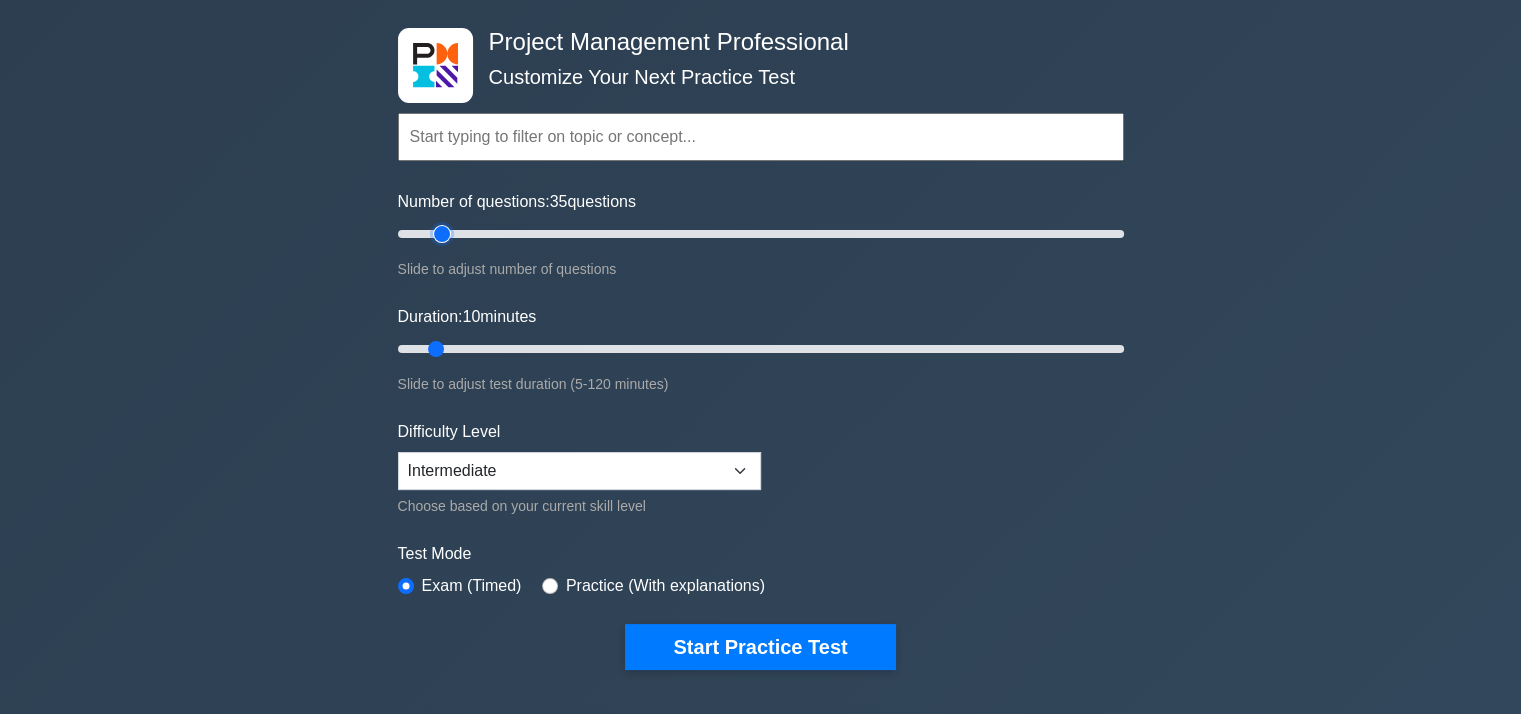 type on "15" 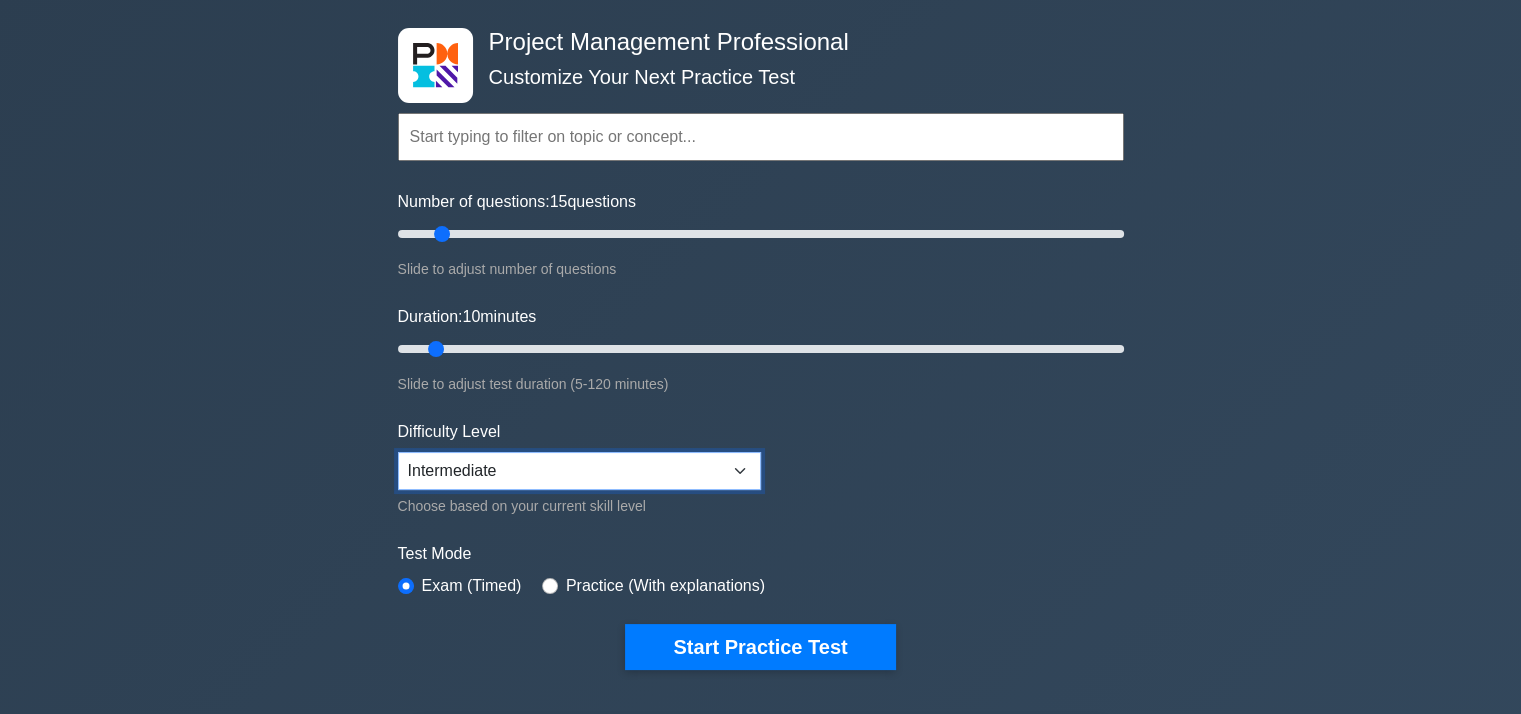 click on "Beginner
Intermediate
Expert" at bounding box center (579, 471) 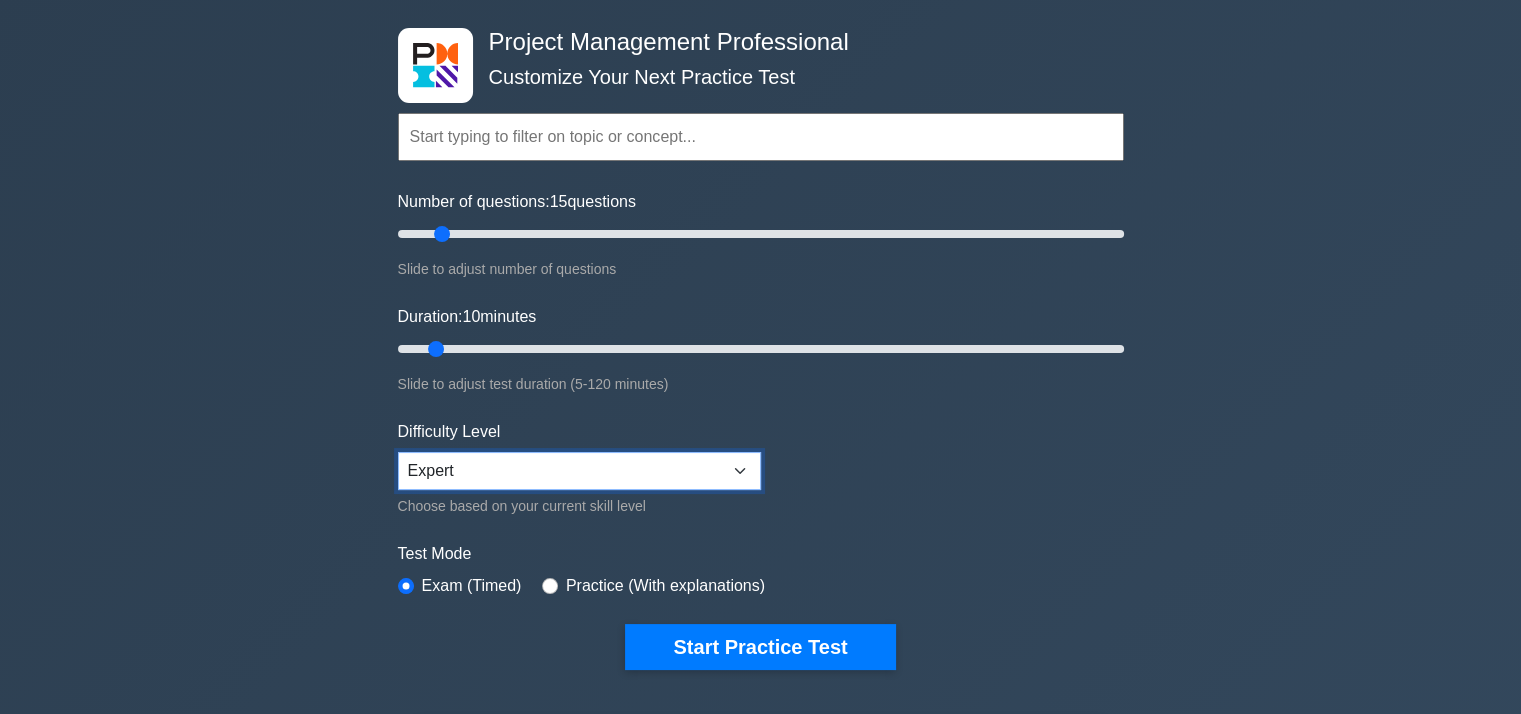 click on "Beginner
Intermediate
Expert" at bounding box center (579, 471) 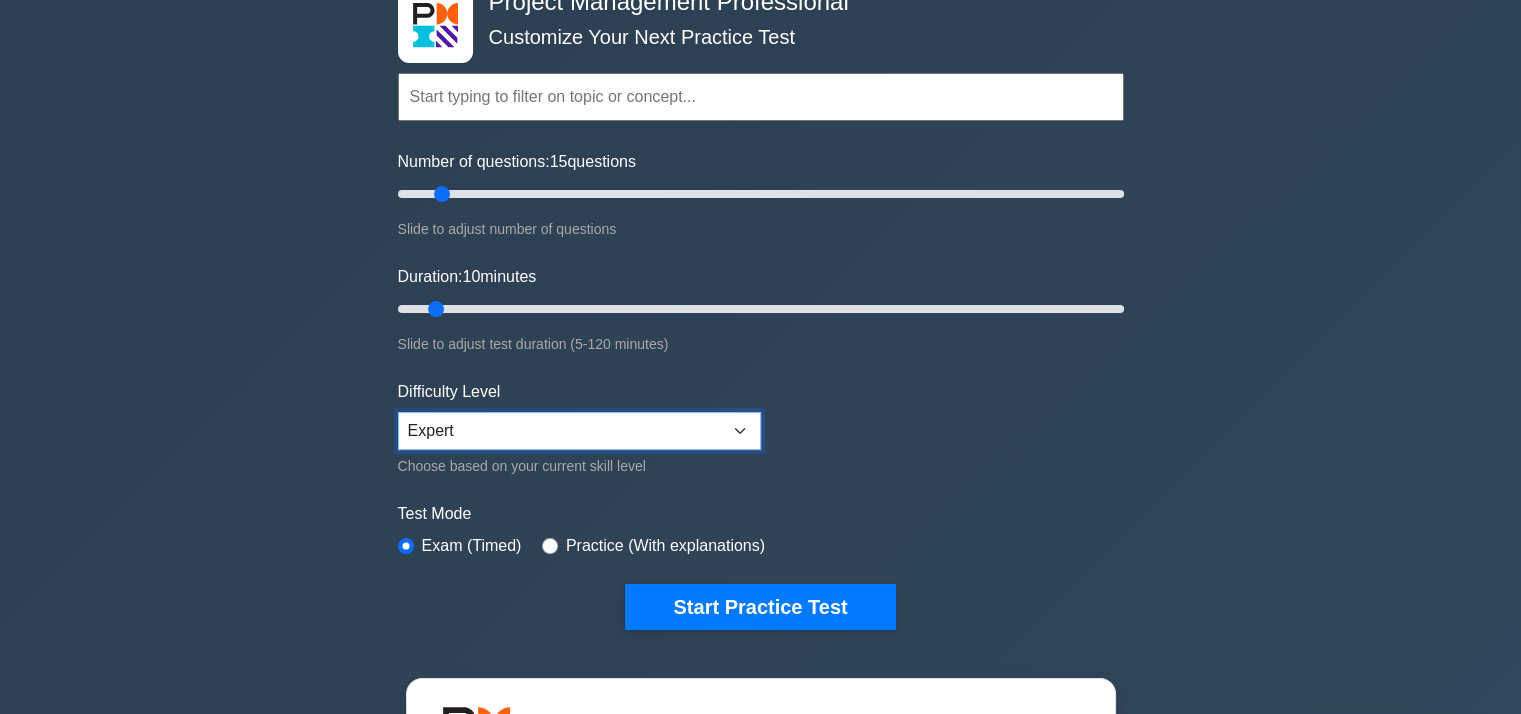 scroll, scrollTop: 124, scrollLeft: 0, axis: vertical 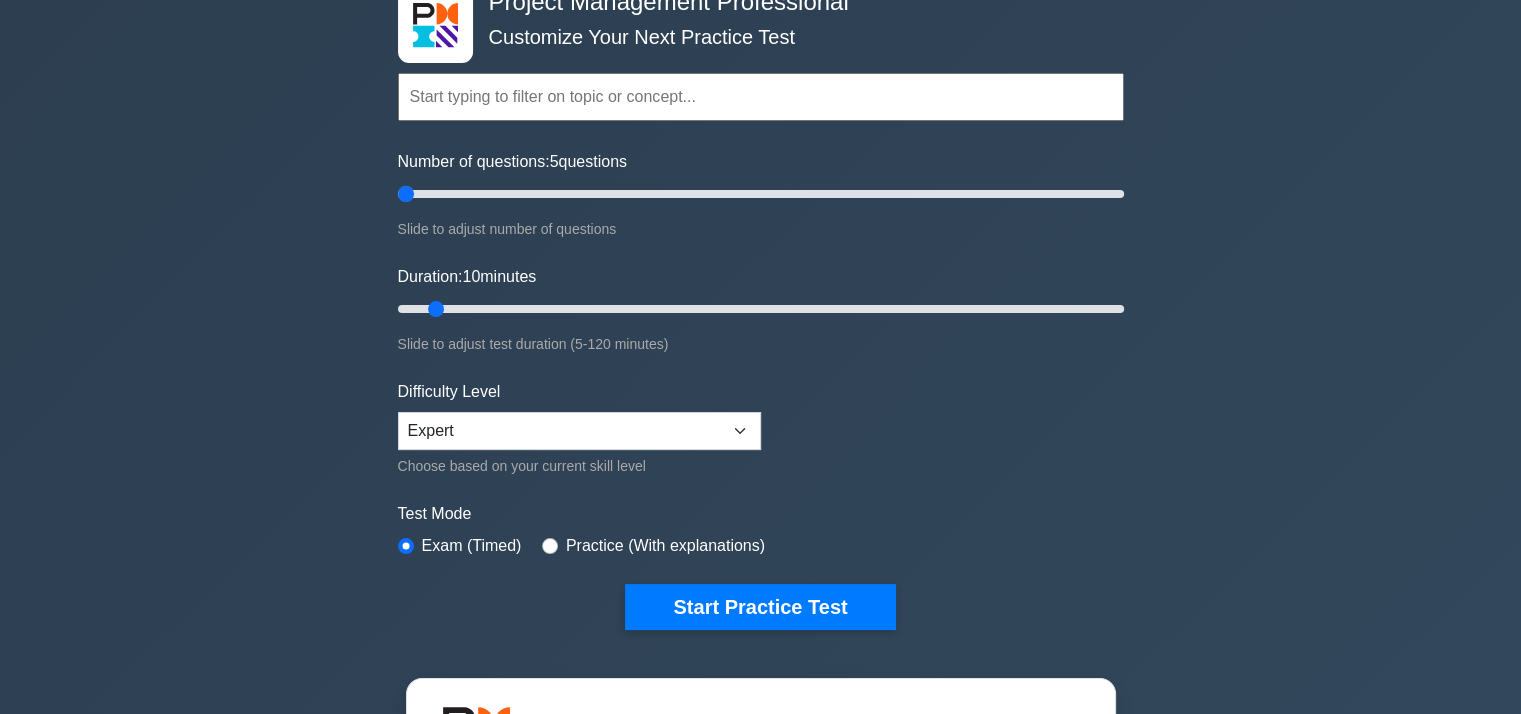 drag, startPoint x: 443, startPoint y: 187, endPoint x: 408, endPoint y: 191, distance: 35.22783 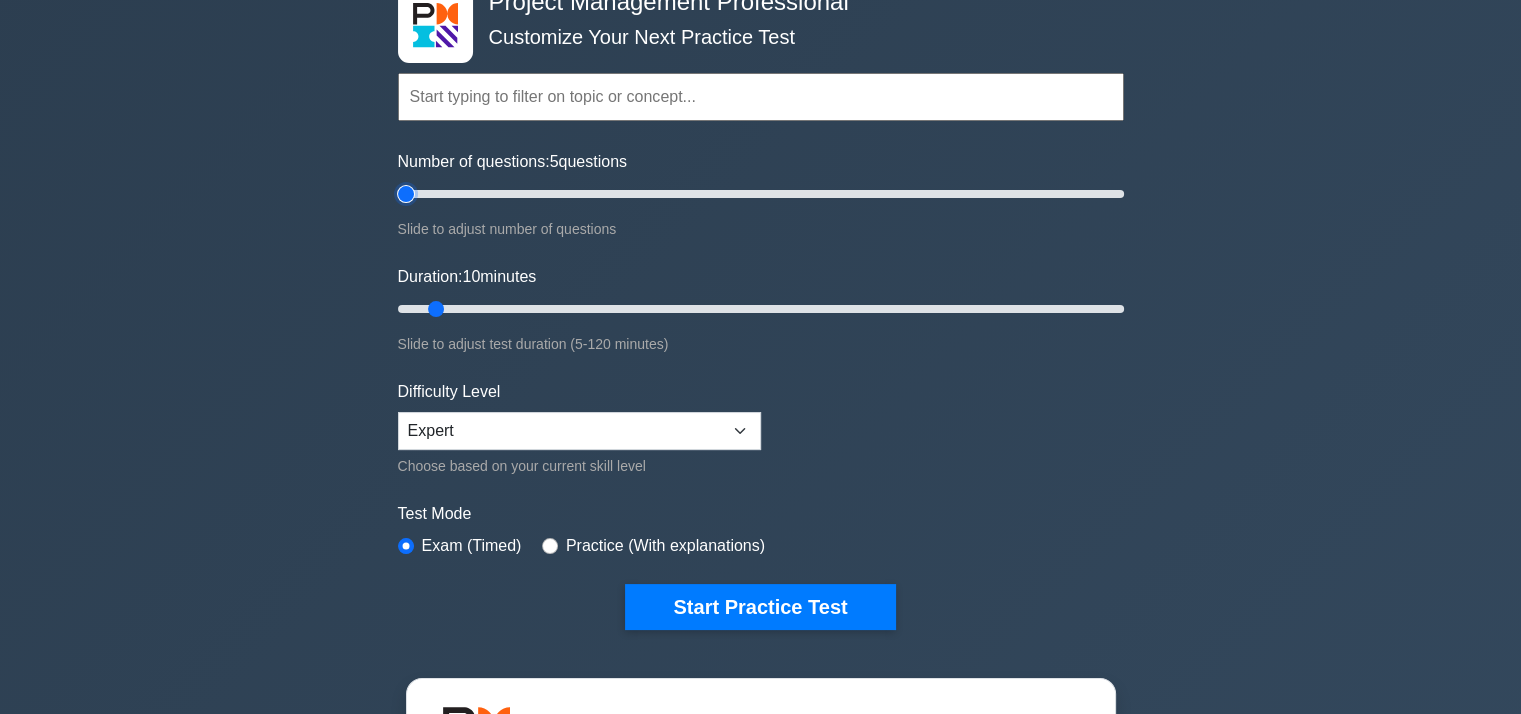 type on "5" 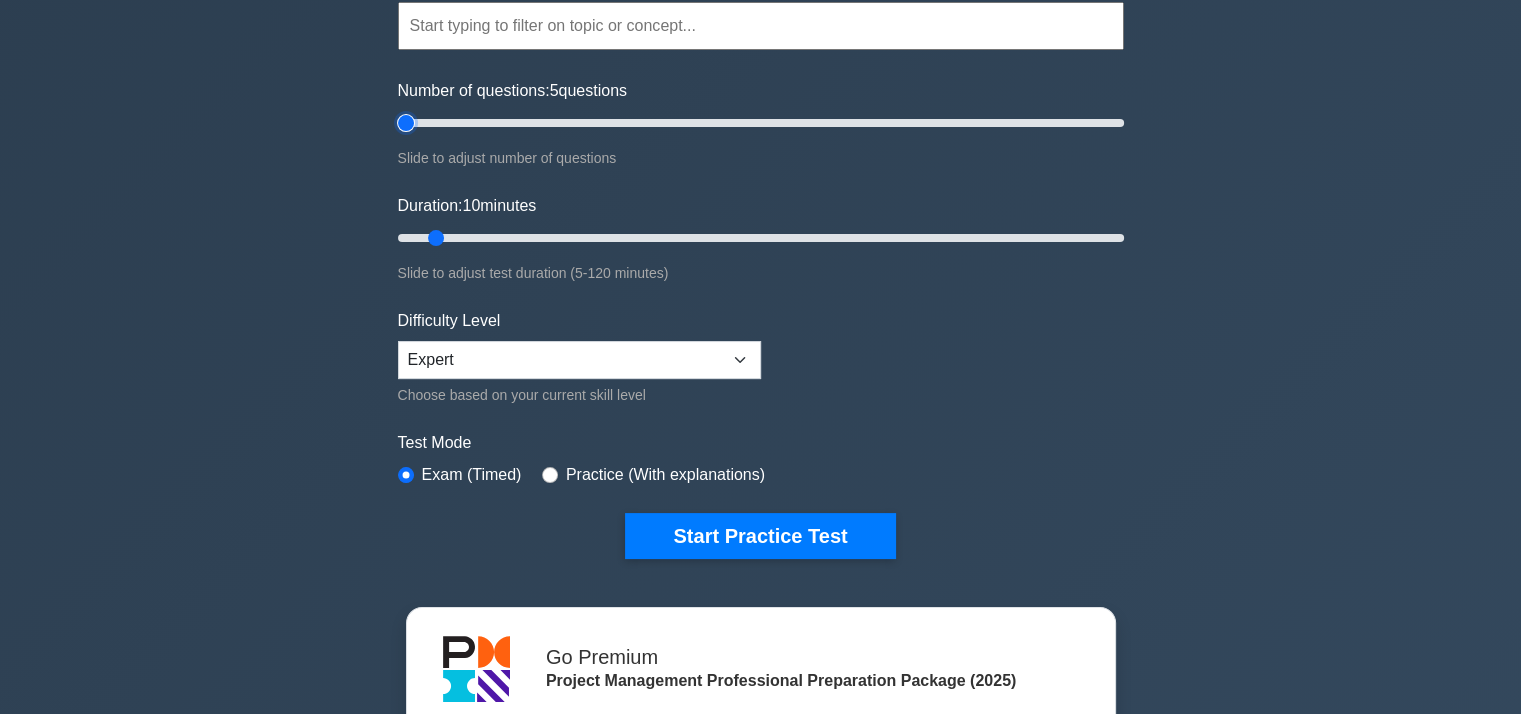 scroll, scrollTop: 196, scrollLeft: 0, axis: vertical 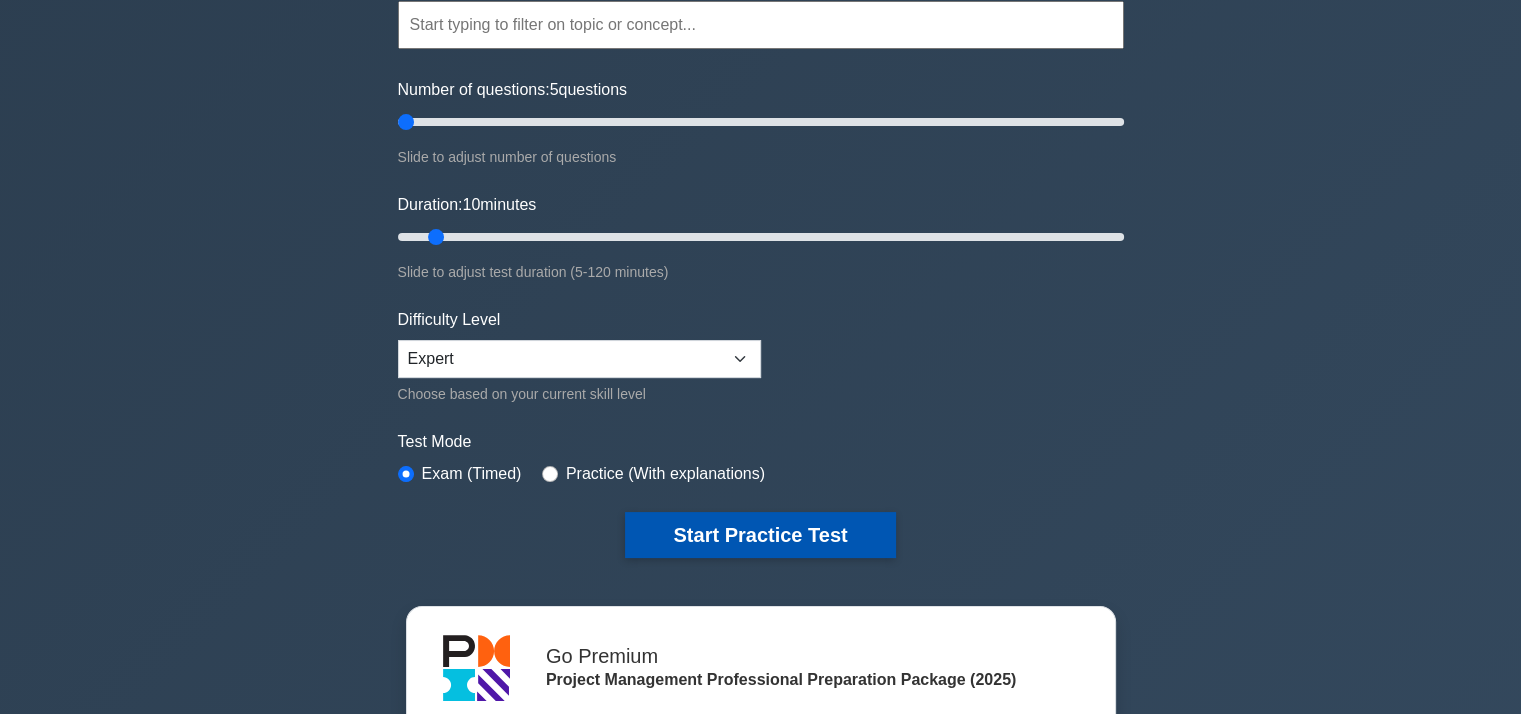 click on "Start Practice Test" at bounding box center (760, 535) 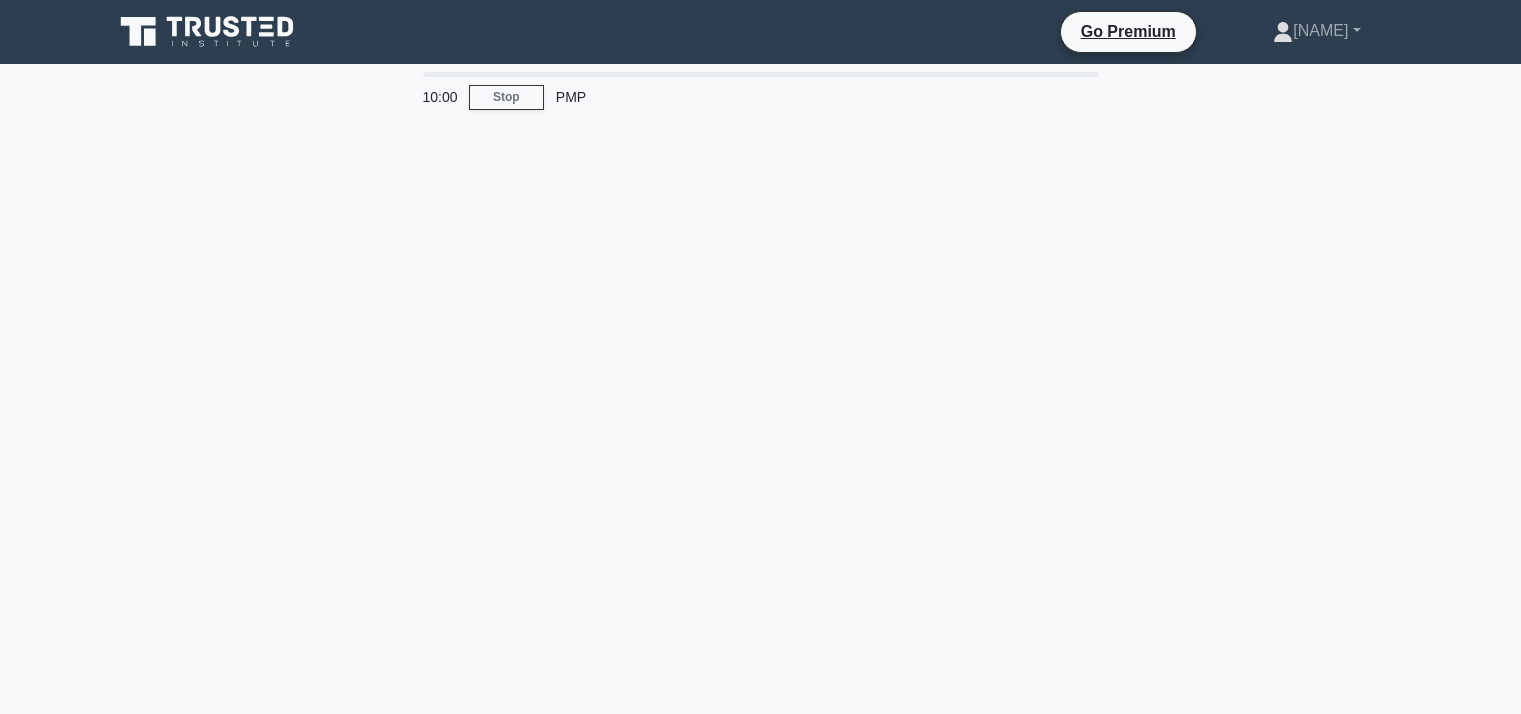 scroll, scrollTop: 0, scrollLeft: 0, axis: both 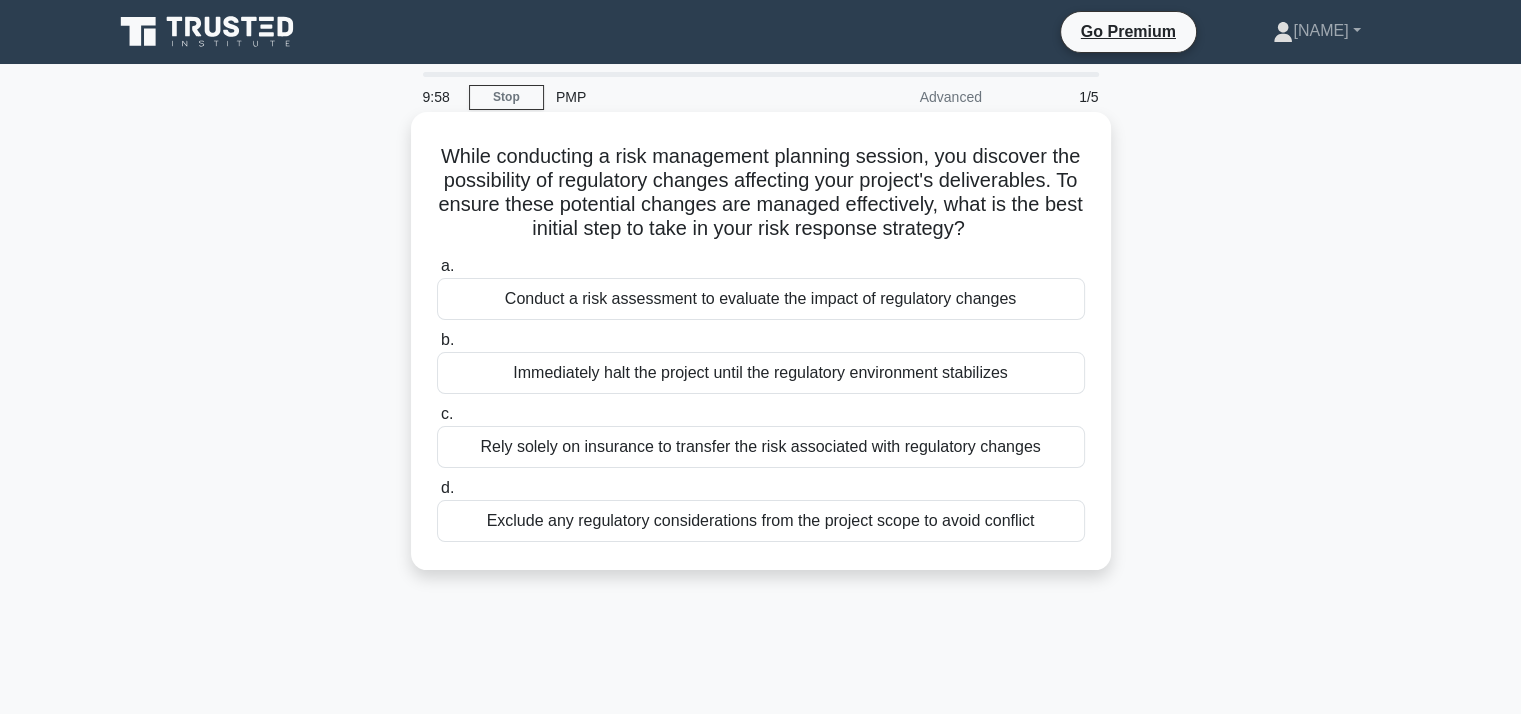 click on "While conducting a risk management planning session, you discover the possibility of regulatory changes affecting your project's deliverables. To ensure these potential changes are managed effectively, what is the best initial step to take in your risk response strategy?
.spinner_0XTQ{transform-origin:center;animation:spinner_y6GP .75s linear infinite}@keyframes spinner_y6GP{100%{transform:rotate(360deg)}}" at bounding box center (761, 193) 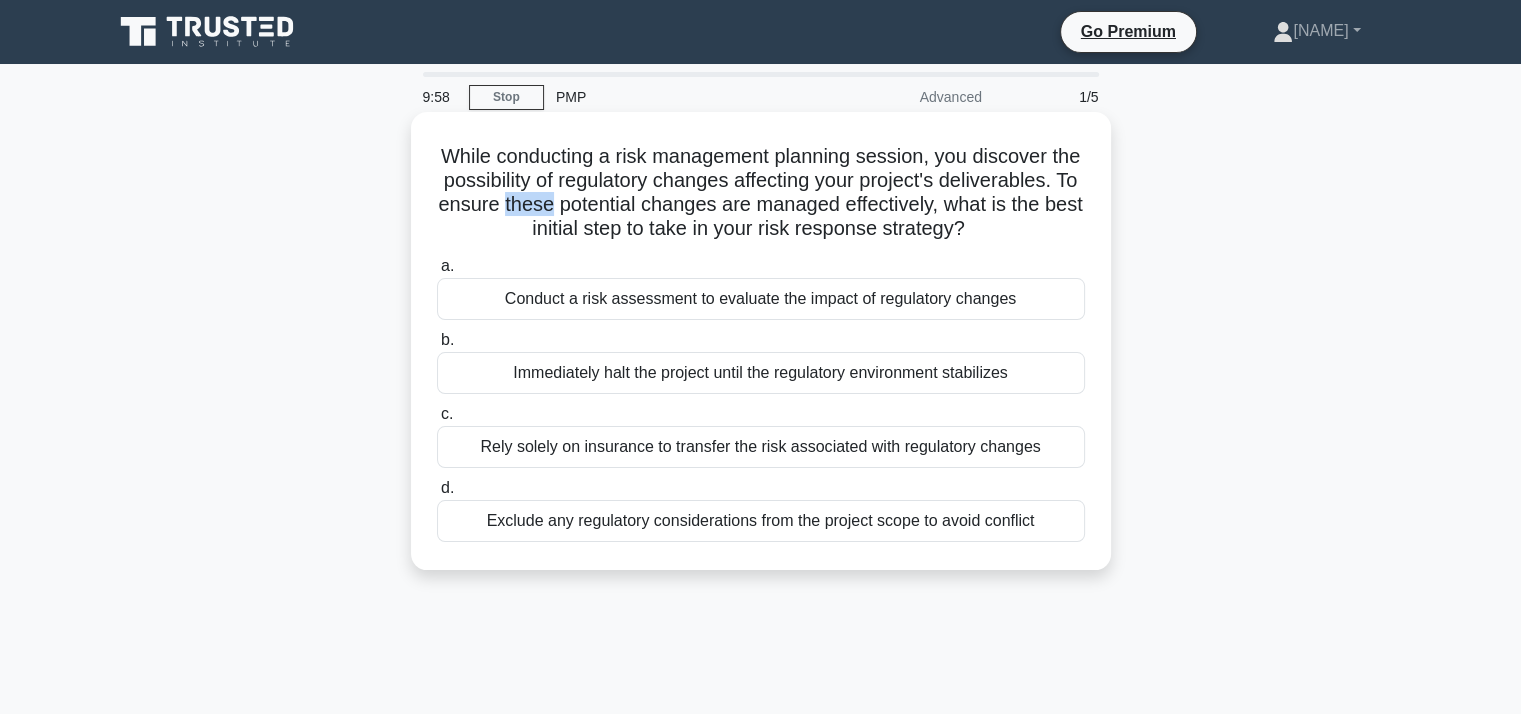 click on "While conducting a risk management planning session, you discover the possibility of regulatory changes affecting your project's deliverables. To ensure these potential changes are managed effectively, what is the best initial step to take in your risk response strategy?
.spinner_0XTQ{transform-origin:center;animation:spinner_y6GP .75s linear infinite}@keyframes spinner_y6GP{100%{transform:rotate(360deg)}}" at bounding box center [761, 193] 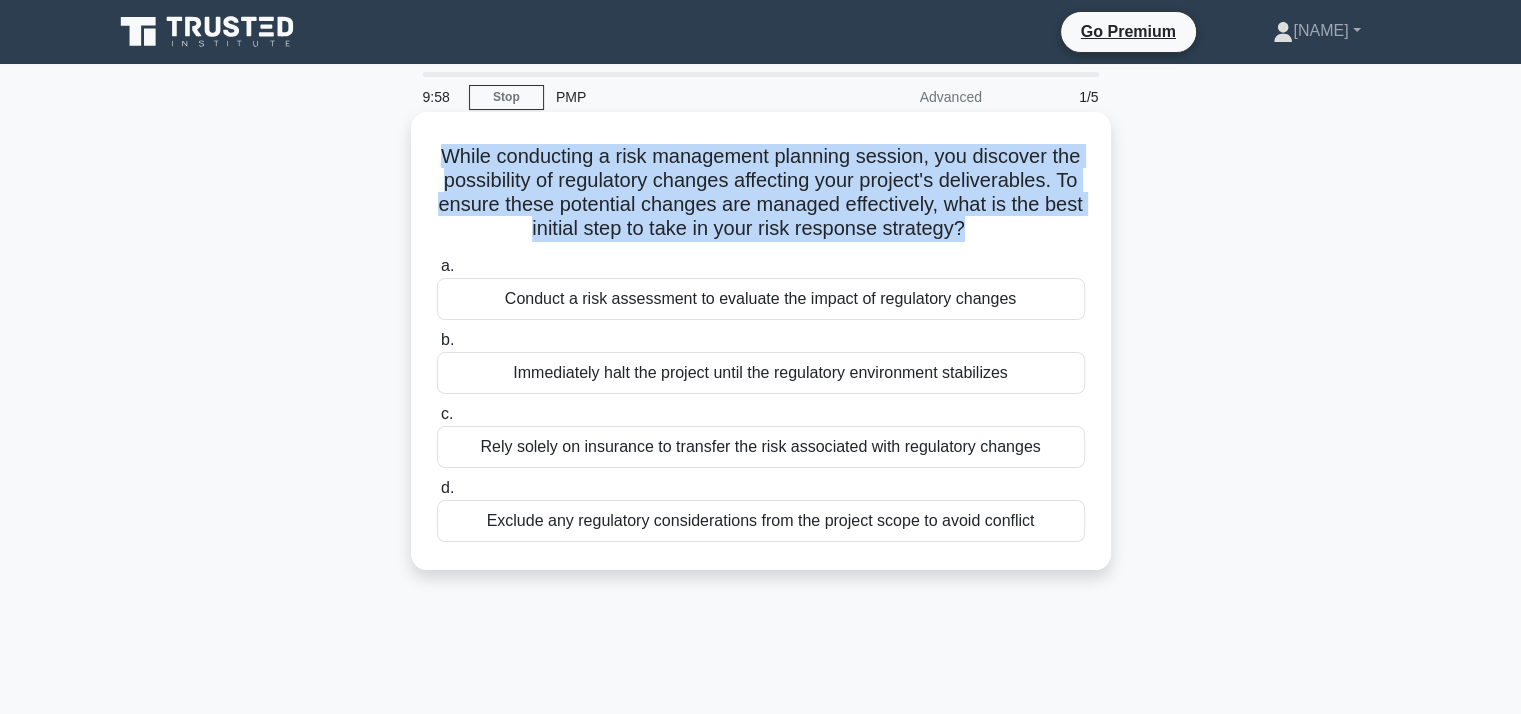 click on "While conducting a risk management planning session, you discover the possibility of regulatory changes affecting your project's deliverables. To ensure these potential changes are managed effectively, what is the best initial step to take in your risk response strategy?
.spinner_0XTQ{transform-origin:center;animation:spinner_y6GP .75s linear infinite}@keyframes spinner_y6GP{100%{transform:rotate(360deg)}}" at bounding box center (761, 193) 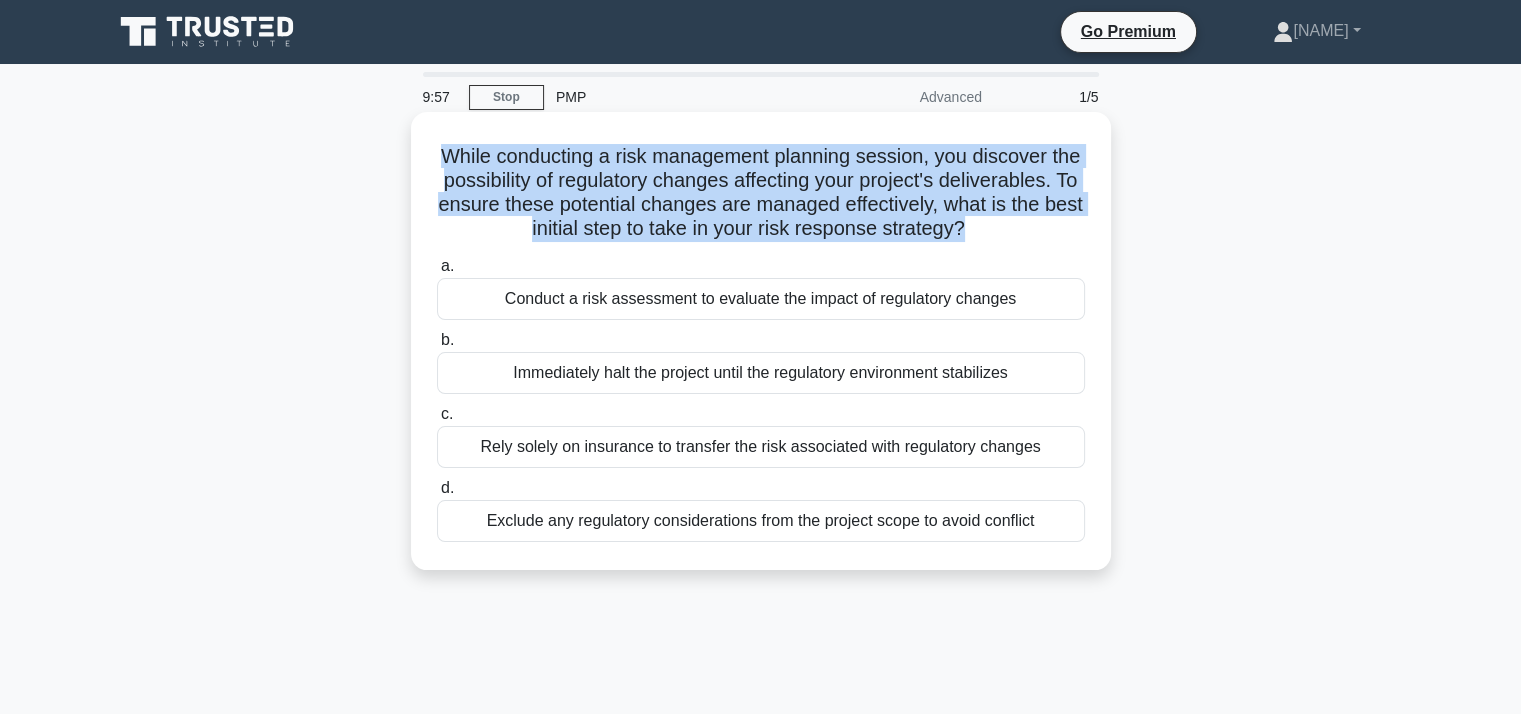 click on "While conducting a risk management planning session, you discover the possibility of regulatory changes affecting your project's deliverables. To ensure these potential changes are managed effectively, what is the best initial step to take in your risk response strategy?
.spinner_0XTQ{transform-origin:center;animation:spinner_y6GP .75s linear infinite}@keyframes spinner_y6GP{100%{transform:rotate(360deg)}}" at bounding box center (761, 193) 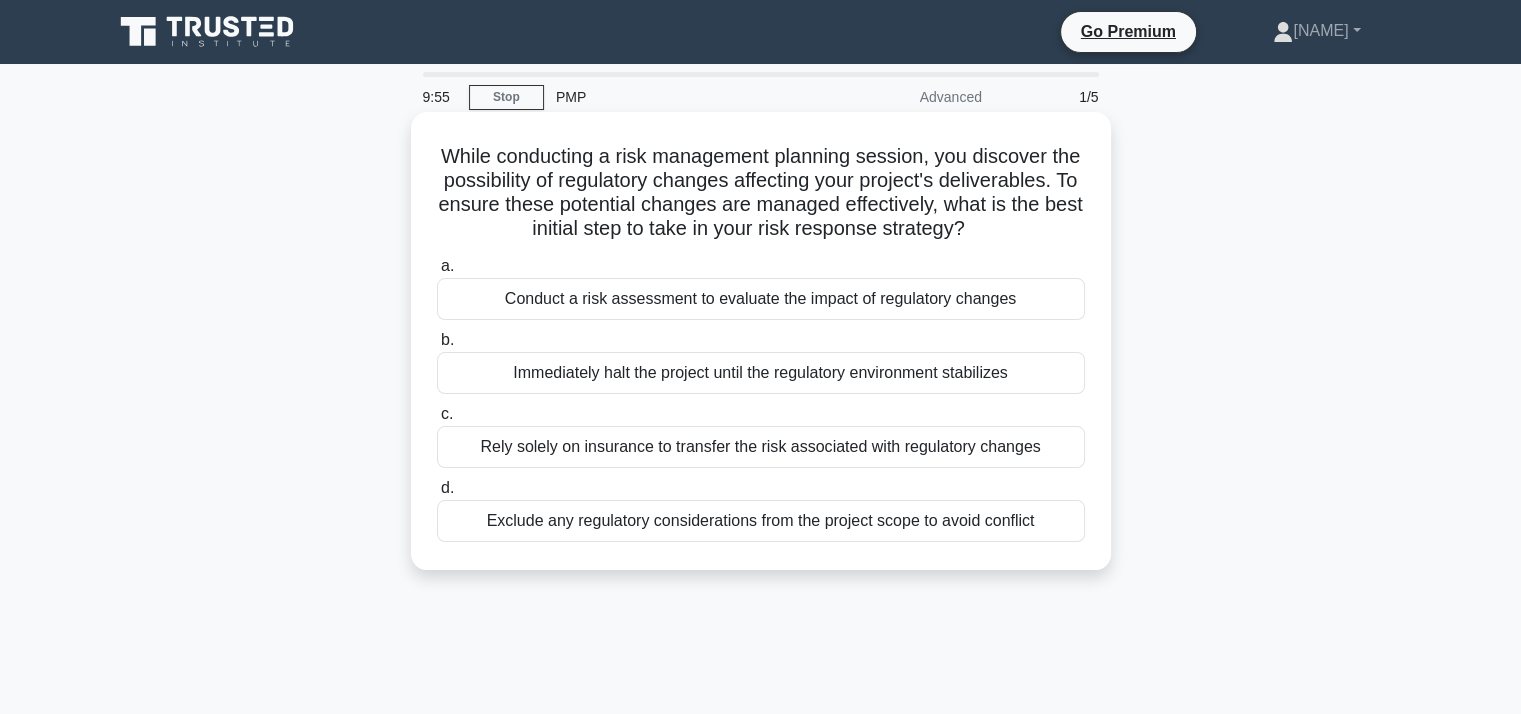 click on "While conducting a risk management planning session, you discover the possibility of regulatory changes affecting your project's deliverables. To ensure these potential changes are managed effectively, what is the best initial step to take in your risk response strategy?
.spinner_0XTQ{transform-origin:center;animation:spinner_y6GP .75s linear infinite}@keyframes spinner_y6GP{100%{transform:rotate(360deg)}}" at bounding box center [761, 193] 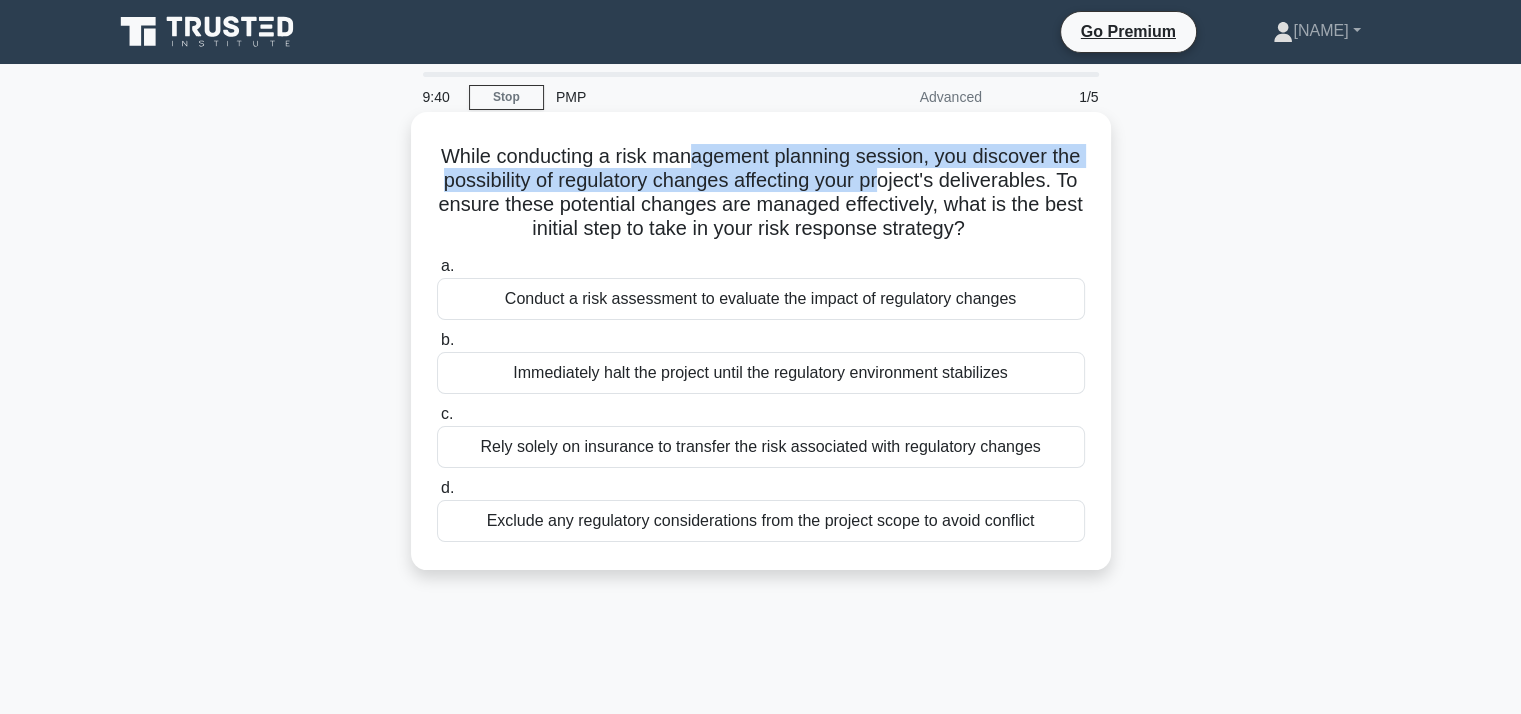 drag, startPoint x: 716, startPoint y: 158, endPoint x: 981, endPoint y: 175, distance: 265.5447 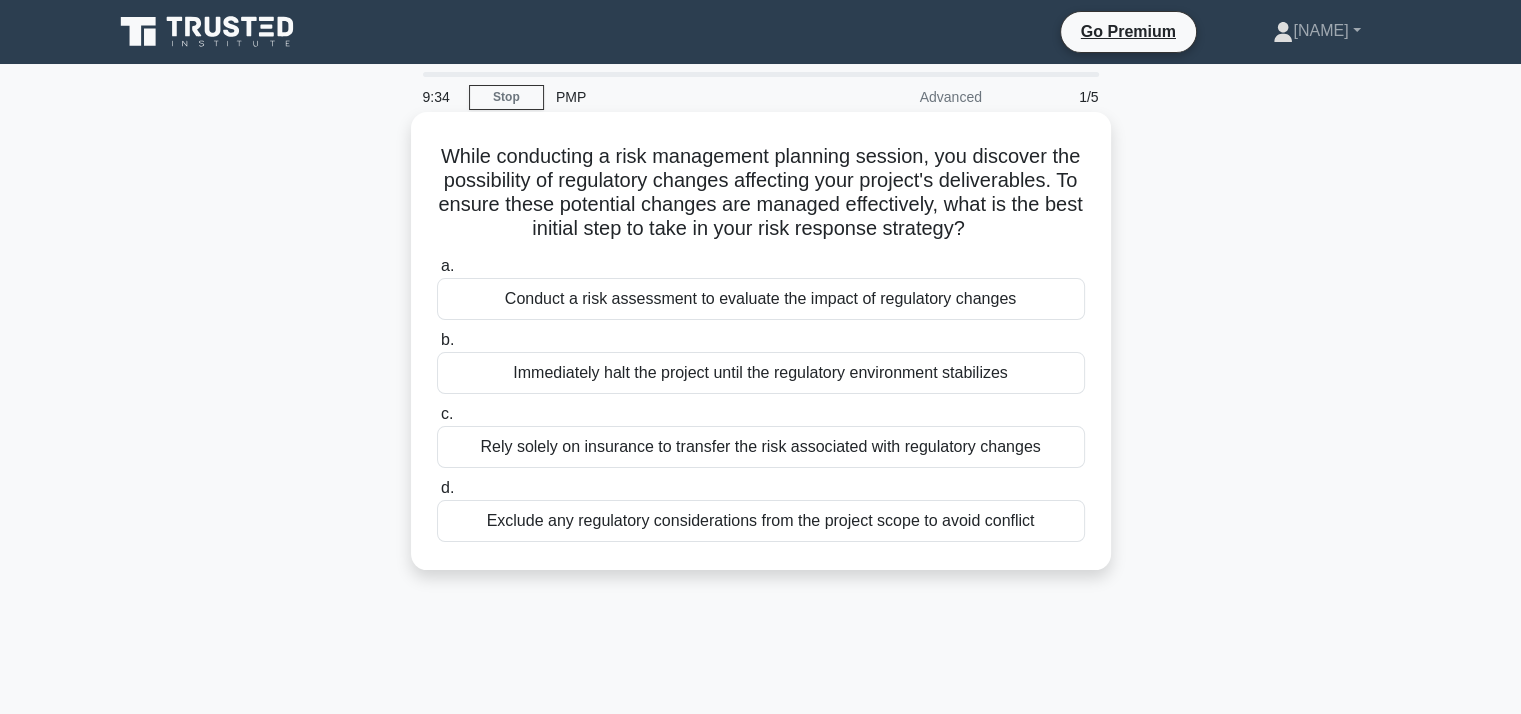 click on "While conducting a risk management planning session, you discover the possibility of regulatory changes affecting your project's deliverables. To ensure these potential changes are managed effectively, what is the best initial step to take in your risk response strategy?
.spinner_0XTQ{transform-origin:center;animation:spinner_y6GP .75s linear infinite}@keyframes spinner_y6GP{100%{transform:rotate(360deg)}}" at bounding box center (761, 193) 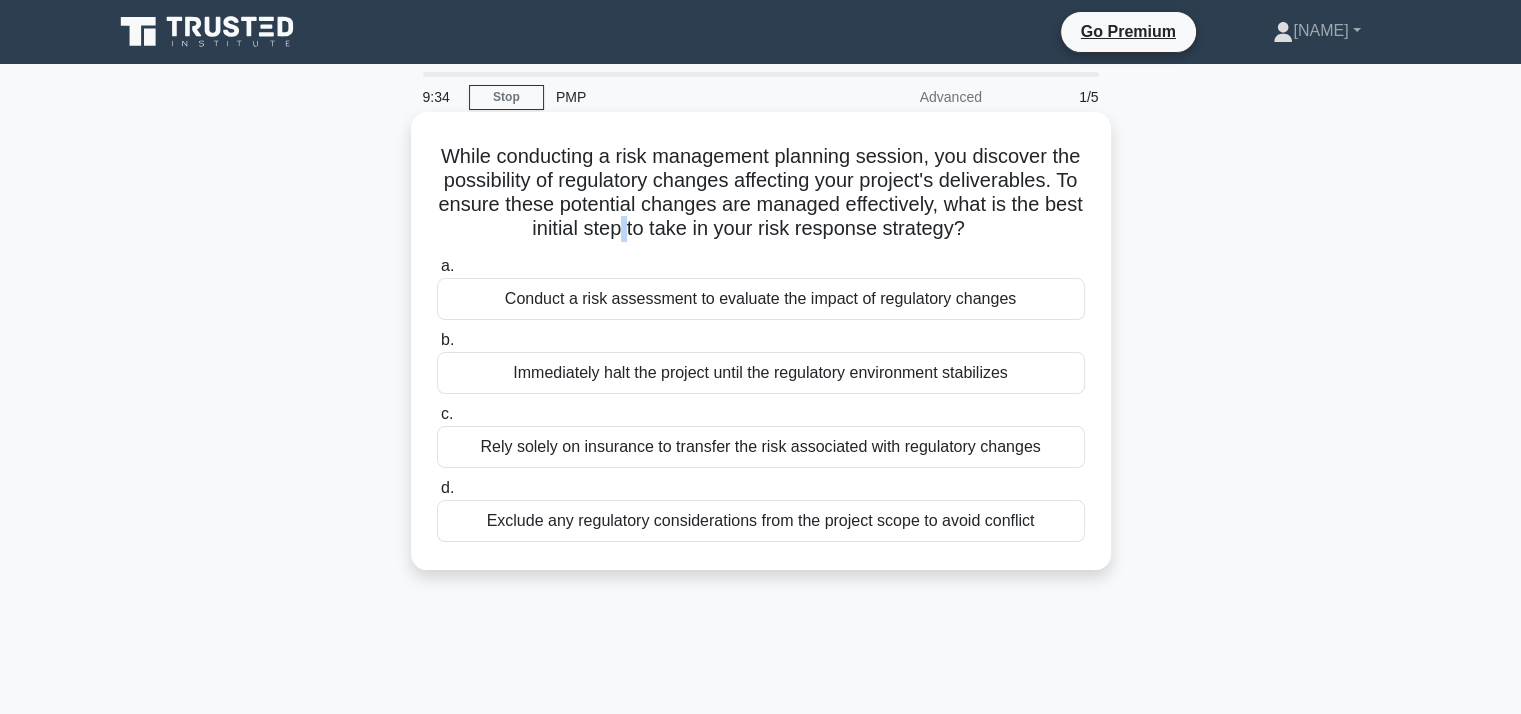 click on "While conducting a risk management planning session, you discover the possibility of regulatory changes affecting your project's deliverables. To ensure these potential changes are managed effectively, what is the best initial step to take in your risk response strategy?
.spinner_0XTQ{transform-origin:center;animation:spinner_y6GP .75s linear infinite}@keyframes spinner_y6GP{100%{transform:rotate(360deg)}}" at bounding box center (761, 193) 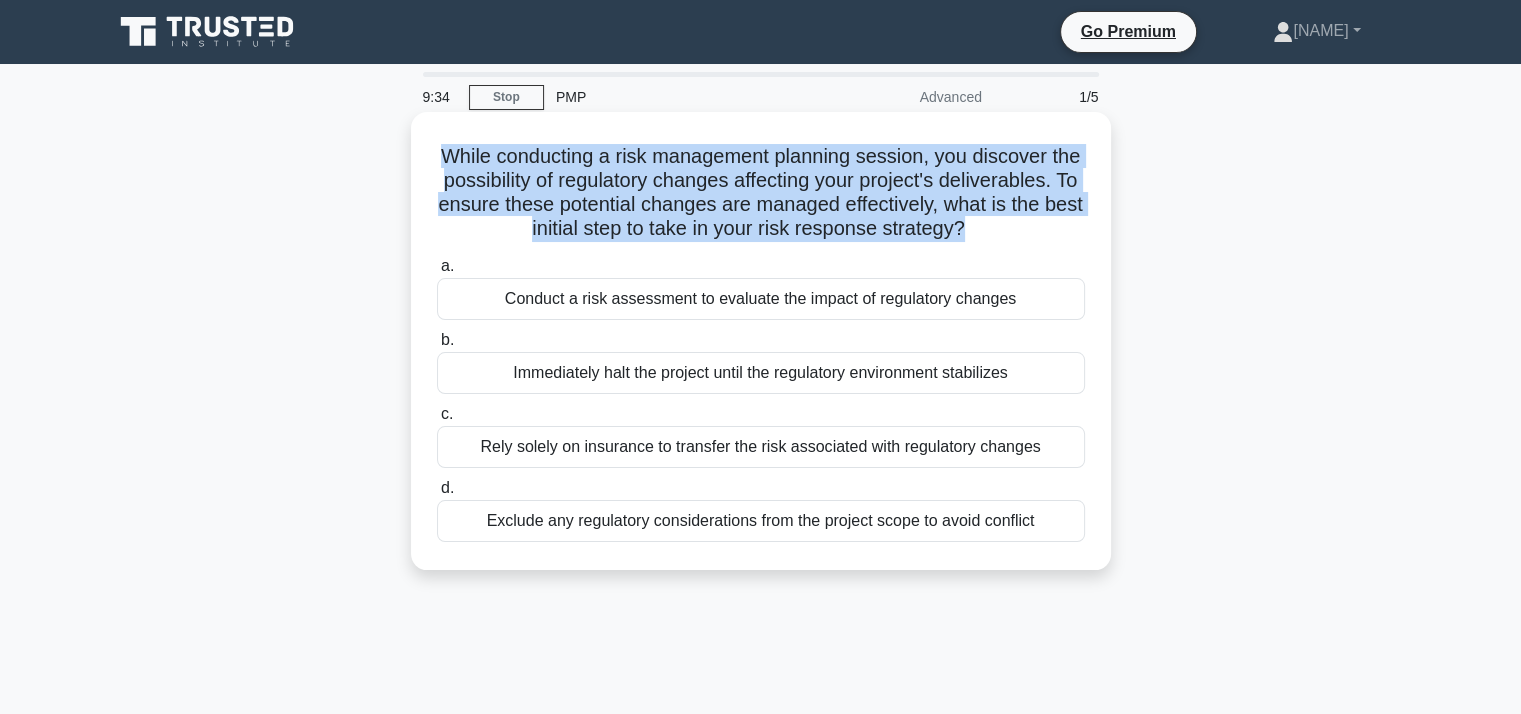 click on "While conducting a risk management planning session, you discover the possibility of regulatory changes affecting your project's deliverables. To ensure these potential changes are managed effectively, what is the best initial step to take in your risk response strategy?
.spinner_0XTQ{transform-origin:center;animation:spinner_y6GP .75s linear infinite}@keyframes spinner_y6GP{100%{transform:rotate(360deg)}}" at bounding box center [761, 193] 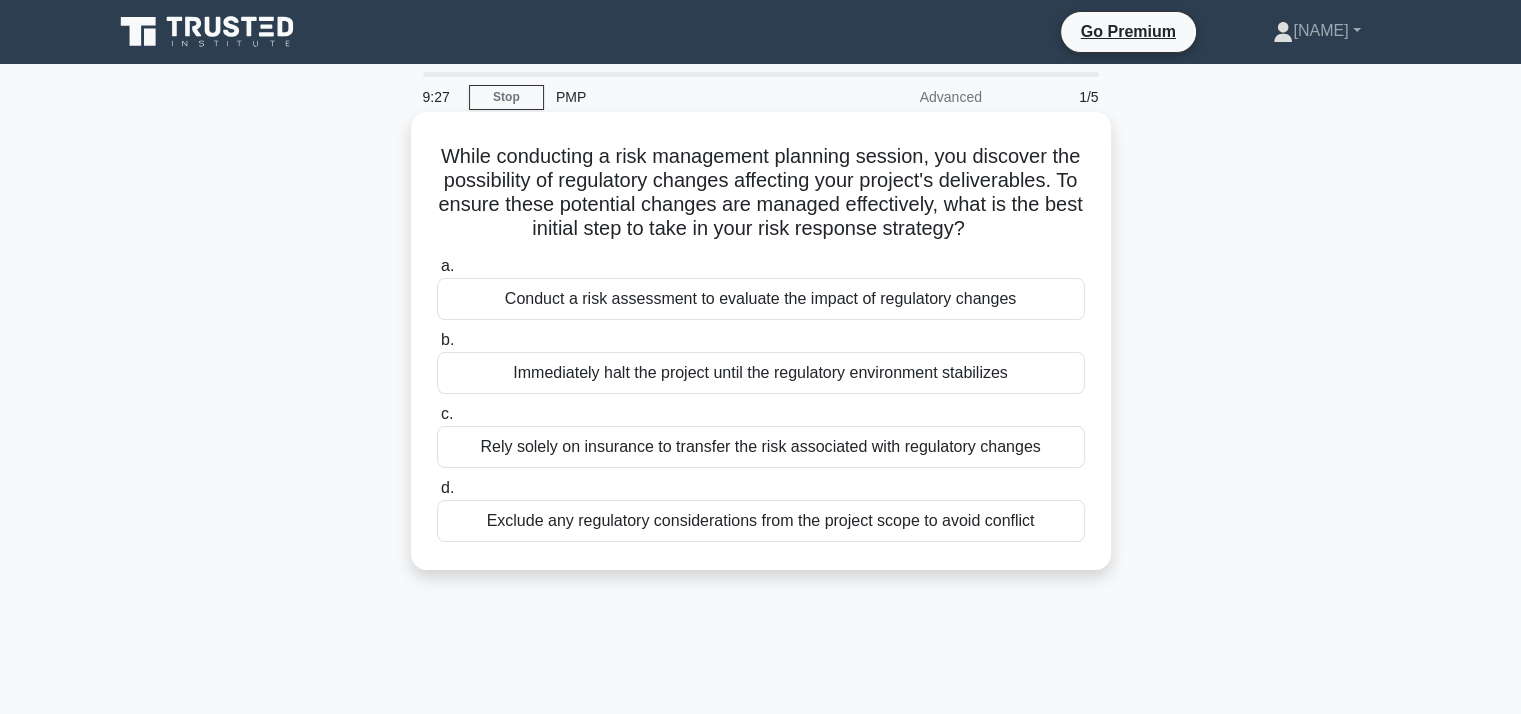 click on "Conduct a risk assessment to evaluate the impact of regulatory changes" at bounding box center [761, 299] 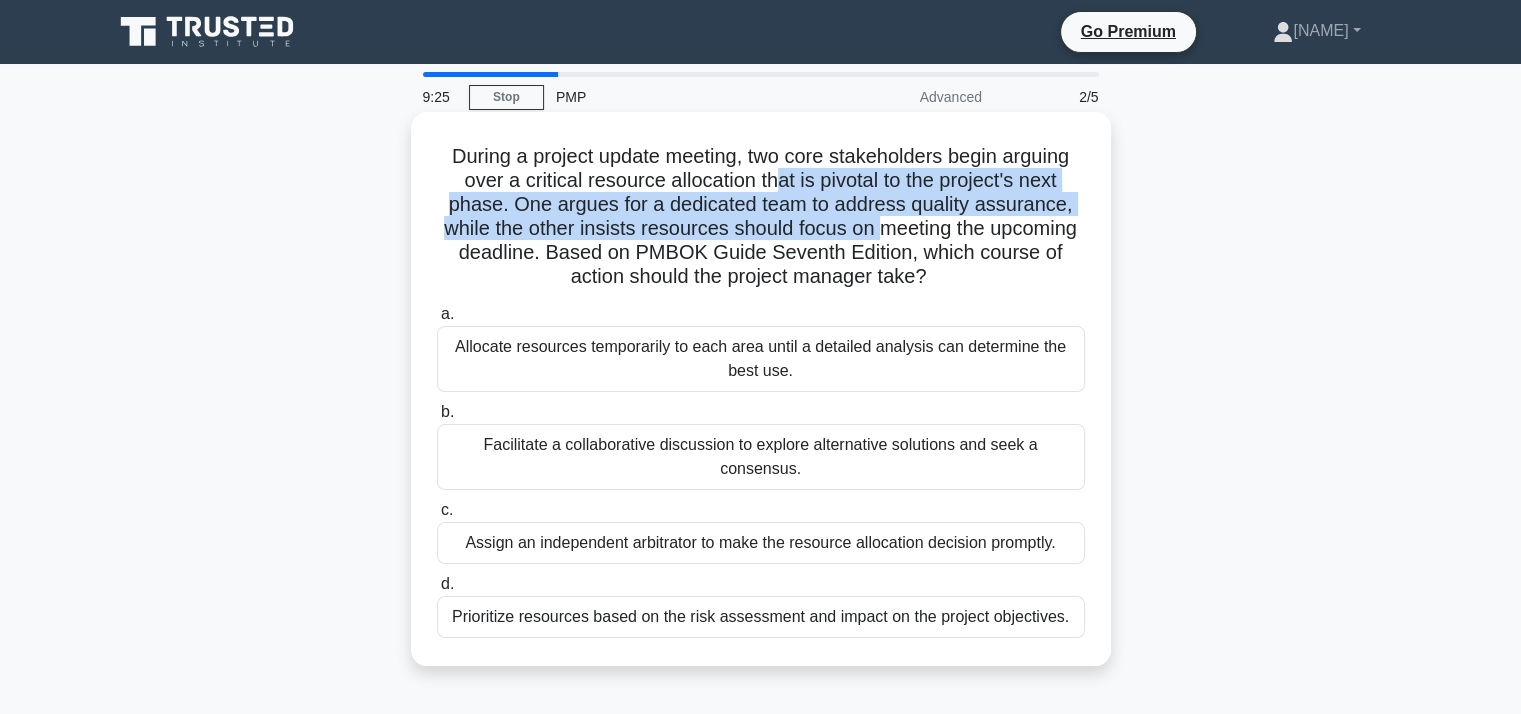 drag, startPoint x: 780, startPoint y: 178, endPoint x: 883, endPoint y: 246, distance: 123.42204 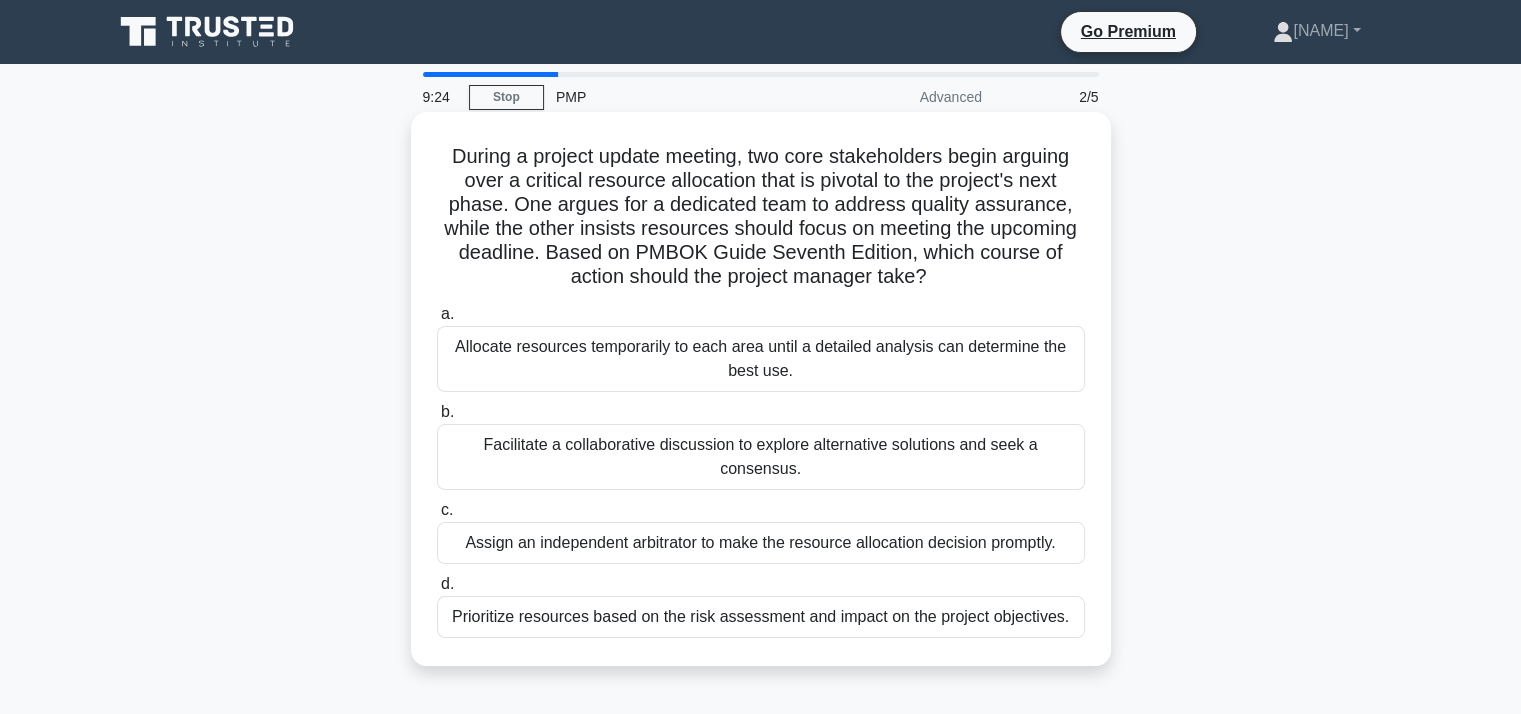 click on "During a project update meeting, two core stakeholders begin arguing over a critical resource allocation that is pivotal to the project's next phase. One argues for a dedicated team to address quality assurance, while the other insists resources should focus on meeting the upcoming deadline. Based on PMBOK Guide Seventh Edition, which course of action should the project manager take?
.spinner_0XTQ{transform-origin:center;animation:spinner_y6GP .75s linear infinite}@keyframes spinner_y6GP{100%{transform:rotate(360deg)}}" at bounding box center [761, 217] 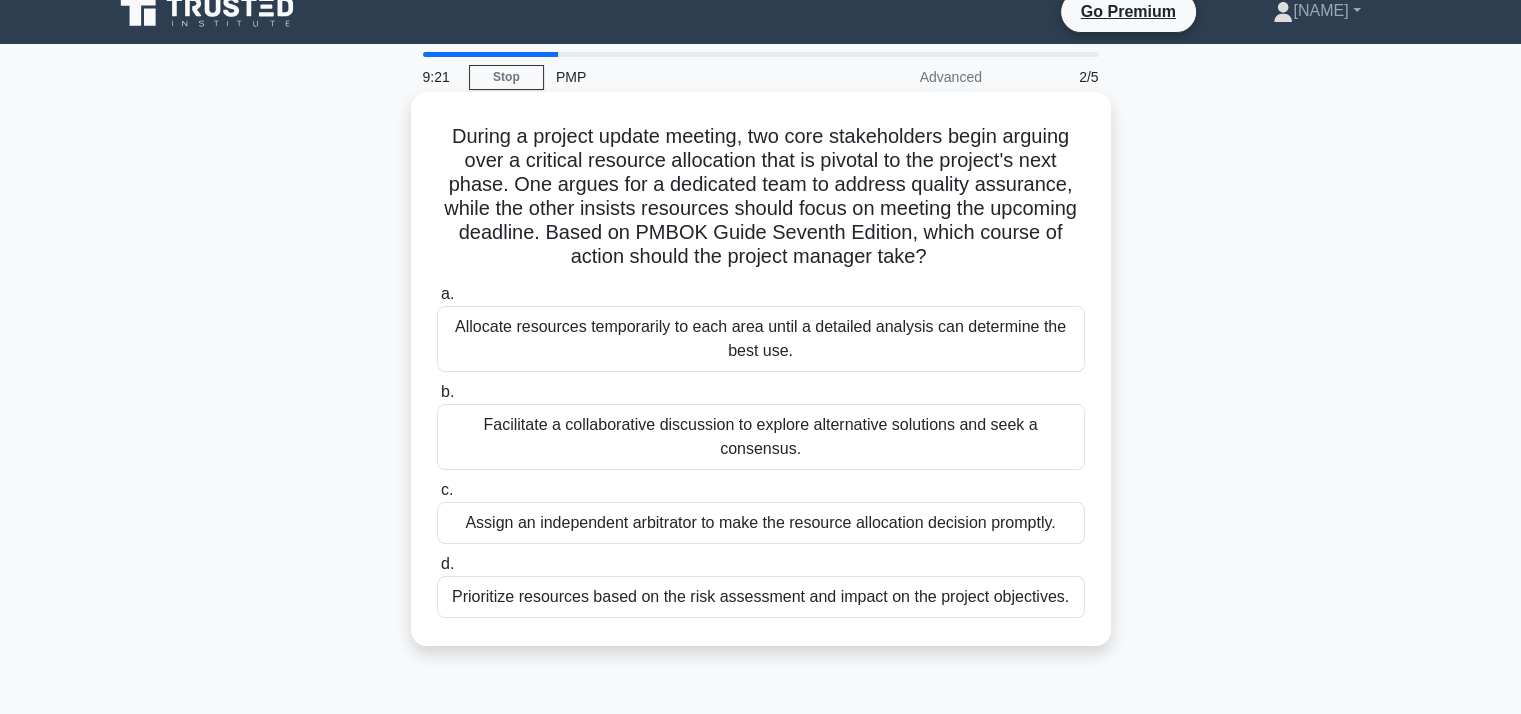 scroll, scrollTop: 24, scrollLeft: 0, axis: vertical 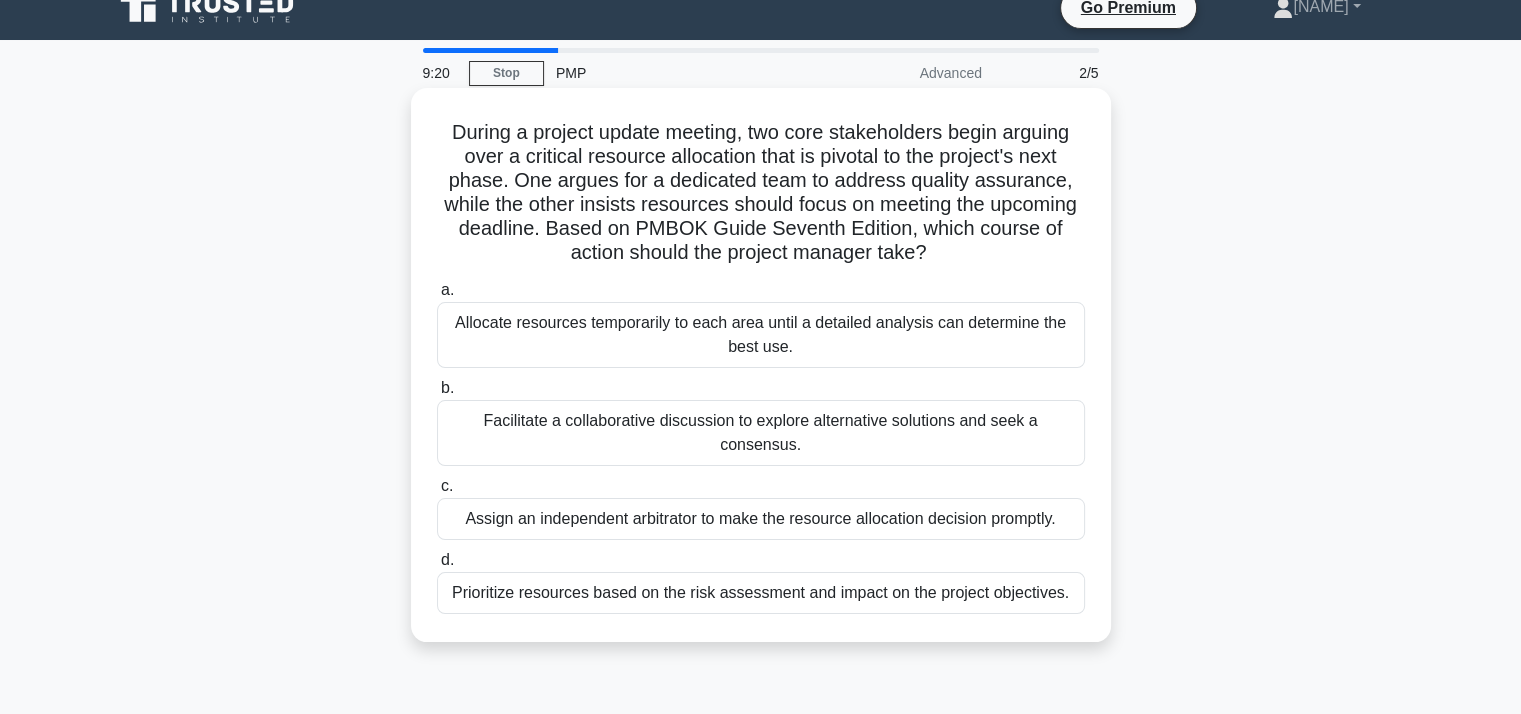 click on "During a project update meeting, two core stakeholders begin arguing over a critical resource allocation that is pivotal to the project's next phase. One argues for a dedicated team to address quality assurance, while the other insists resources should focus on meeting the upcoming deadline. Based on PMBOK Guide Seventh Edition, which course of action should the project manager take?
.spinner_0XTQ{transform-origin:center;animation:spinner_y6GP .75s linear infinite}@keyframes spinner_y6GP{100%{transform:rotate(360deg)}}" at bounding box center (761, 193) 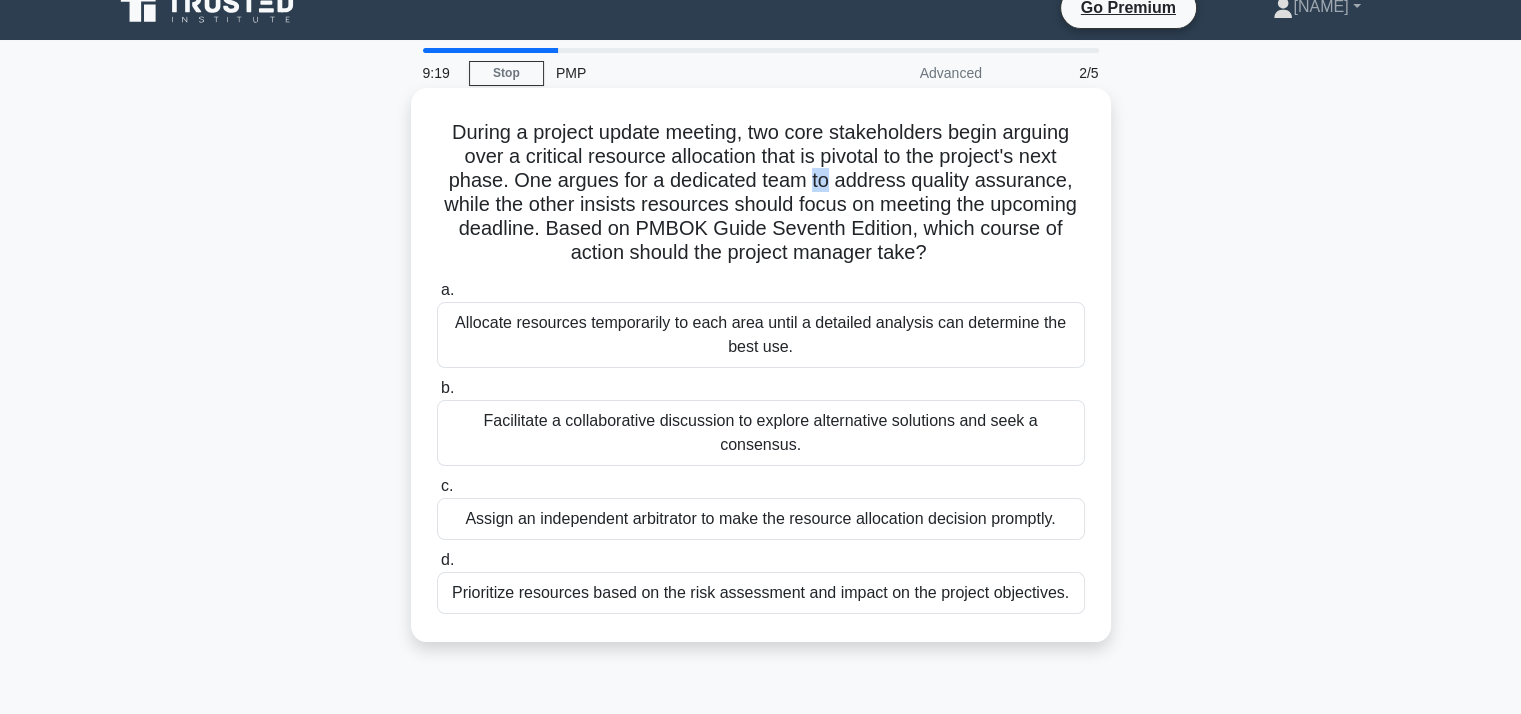 click on "During a project update meeting, two core stakeholders begin arguing over a critical resource allocation that is pivotal to the project's next phase. One argues for a dedicated team to address quality assurance, while the other insists resources should focus on meeting the upcoming deadline. Based on PMBOK Guide Seventh Edition, which course of action should the project manager take?
.spinner_0XTQ{transform-origin:center;animation:spinner_y6GP .75s linear infinite}@keyframes spinner_y6GP{100%{transform:rotate(360deg)}}" at bounding box center (761, 193) 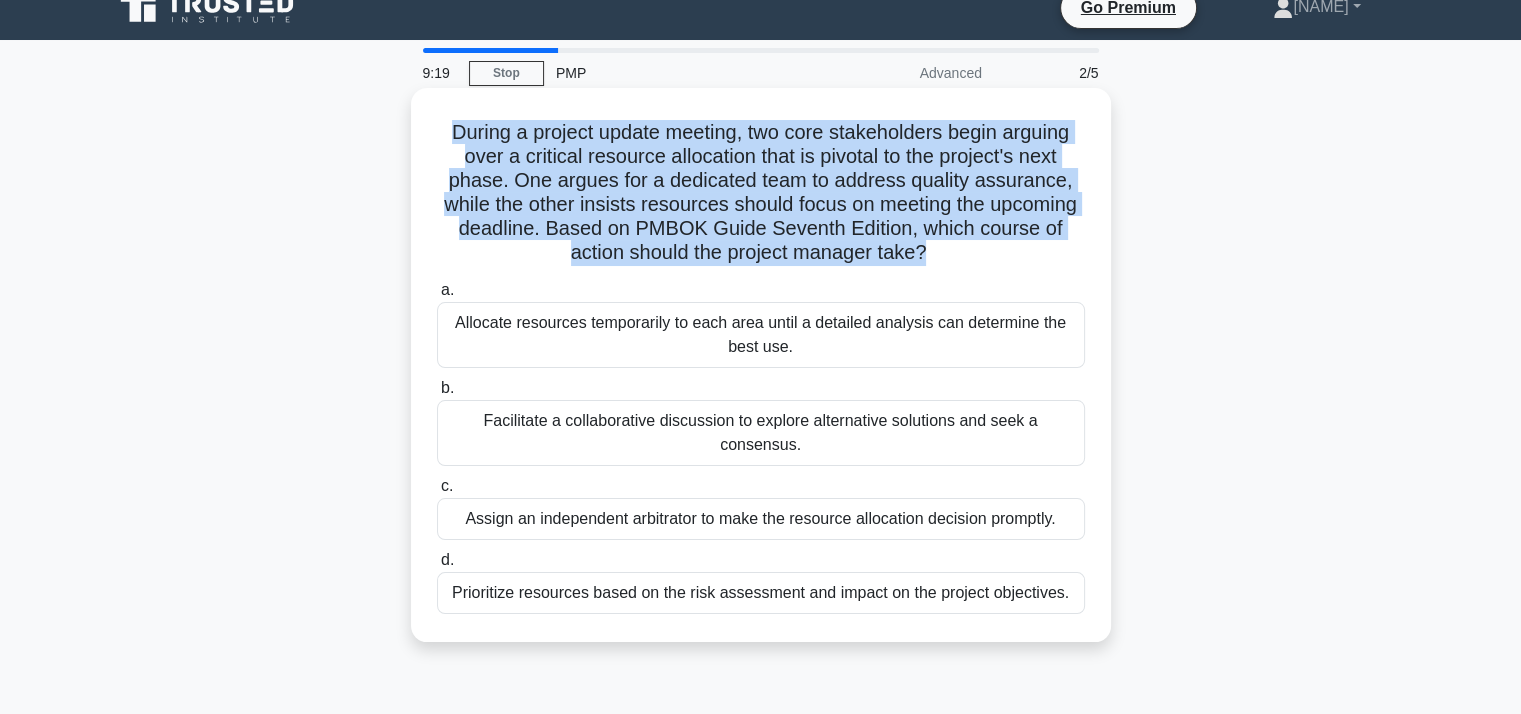 click on "During a project update meeting, two core stakeholders begin arguing over a critical resource allocation that is pivotal to the project's next phase. One argues for a dedicated team to address quality assurance, while the other insists resources should focus on meeting the upcoming deadline. Based on PMBOK Guide Seventh Edition, which course of action should the project manager take?
.spinner_0XTQ{transform-origin:center;animation:spinner_y6GP .75s linear infinite}@keyframes spinner_y6GP{100%{transform:rotate(360deg)}}" at bounding box center [761, 193] 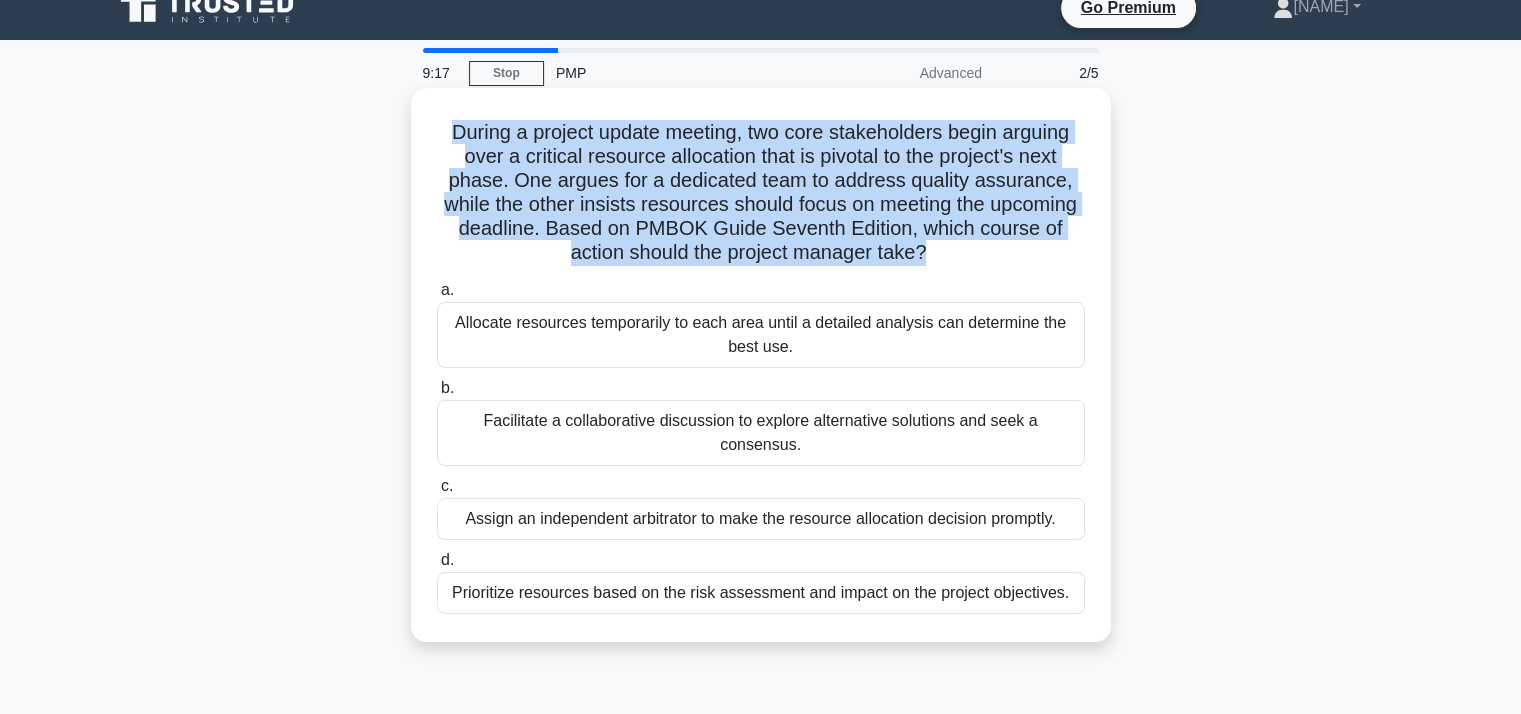 click on "During a project update meeting, two core stakeholders begin arguing over a critical resource allocation that is pivotal to the project's next phase. One argues for a dedicated team to address quality assurance, while the other insists resources should focus on meeting the upcoming deadline. Based on PMBOK Guide Seventh Edition, which course of action should the project manager take?
.spinner_0XTQ{transform-origin:center;animation:spinner_y6GP .75s linear infinite}@keyframes spinner_y6GP{100%{transform:rotate(360deg)}}" at bounding box center (761, 193) 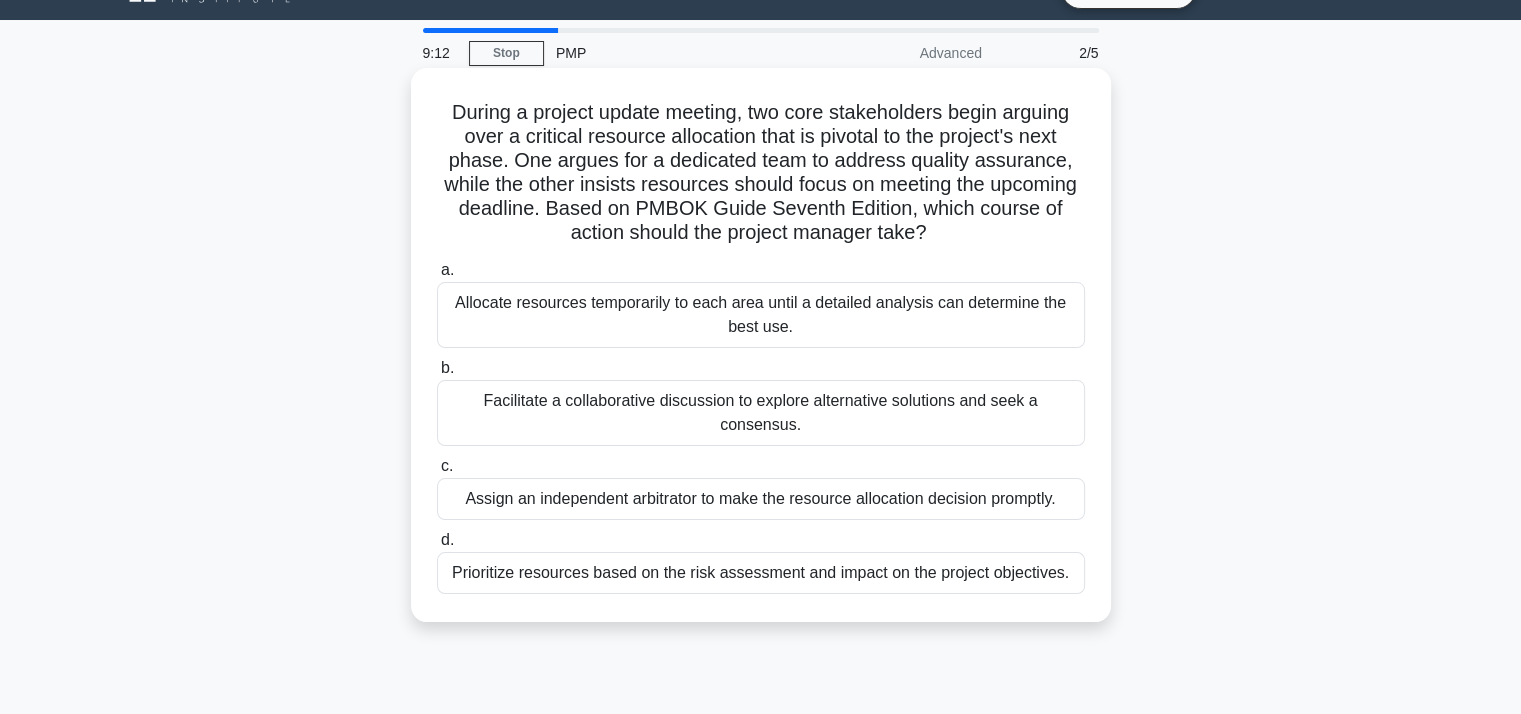 scroll, scrollTop: 44, scrollLeft: 0, axis: vertical 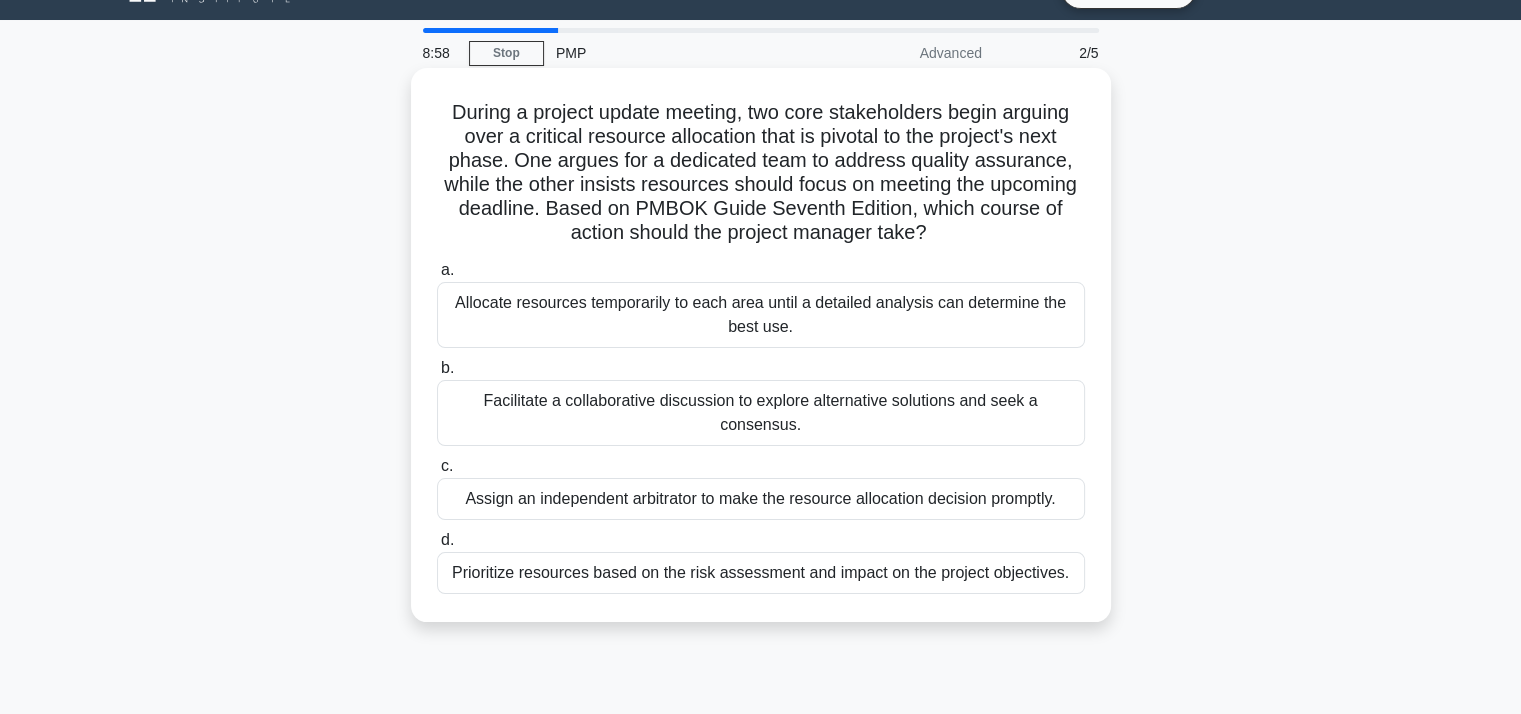 click on "Facilitate a collaborative discussion to explore alternative solutions and seek a consensus." at bounding box center (761, 413) 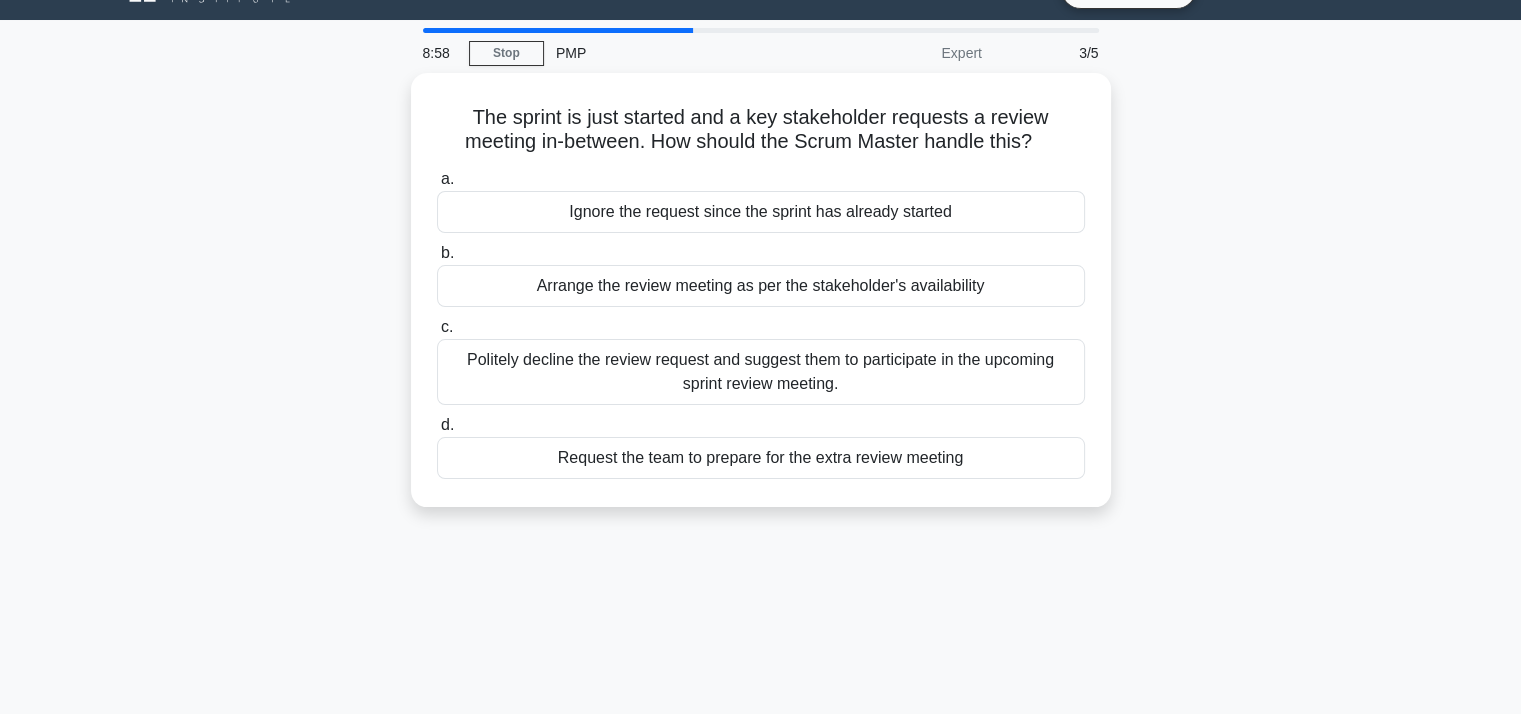 scroll, scrollTop: 0, scrollLeft: 0, axis: both 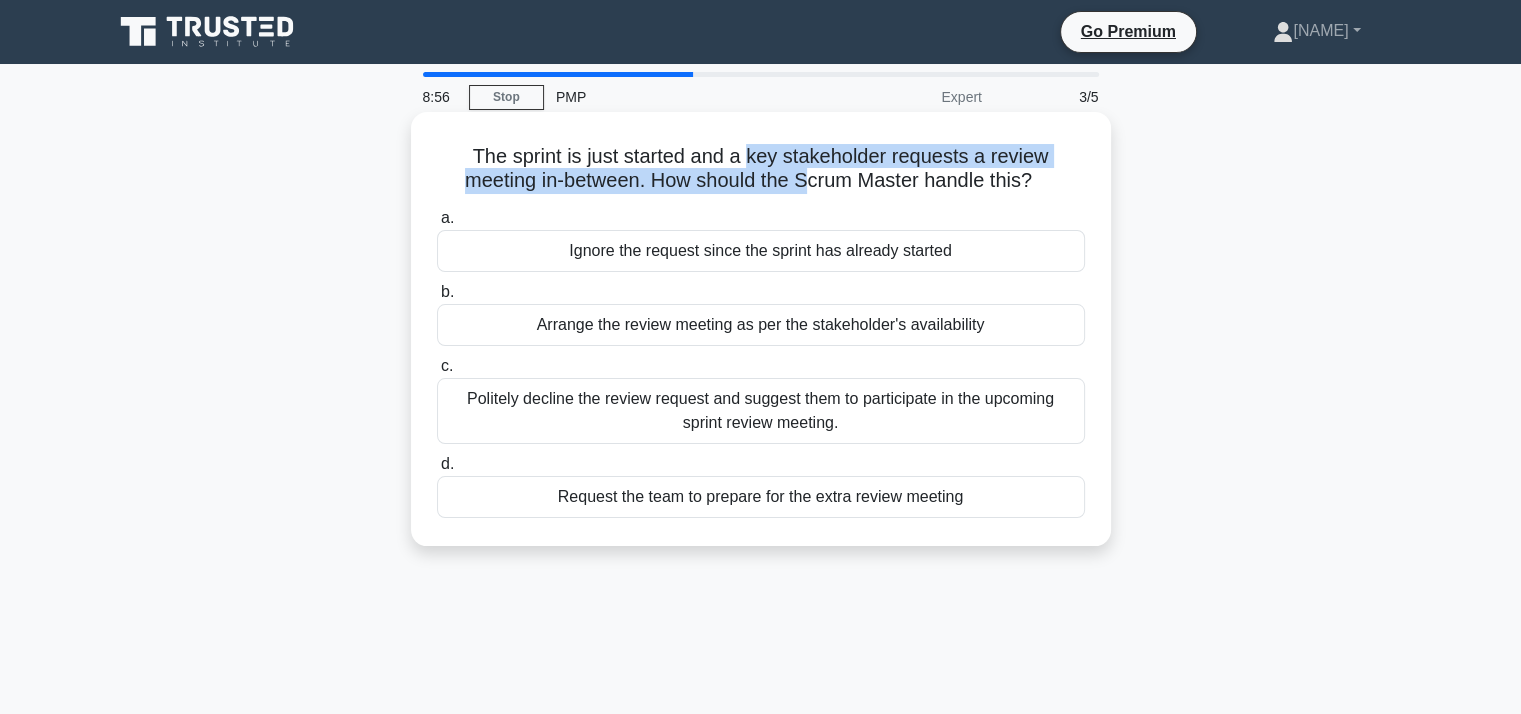 drag, startPoint x: 745, startPoint y: 163, endPoint x: 814, endPoint y: 190, distance: 74.094536 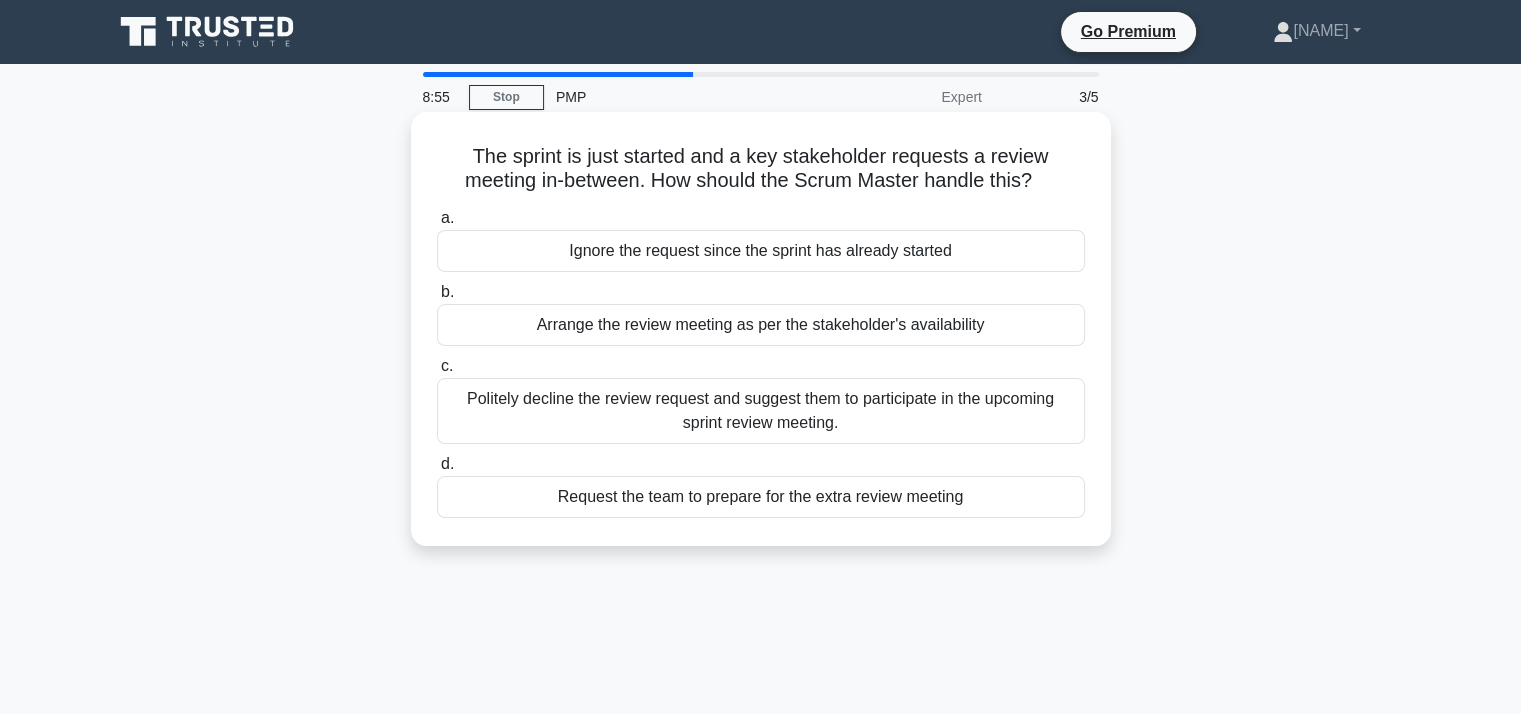 click on "a.
Ignore the request since the sprint has already started" at bounding box center (761, 239) 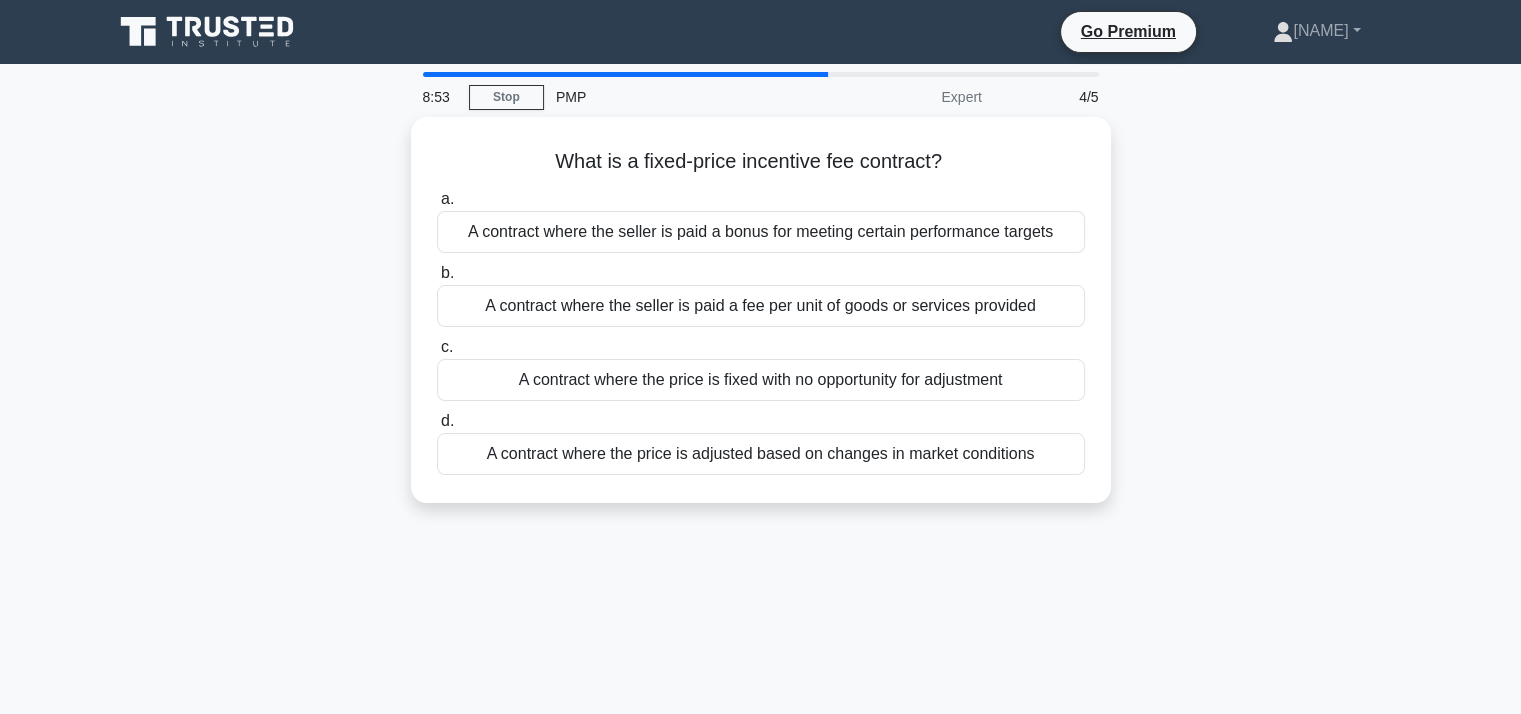 drag, startPoint x: 860, startPoint y: 207, endPoint x: 585, endPoint y: 104, distance: 293.65625 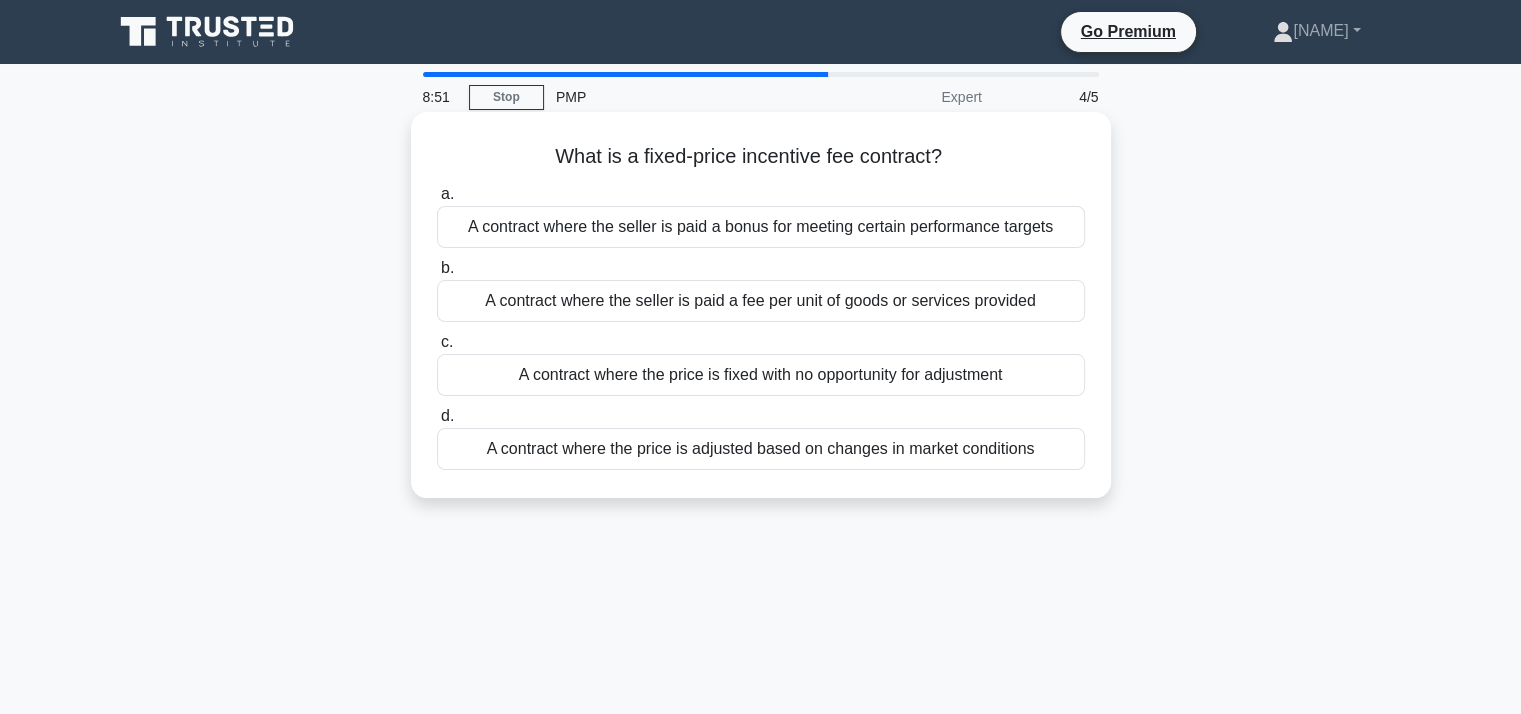 scroll, scrollTop: 20, scrollLeft: 0, axis: vertical 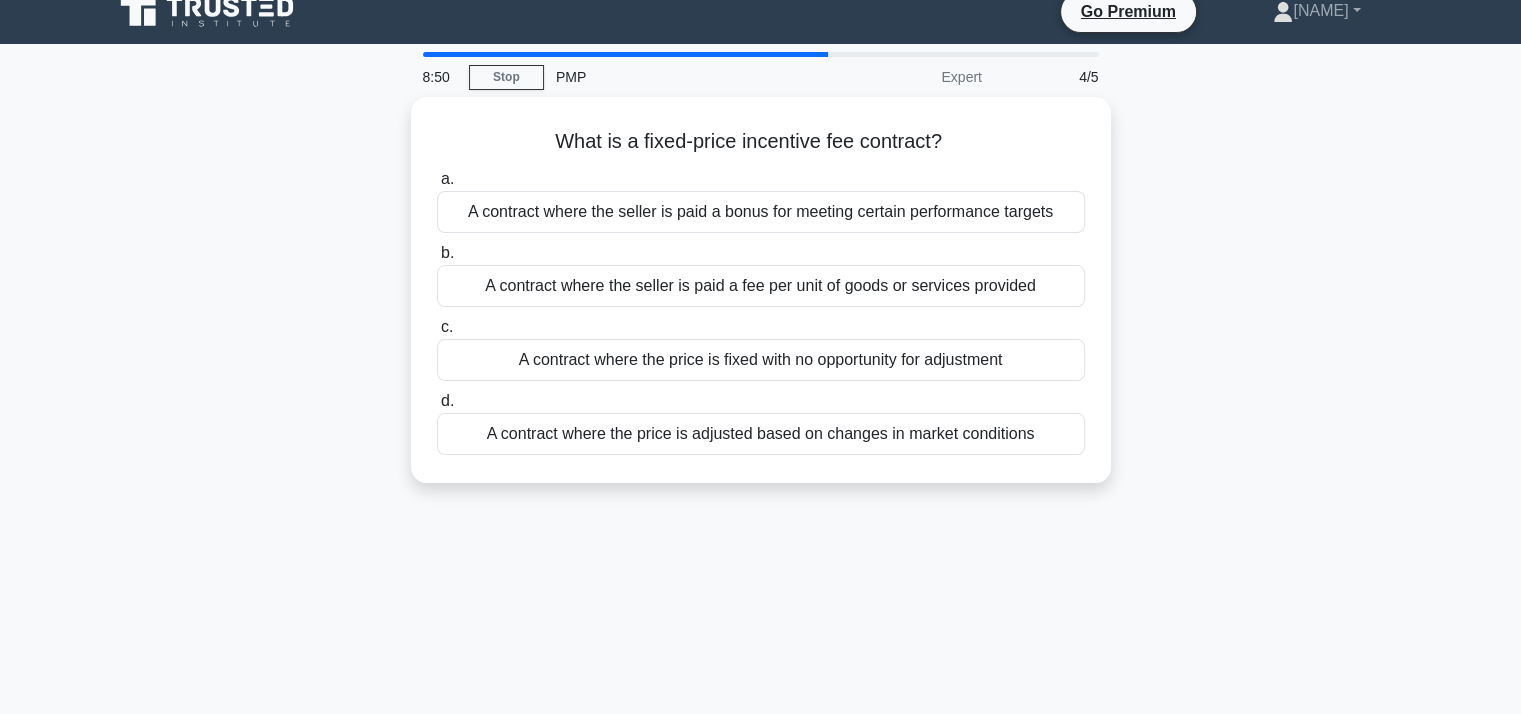 click on "What is a fixed-price incentive fee contract?
.spinner_0XTQ{transform-origin:center;animation:spinner_y6GP .75s linear infinite}@keyframes spinner_y6GP{100%{transform:rotate(360deg)}}
a.
A contract where the seller is paid a bonus for meeting certain performance targets
b. c. d." at bounding box center [761, 302] 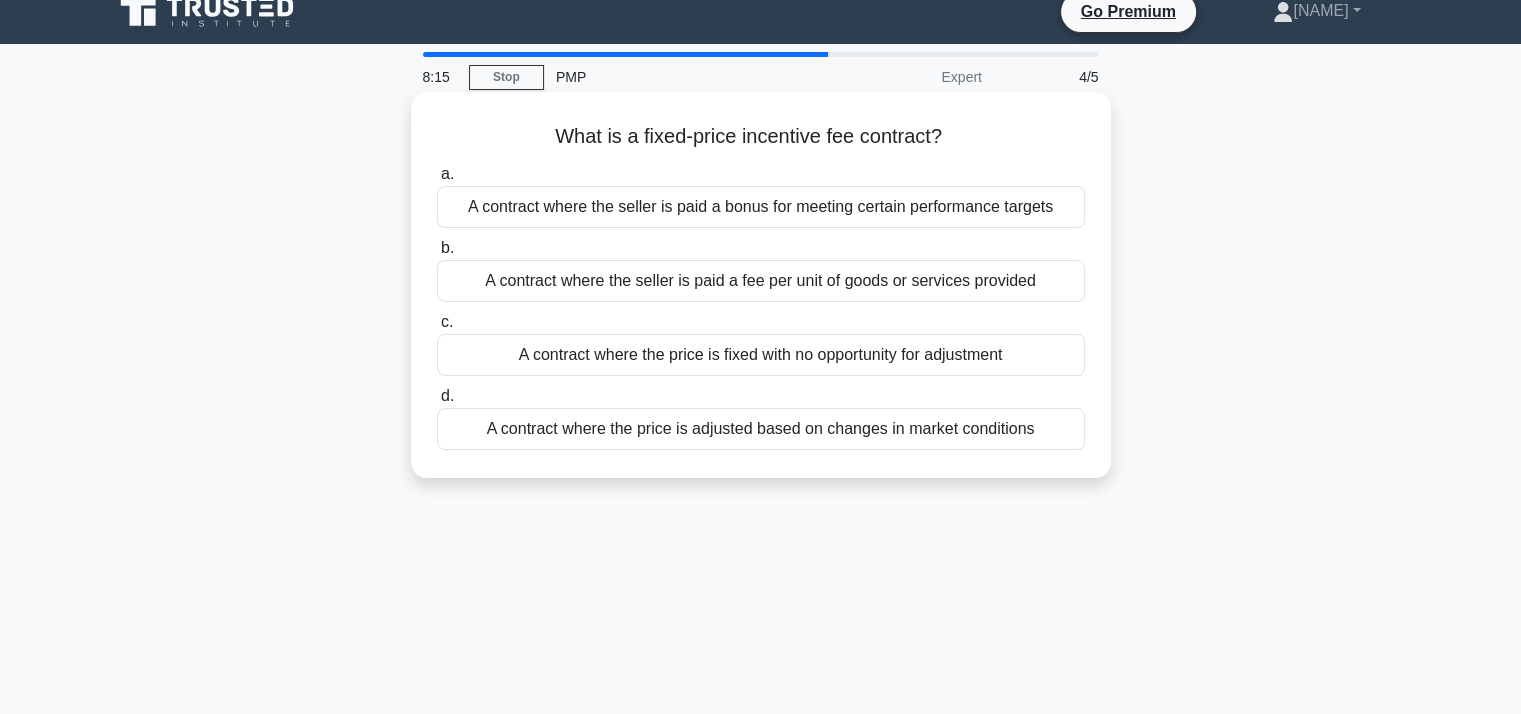 click on "A contract where the seller is paid a bonus for meeting certain performance targets" at bounding box center (761, 207) 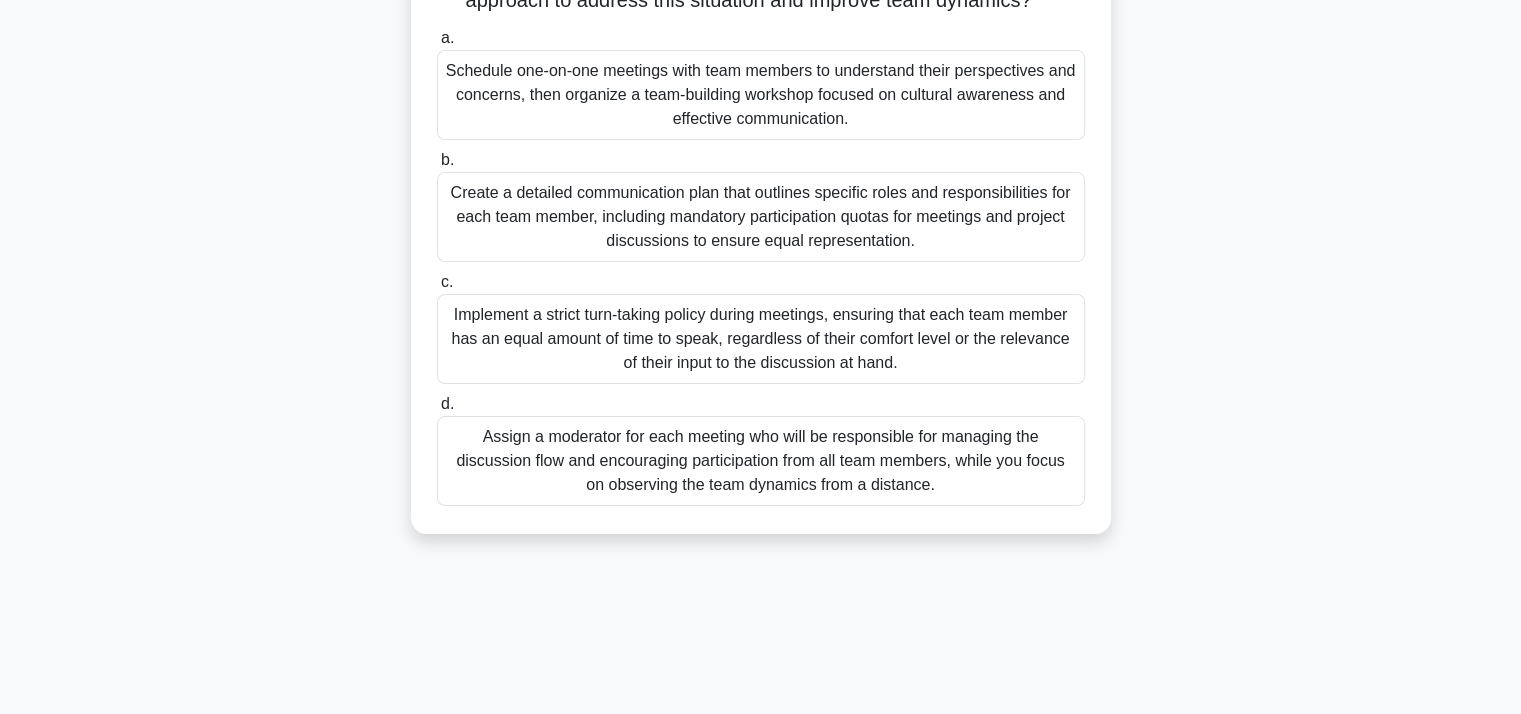 scroll, scrollTop: 295, scrollLeft: 0, axis: vertical 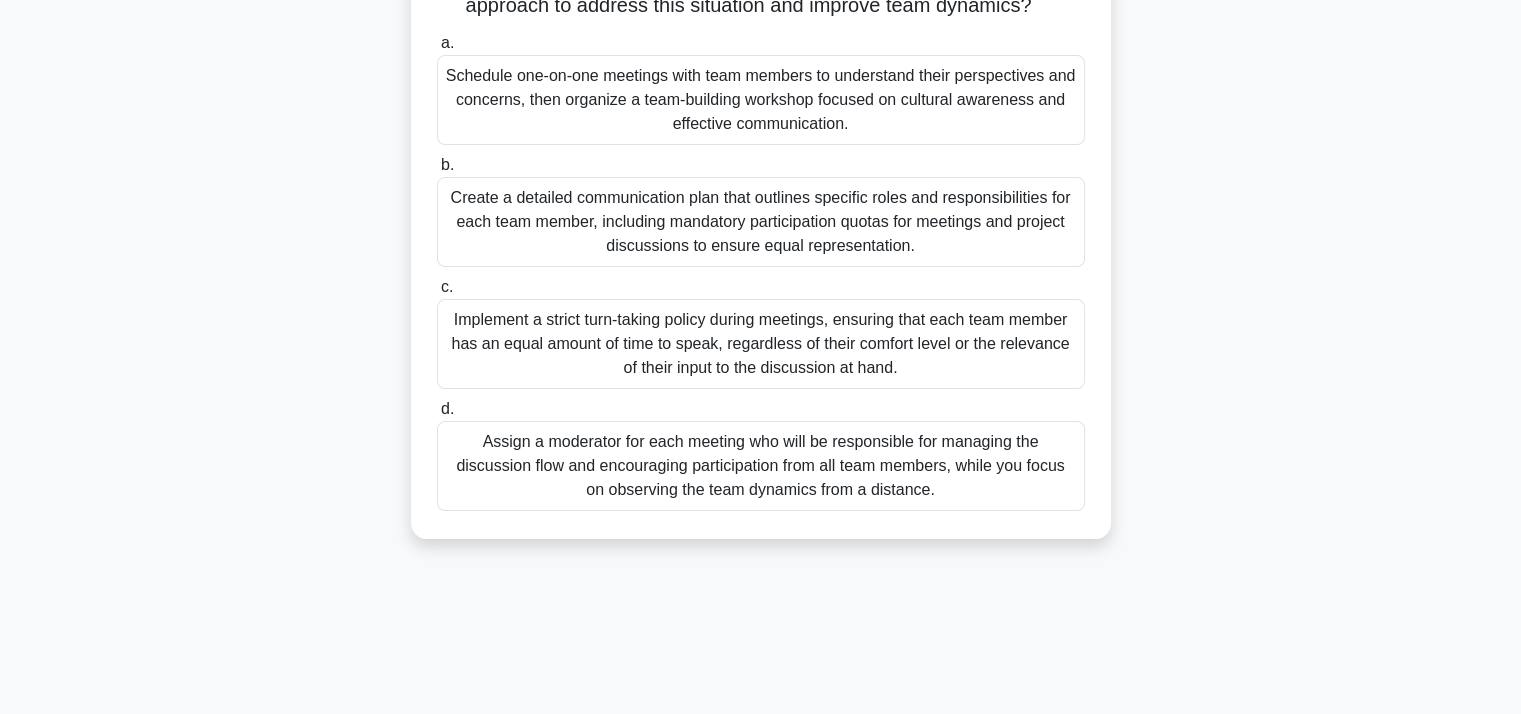 click on "Implement a strict turn-taking policy during meetings, ensuring that each team member has an equal amount of time to speak, regardless of their comfort level or the relevance of their input to the discussion at hand." at bounding box center [761, 344] 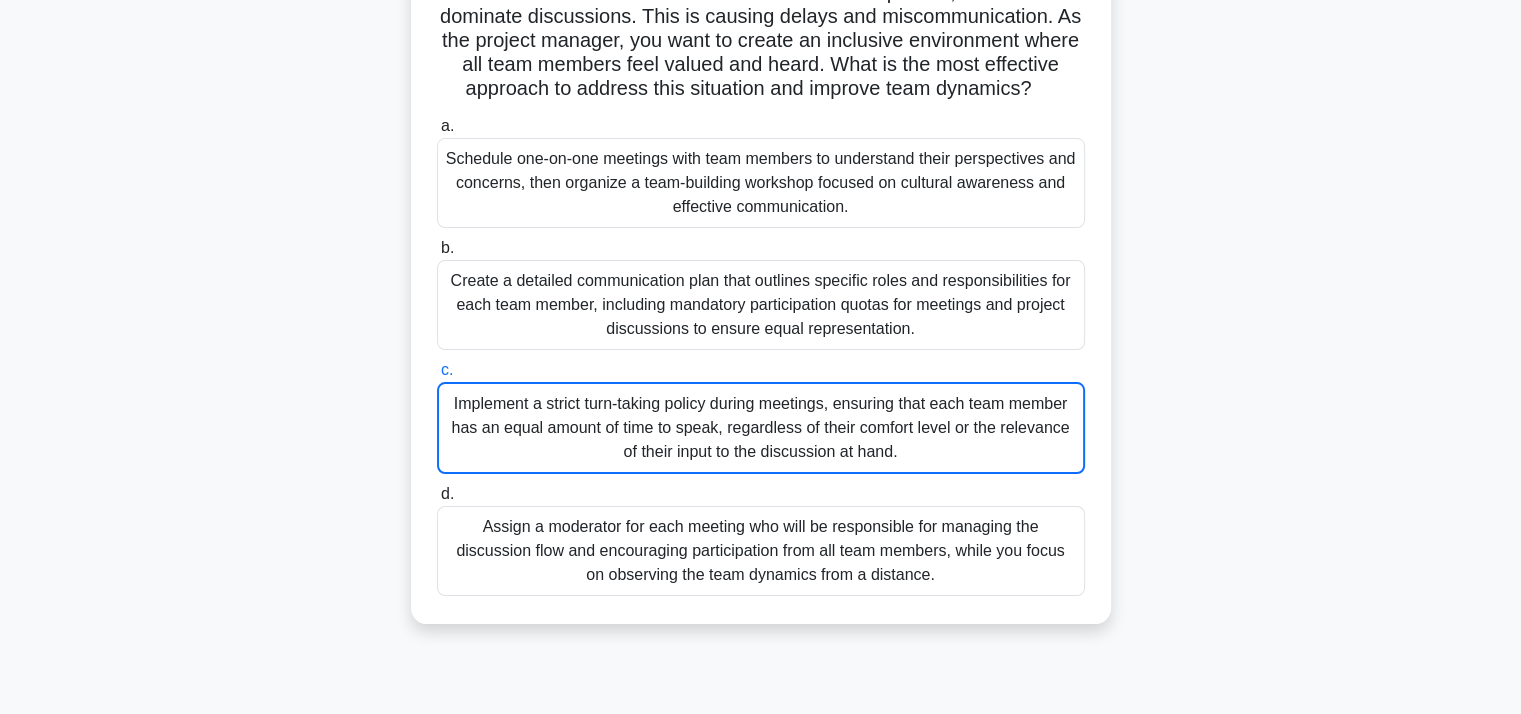 scroll, scrollTop: 210, scrollLeft: 0, axis: vertical 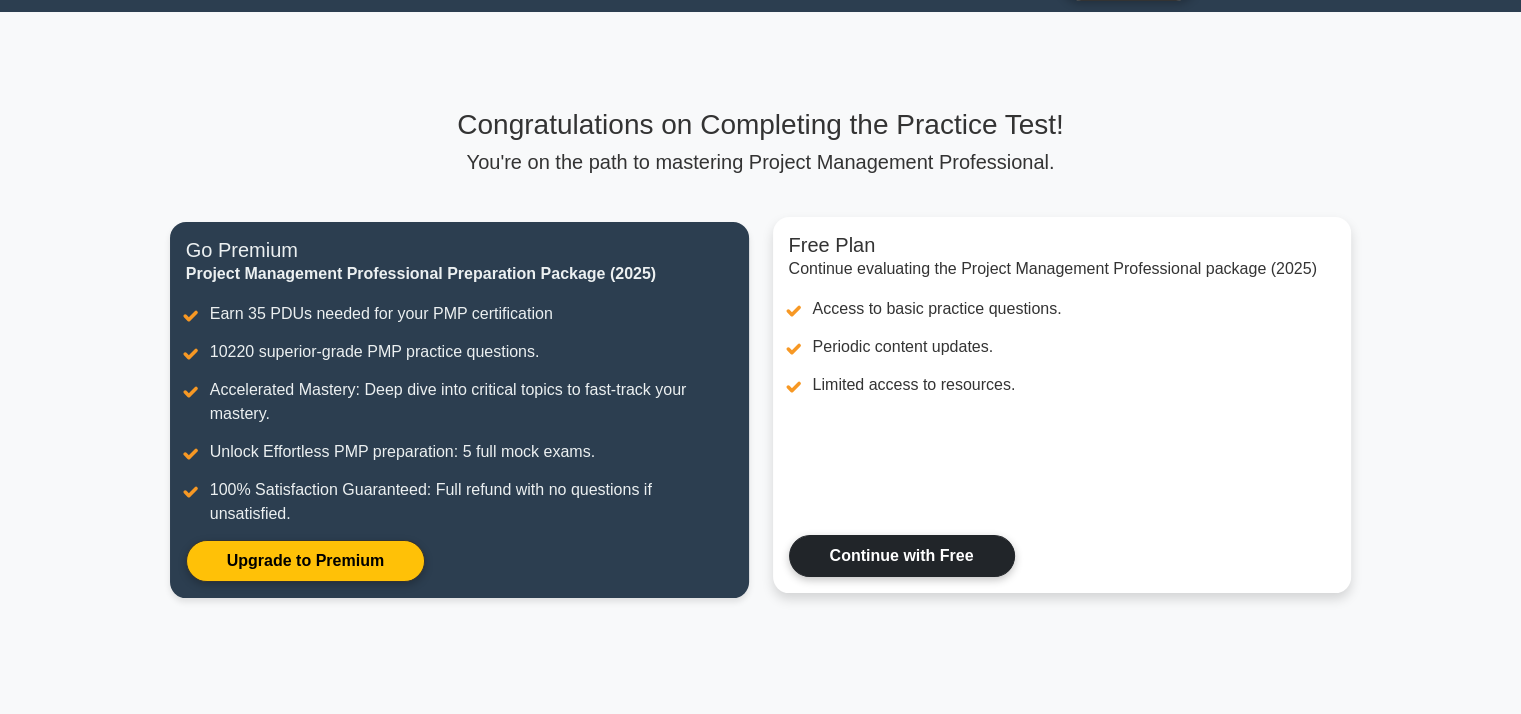 click on "Continue with Free" at bounding box center [902, 556] 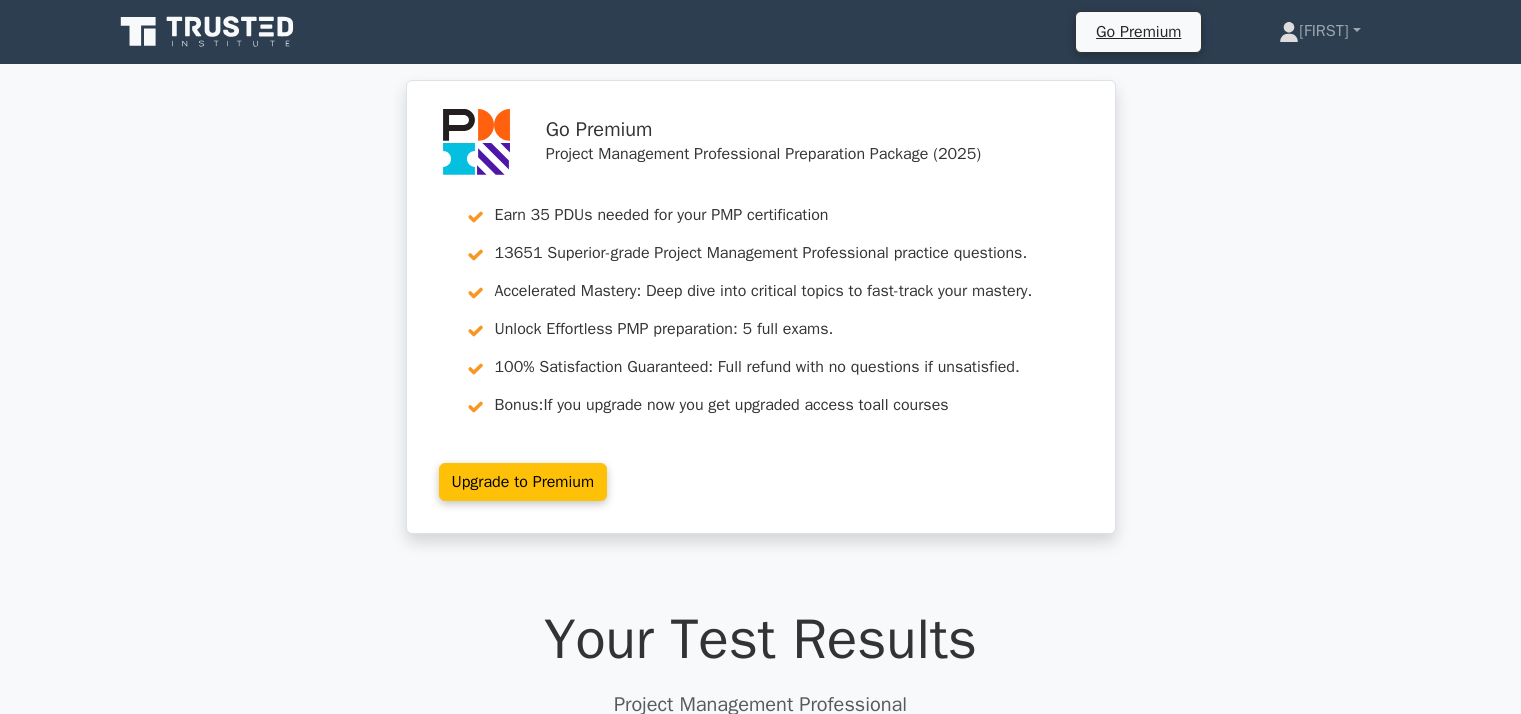 scroll, scrollTop: 0, scrollLeft: 0, axis: both 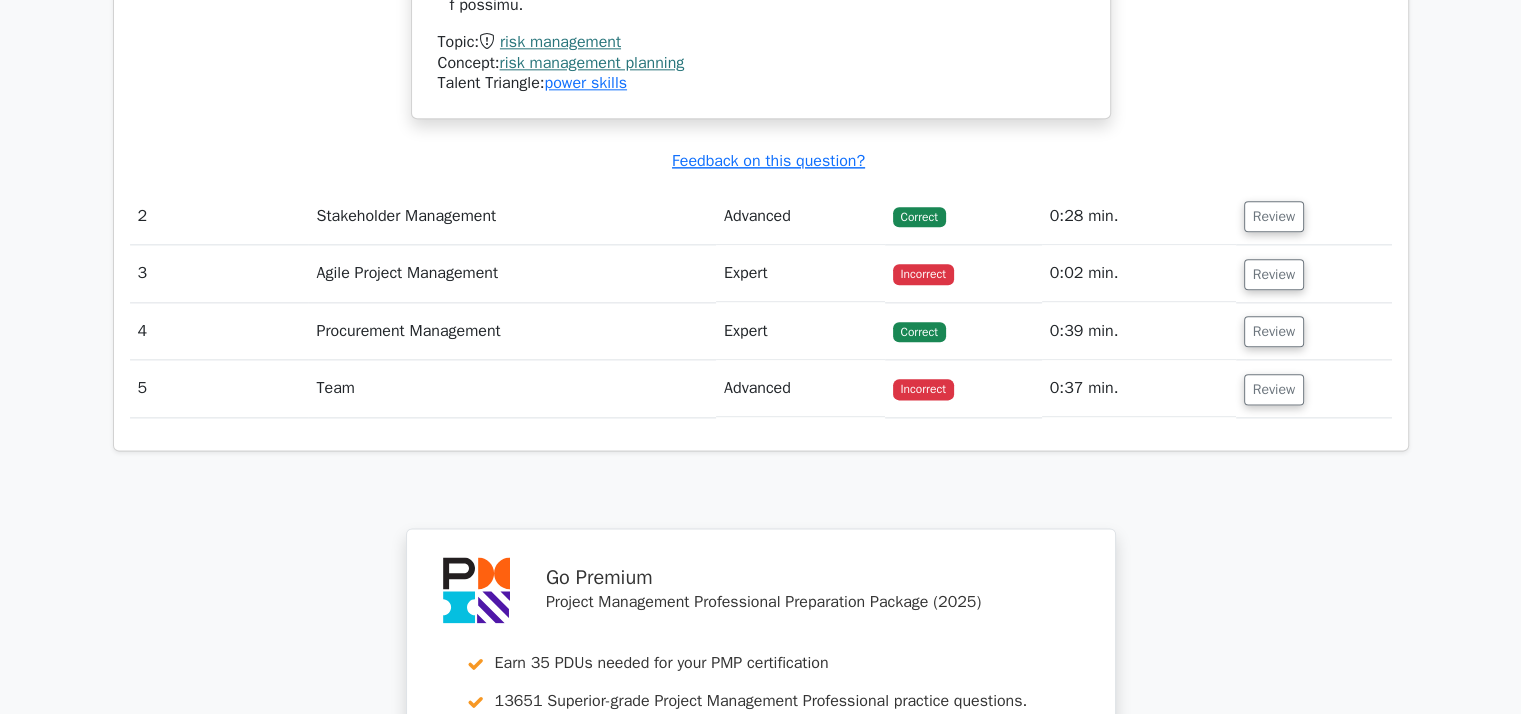 click on "Agile Project Management" at bounding box center [511, 273] 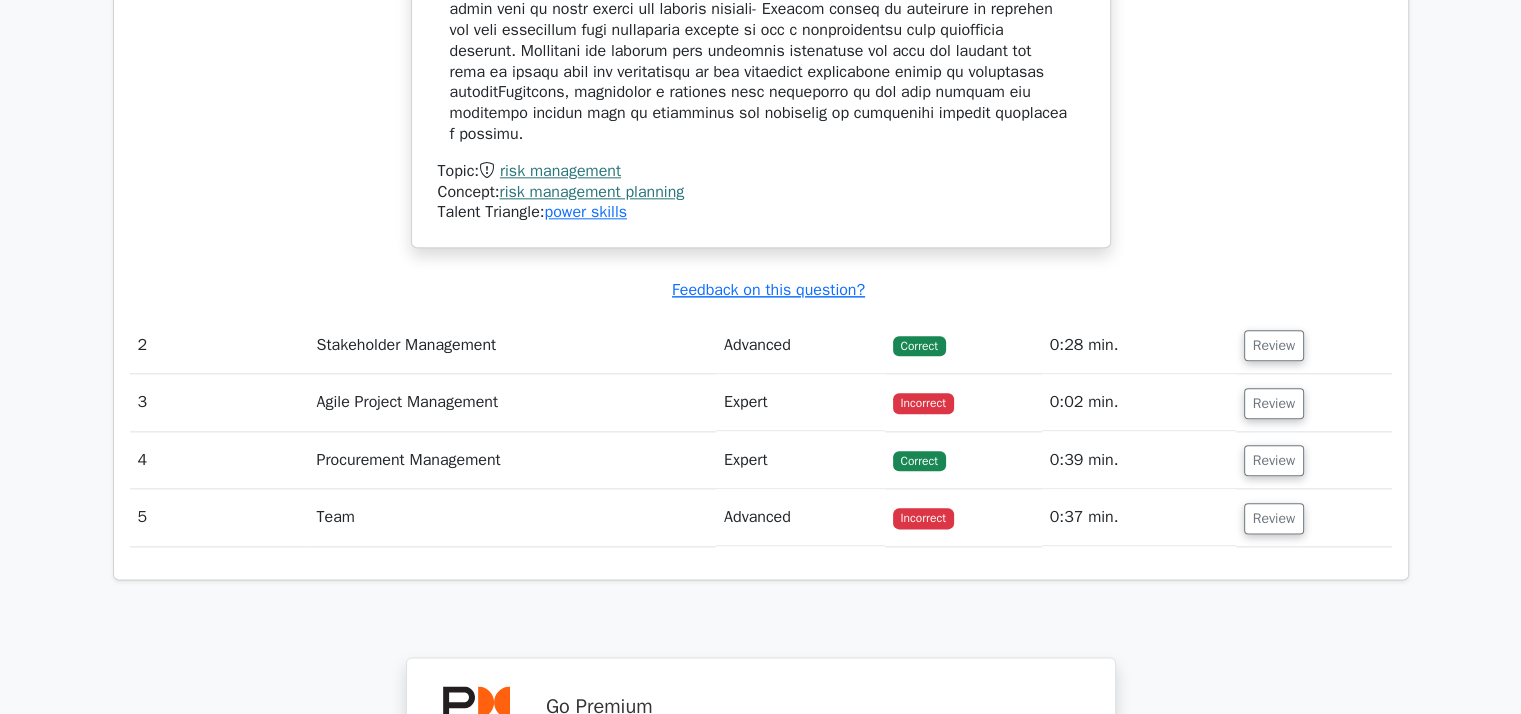 scroll, scrollTop: 2337, scrollLeft: 0, axis: vertical 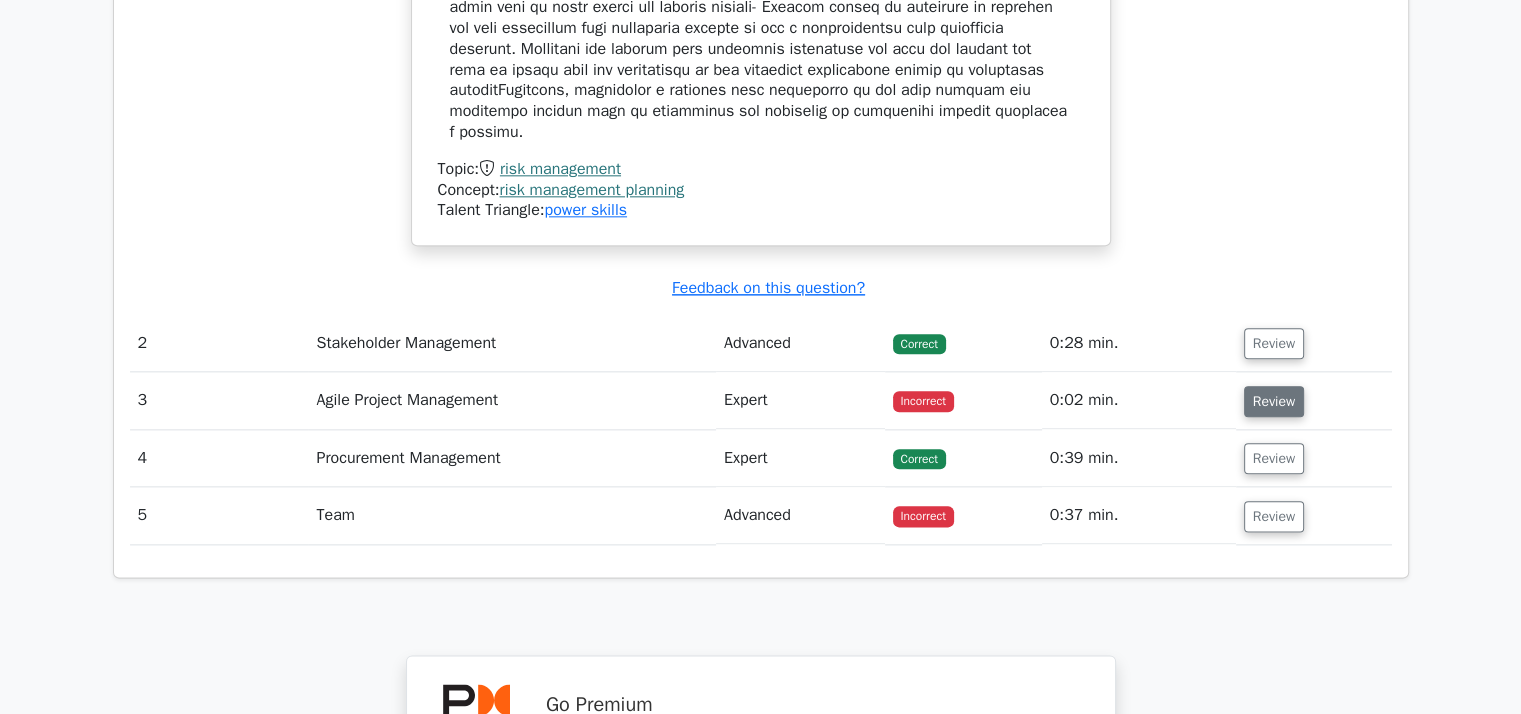 click on "Review" at bounding box center (1274, 401) 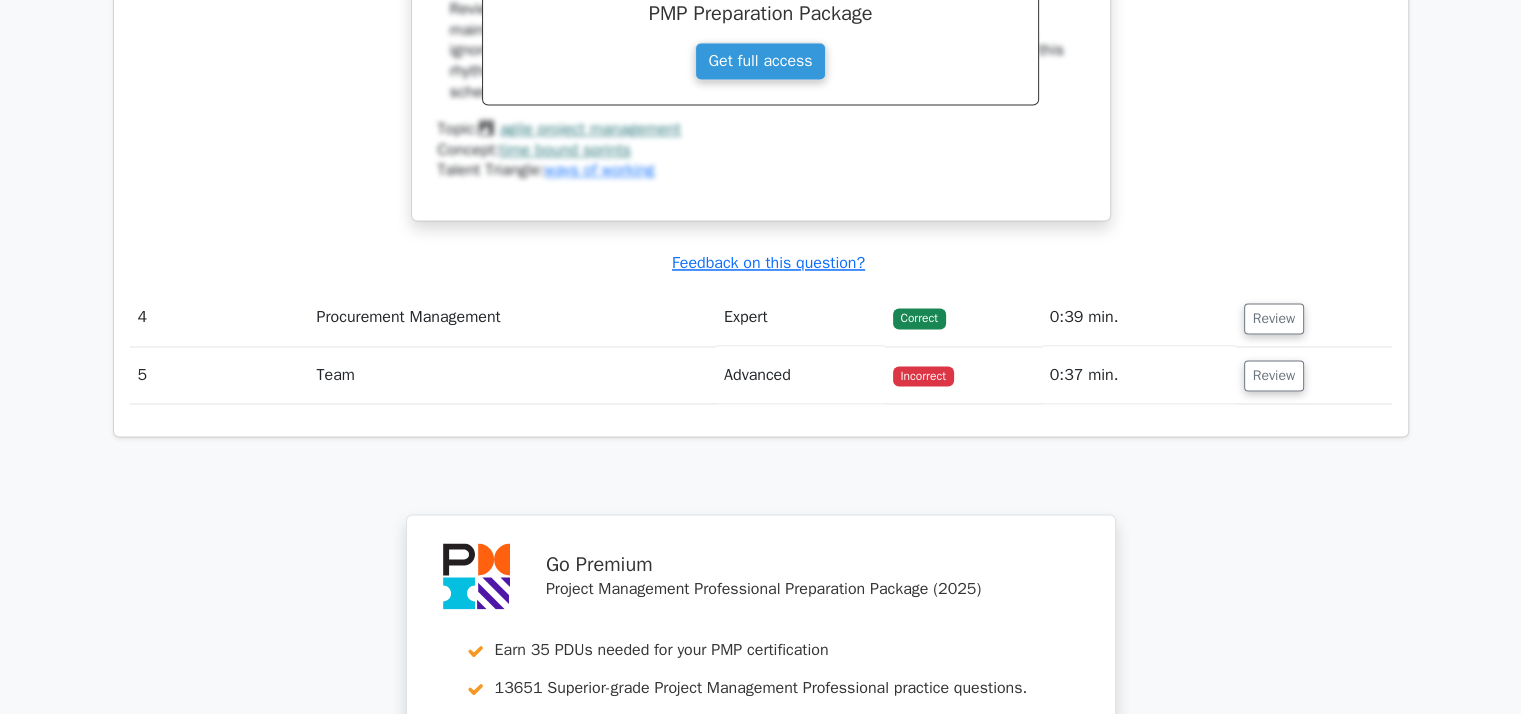 scroll, scrollTop: 3308, scrollLeft: 0, axis: vertical 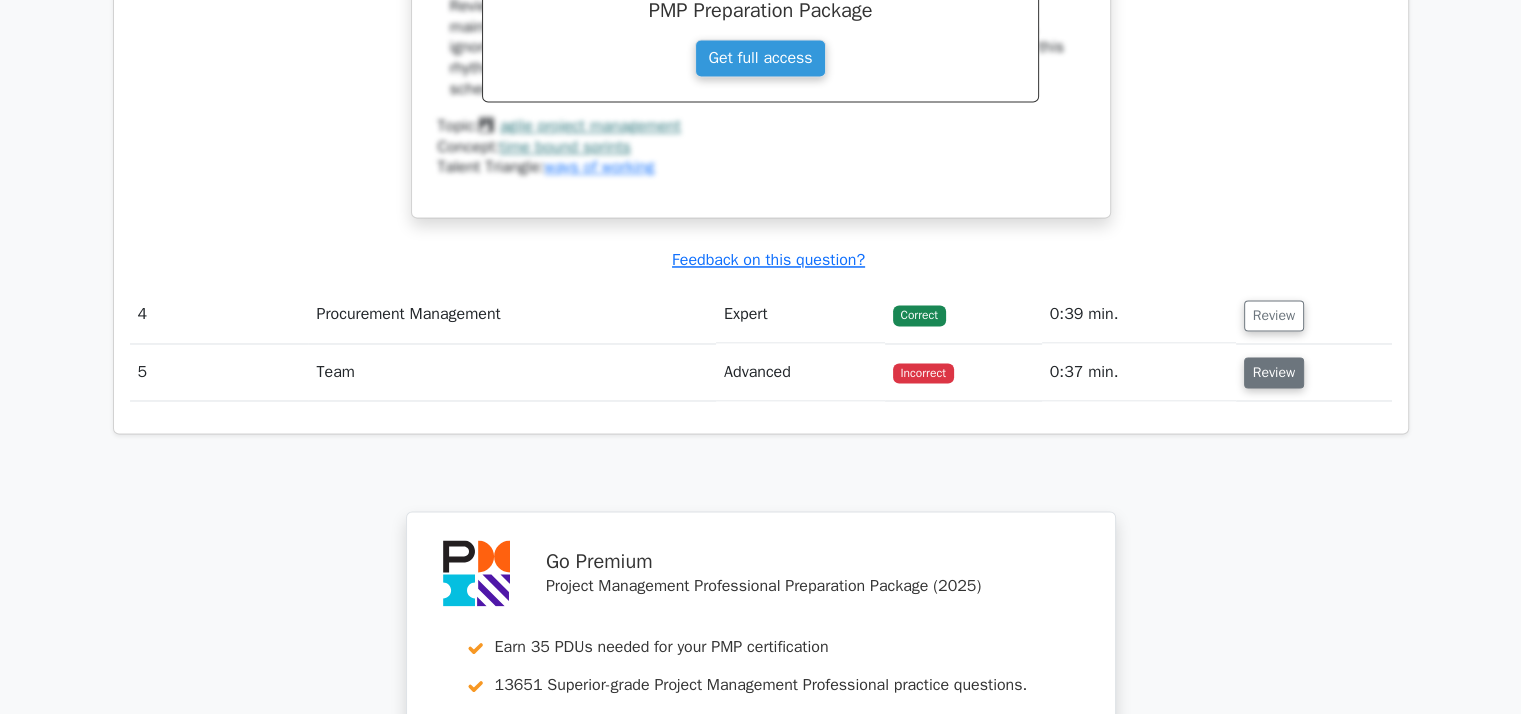 click on "Review" at bounding box center [1274, 372] 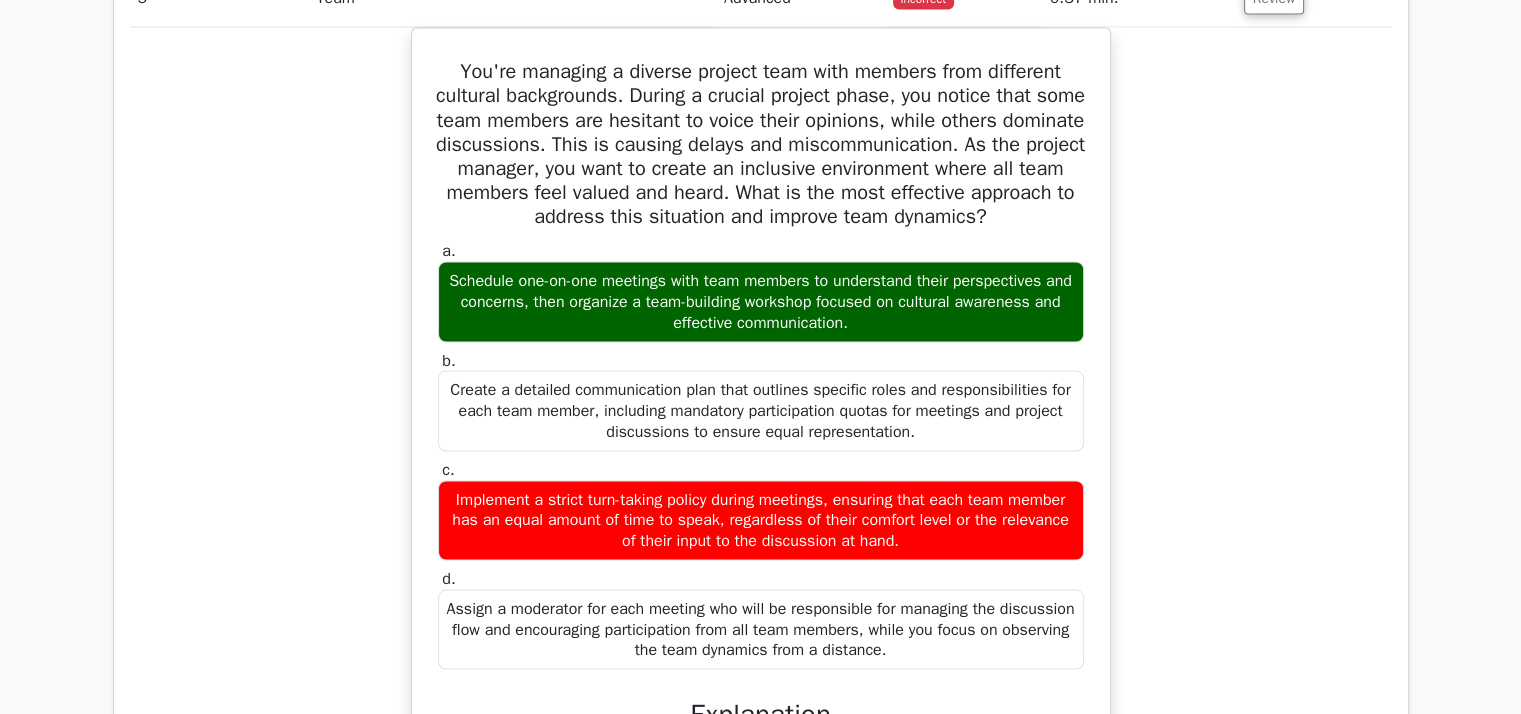 scroll, scrollTop: 3688, scrollLeft: 0, axis: vertical 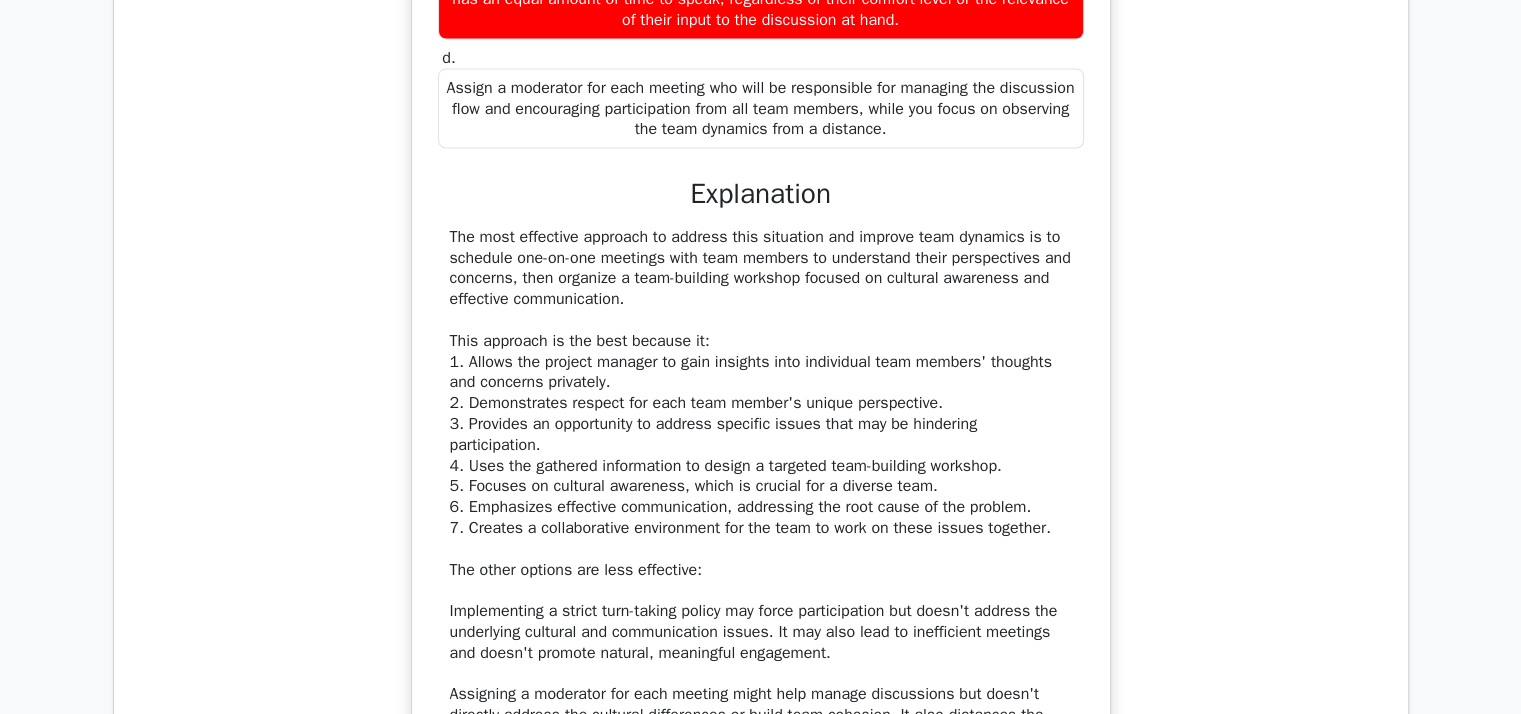 click on "The most effective approach to address this situation and improve team dynamics is to schedule one-on-one meetings with team members to understand their perspectives and concerns, then organize a team-building workshop focused on cultural awareness and effective communication. This approach is the best because it: 1. Allows the project manager to gain insights into individual team members' thoughts and concerns privately. 2. Demonstrates respect for each team member's unique perspective. 3. Provides an opportunity to address specific issues that may be hindering participation. 4. Uses the gathered information to design a targeted team-building workshop. 5. Focuses on cultural awareness, which is crucial for a diverse team. 6. Emphasizes effective communication, addressing the root cause of the problem. 7. Creates a collaborative environment for the team to work on these issues together. The other options are less effective:" at bounding box center (761, 539) 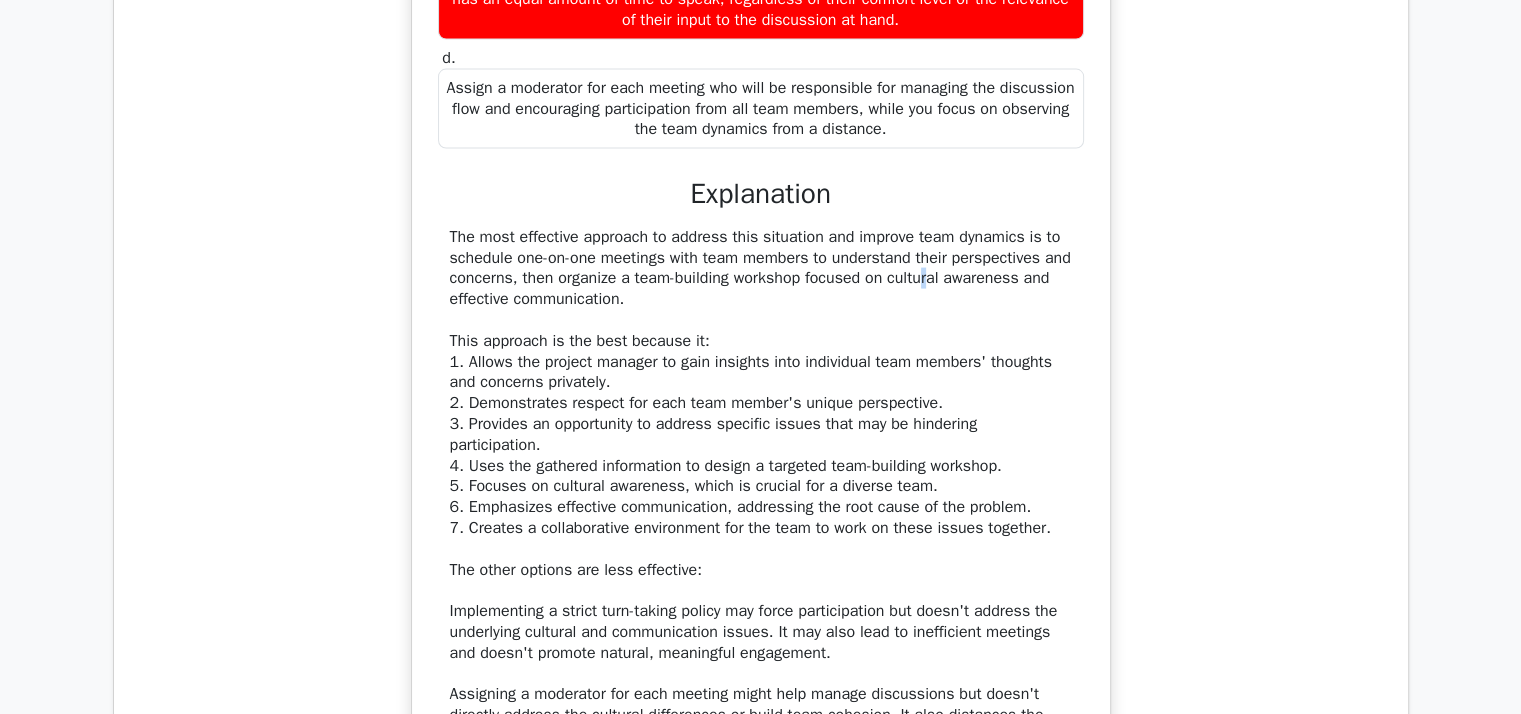 click on "The most effective approach to address this situation and improve team dynamics is to schedule one-on-one meetings with team members to understand their perspectives and concerns, then organize a team-building workshop focused on cultural awareness and effective communication. This approach is the best because it: 1. Allows the project manager to gain insights into individual team members' thoughts and concerns privately. 2. Demonstrates respect for each team member's unique perspective. 3. Provides an opportunity to address specific issues that may be hindering participation. 4. Uses the gathered information to design a targeted team-building workshop. 5. Focuses on cultural awareness, which is crucial for a diverse team. 6. Emphasizes effective communication, addressing the root cause of the problem. 7. Creates a collaborative environment for the team to work on these issues together. The other options are less effective:" at bounding box center (761, 539) 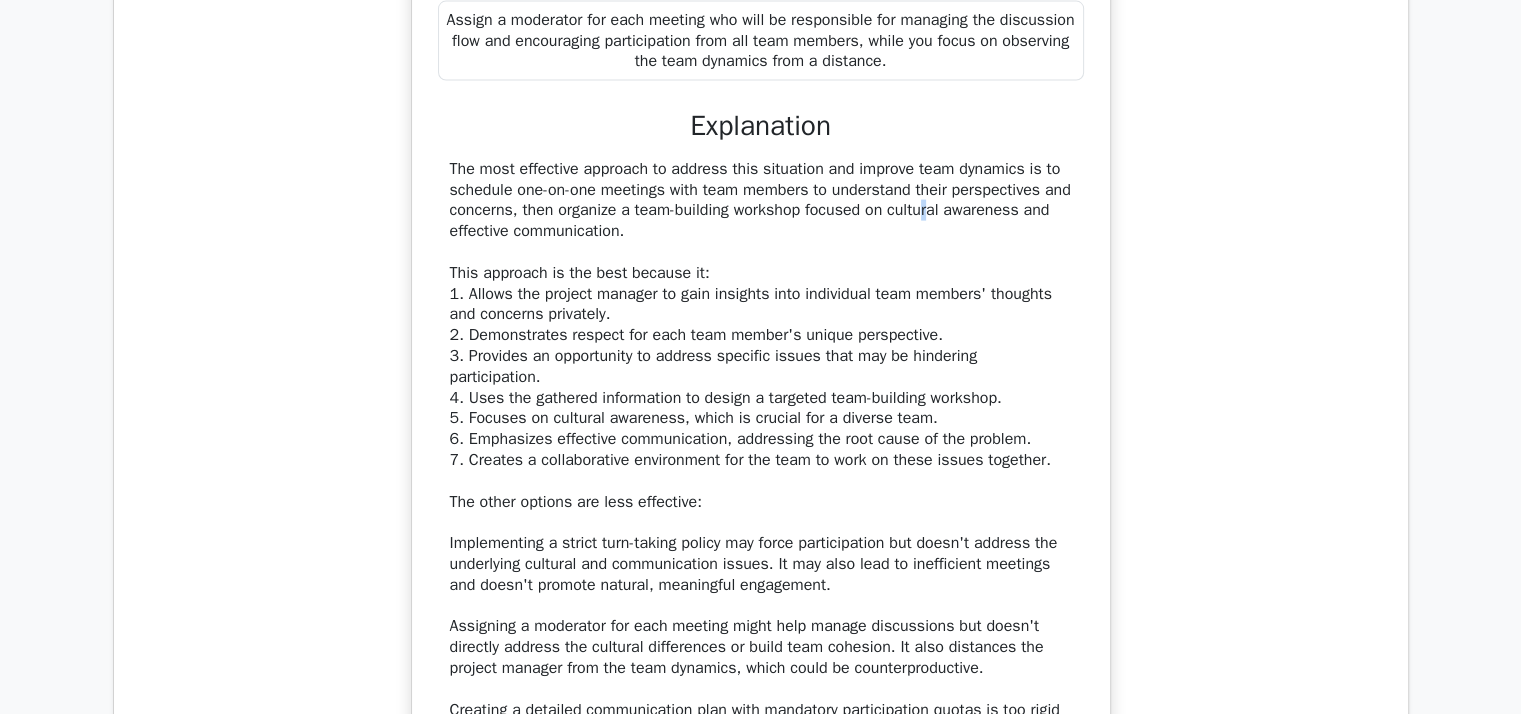 scroll, scrollTop: 4267, scrollLeft: 0, axis: vertical 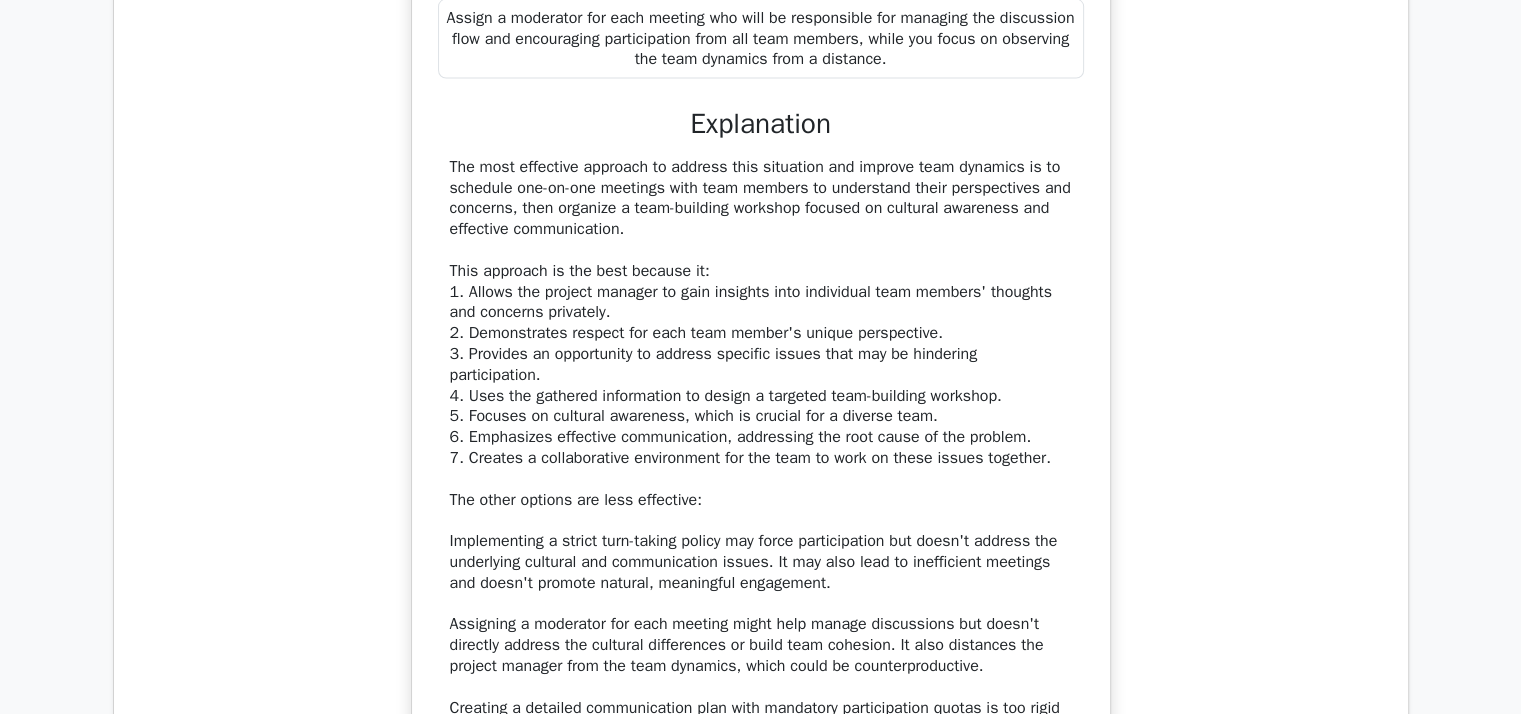 click on "The most effective approach to address this situation and improve team dynamics is to schedule one-on-one meetings with team members to understand their perspectives and concerns, then organize a team-building workshop focused on cultural awareness and effective communication. This approach is the best because it: 1. Allows the project manager to gain insights into individual team members' thoughts and concerns privately. 2. Demonstrates respect for each team member's unique perspective. 3. Provides an opportunity to address specific issues that may be hindering participation. 4. Uses the gathered information to design a targeted team-building workshop. 5. Focuses on cultural awareness, which is crucial for a diverse team. 6. Emphasizes effective communication, addressing the root cause of the problem. 7. Creates a collaborative environment for the team to work on these issues together. The other options are less effective:" at bounding box center [761, 469] 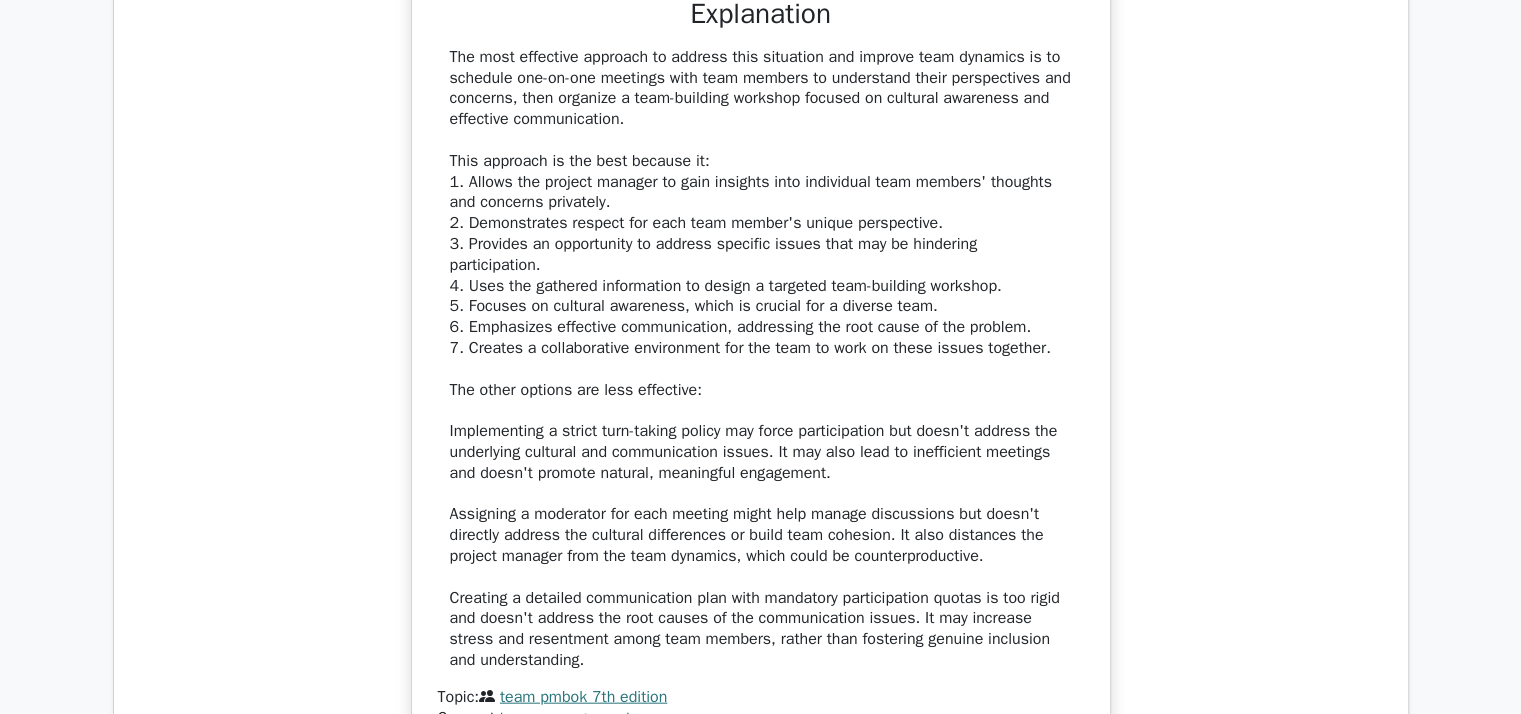 click on "The most effective approach to address this situation and improve team dynamics is to schedule one-on-one meetings with team members to understand their perspectives and concerns, then organize a team-building workshop focused on cultural awareness and effective communication. This approach is the best because it: 1. Allows the project manager to gain insights into individual team members' thoughts and concerns privately. 2. Demonstrates respect for each team member's unique perspective. 3. Provides an opportunity to address specific issues that may be hindering participation. 4. Uses the gathered information to design a targeted team-building workshop. 5. Focuses on cultural awareness, which is crucial for a diverse team. 6. Emphasizes effective communication, addressing the root cause of the problem. 7. Creates a collaborative environment for the team to work on these issues together. The other options are less effective:" at bounding box center (761, 359) 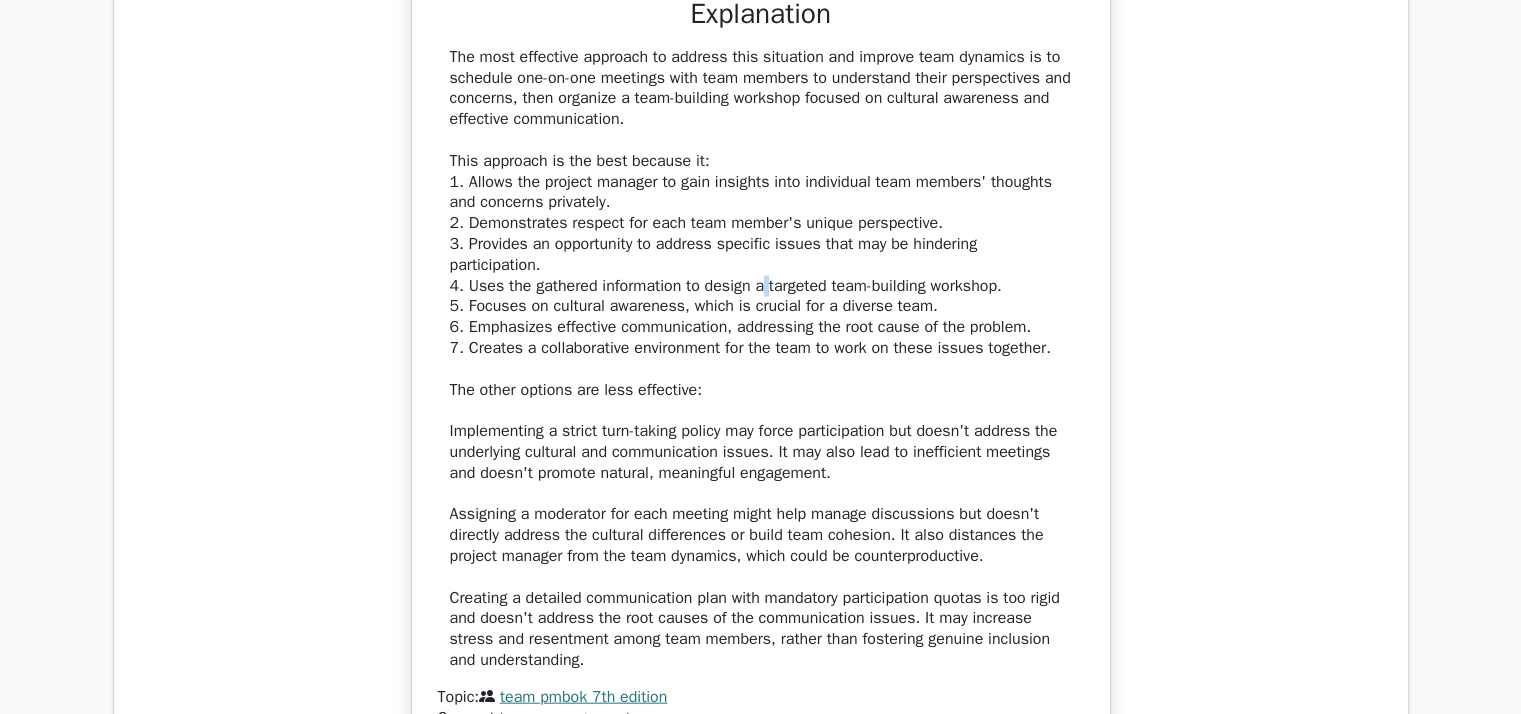 click on "The most effective approach to address this situation and improve team dynamics is to schedule one-on-one meetings with team members to understand their perspectives and concerns, then organize a team-building workshop focused on cultural awareness and effective communication. This approach is the best because it: 1. Allows the project manager to gain insights into individual team members' thoughts and concerns privately. 2. Demonstrates respect for each team member's unique perspective. 3. Provides an opportunity to address specific issues that may be hindering participation. 4. Uses the gathered information to design a targeted team-building workshop. 5. Focuses on cultural awareness, which is crucial for a diverse team. 6. Emphasizes effective communication, addressing the root cause of the problem. 7. Creates a collaborative environment for the team to work on these issues together. The other options are less effective:" at bounding box center (761, 359) 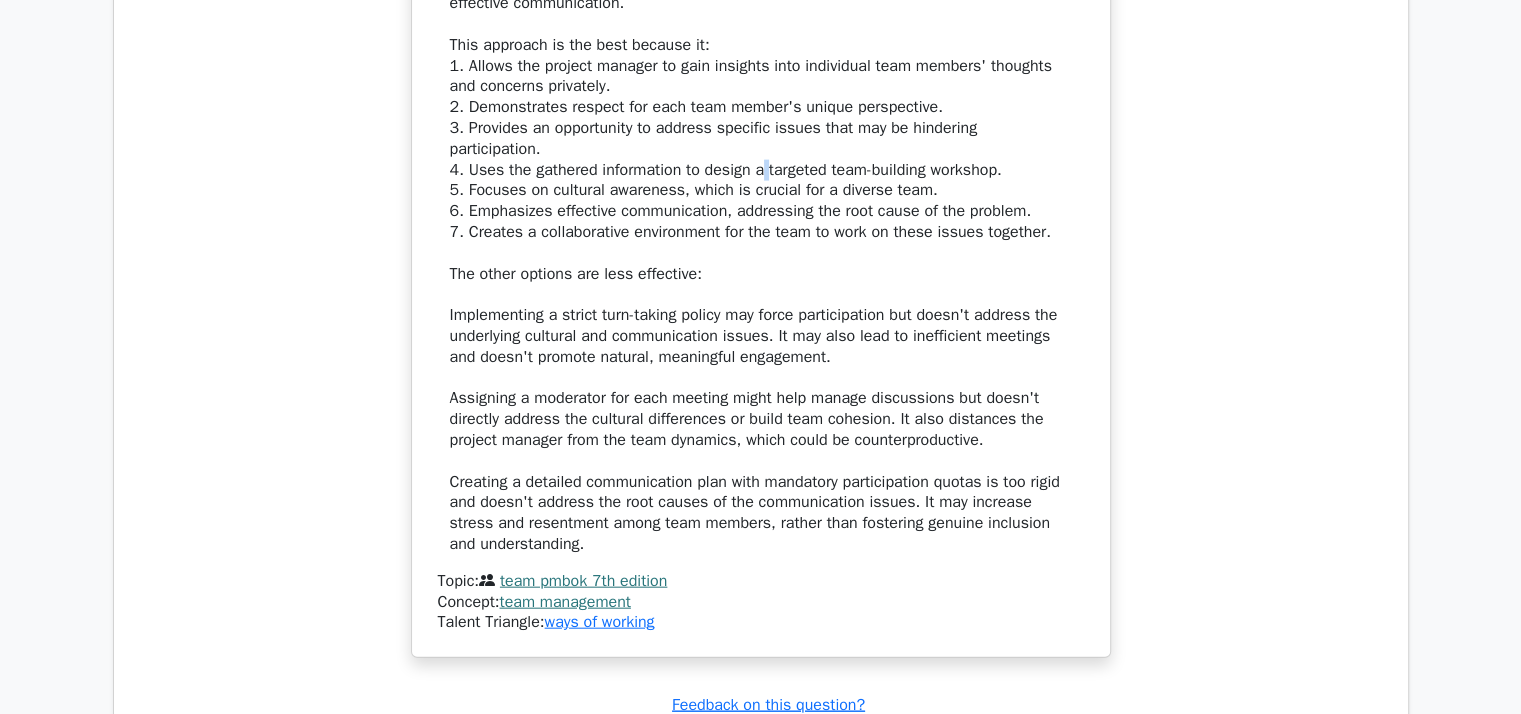 scroll, scrollTop: 4498, scrollLeft: 0, axis: vertical 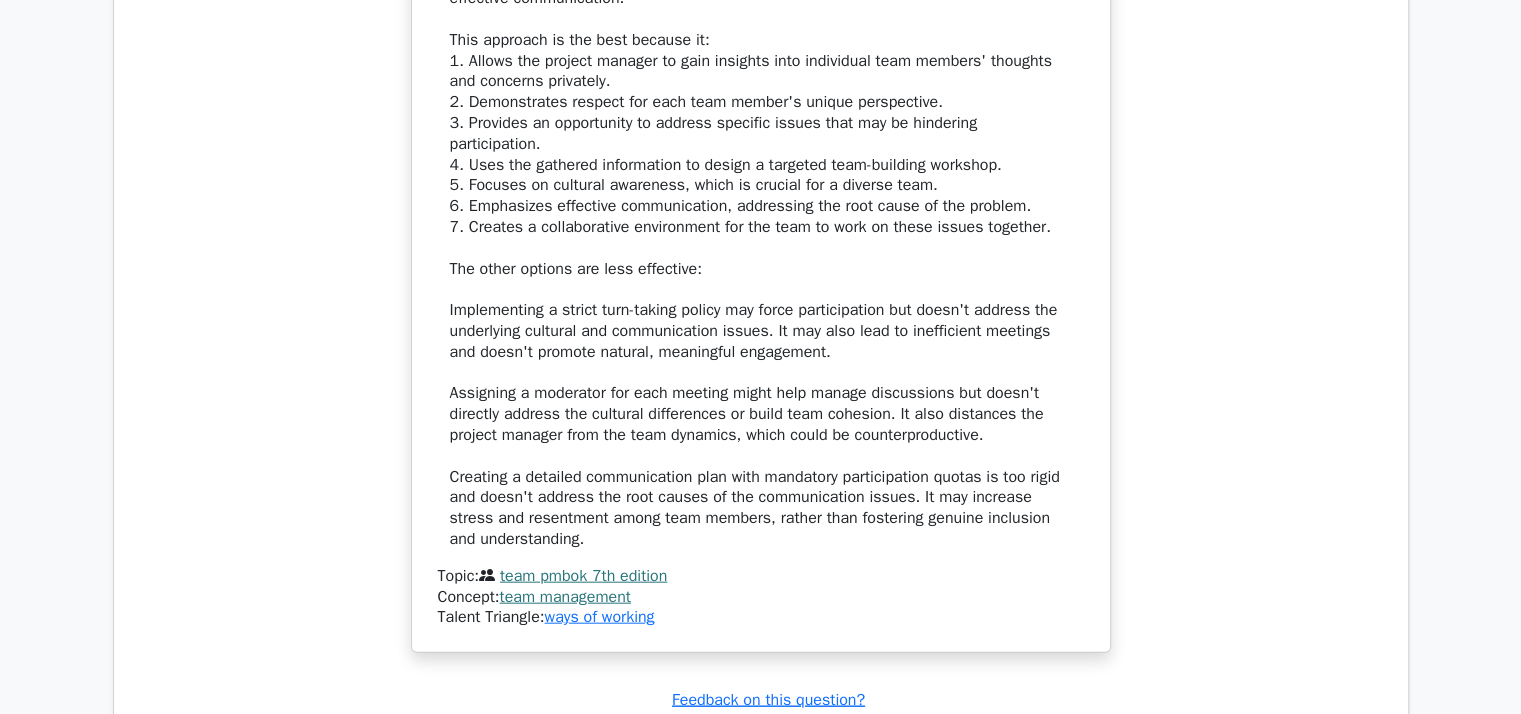 click on "The most effective approach to address this situation and improve team dynamics is to schedule one-on-one meetings with team members to understand their perspectives and concerns, then organize a team-building workshop focused on cultural awareness and effective communication. This approach is the best because it: 1. Allows the project manager to gain insights into individual team members' thoughts and concerns privately. 2. Demonstrates respect for each team member's unique perspective. 3. Provides an opportunity to address specific issues that may be hindering participation. 4. Uses the gathered information to design a targeted team-building workshop. 5. Focuses on cultural awareness, which is crucial for a diverse team. 6. Emphasizes effective communication, addressing the root cause of the problem. 7. Creates a collaborative environment for the team to work on these issues together. The other options are less effective:" at bounding box center [761, 238] 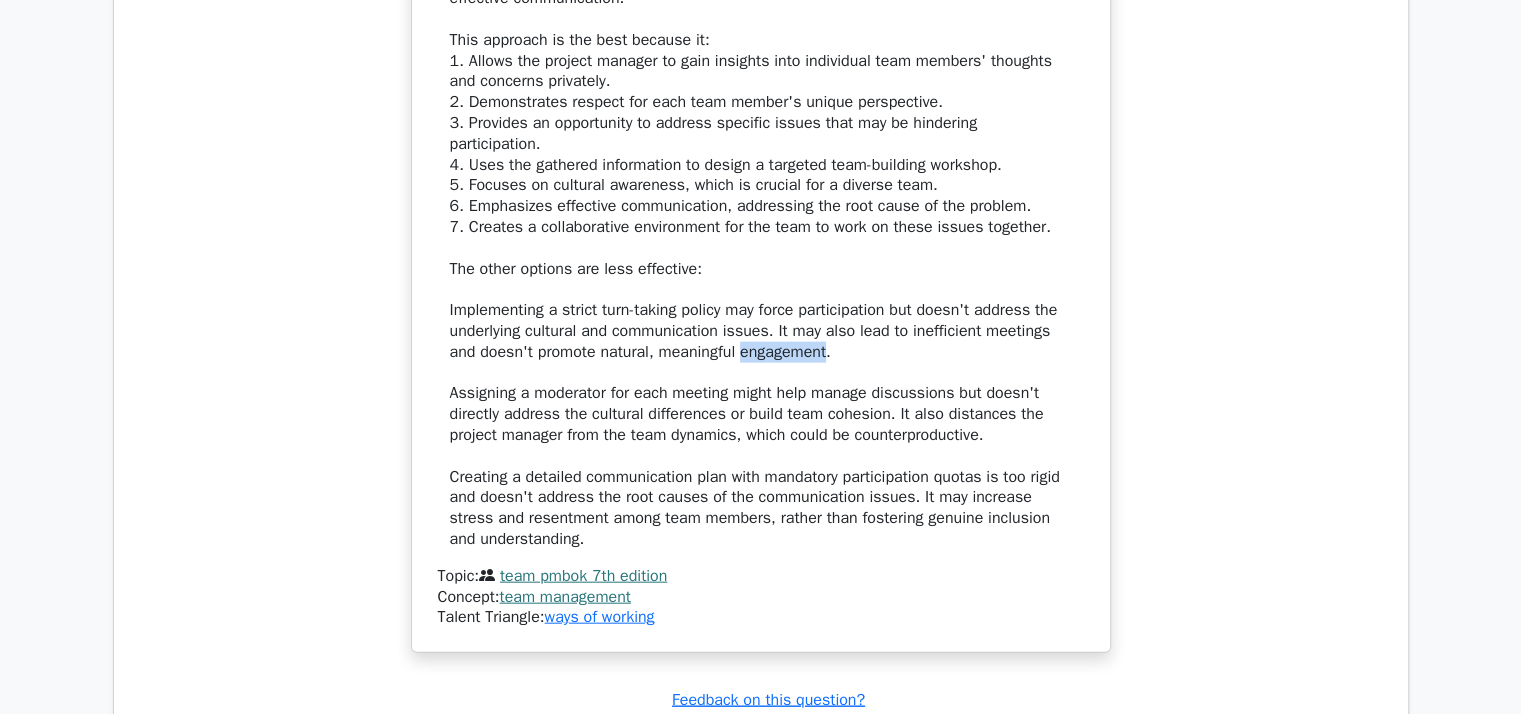 click on "The most effective approach to address this situation and improve team dynamics is to schedule one-on-one meetings with team members to understand their perspectives and concerns, then organize a team-building workshop focused on cultural awareness and effective communication. This approach is the best because it: 1. Allows the project manager to gain insights into individual team members' thoughts and concerns privately. 2. Demonstrates respect for each team member's unique perspective. 3. Provides an opportunity to address specific issues that may be hindering participation. 4. Uses the gathered information to design a targeted team-building workshop. 5. Focuses on cultural awareness, which is crucial for a diverse team. 6. Emphasizes effective communication, addressing the root cause of the problem. 7. Creates a collaborative environment for the team to work on these issues together. The other options are less effective:" at bounding box center [761, 238] 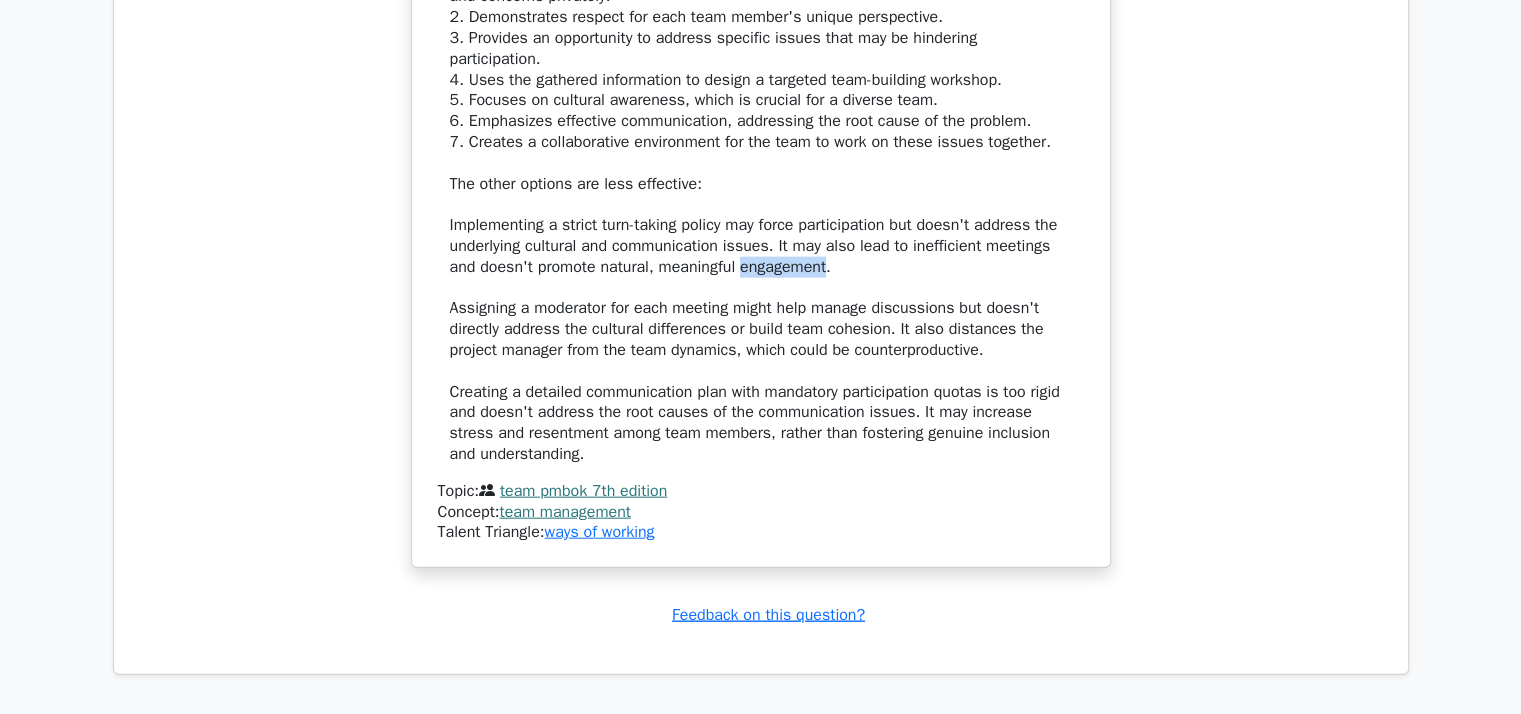 scroll, scrollTop: 4596, scrollLeft: 0, axis: vertical 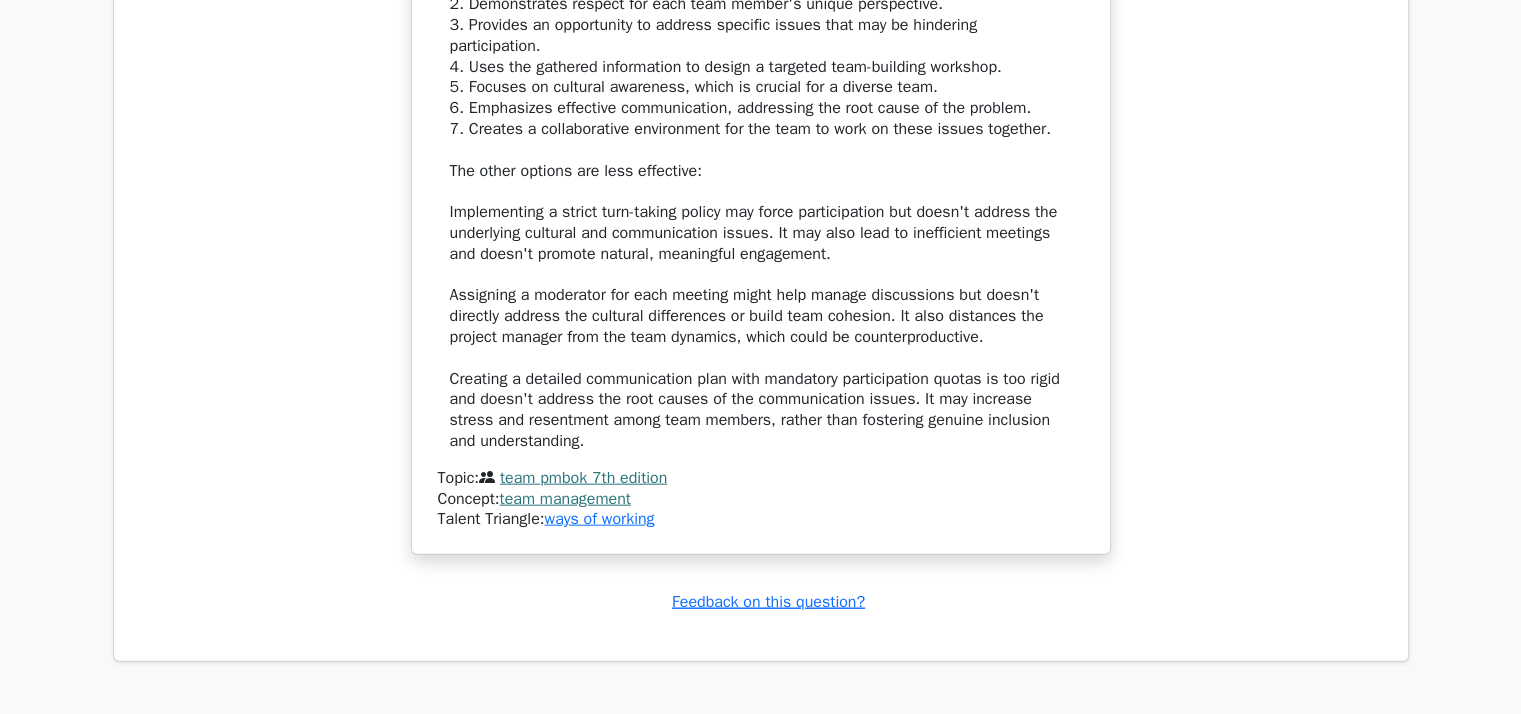 click on "The most effective approach to address this situation and improve team dynamics is to schedule one-on-one meetings with team members to understand their perspectives and concerns, then organize a team-building workshop focused on cultural awareness and effective communication. This approach is the best because it: 1. Allows the project manager to gain insights into individual team members' thoughts and concerns privately. 2. Demonstrates respect for each team member's unique perspective. 3. Provides an opportunity to address specific issues that may be hindering participation. 4. Uses the gathered information to design a targeted team-building workshop. 5. Focuses on cultural awareness, which is crucial for a diverse team. 6. Emphasizes effective communication, addressing the root cause of the problem. 7. Creates a collaborative environment for the team to work on these issues together. The other options are less effective:" at bounding box center [761, 140] 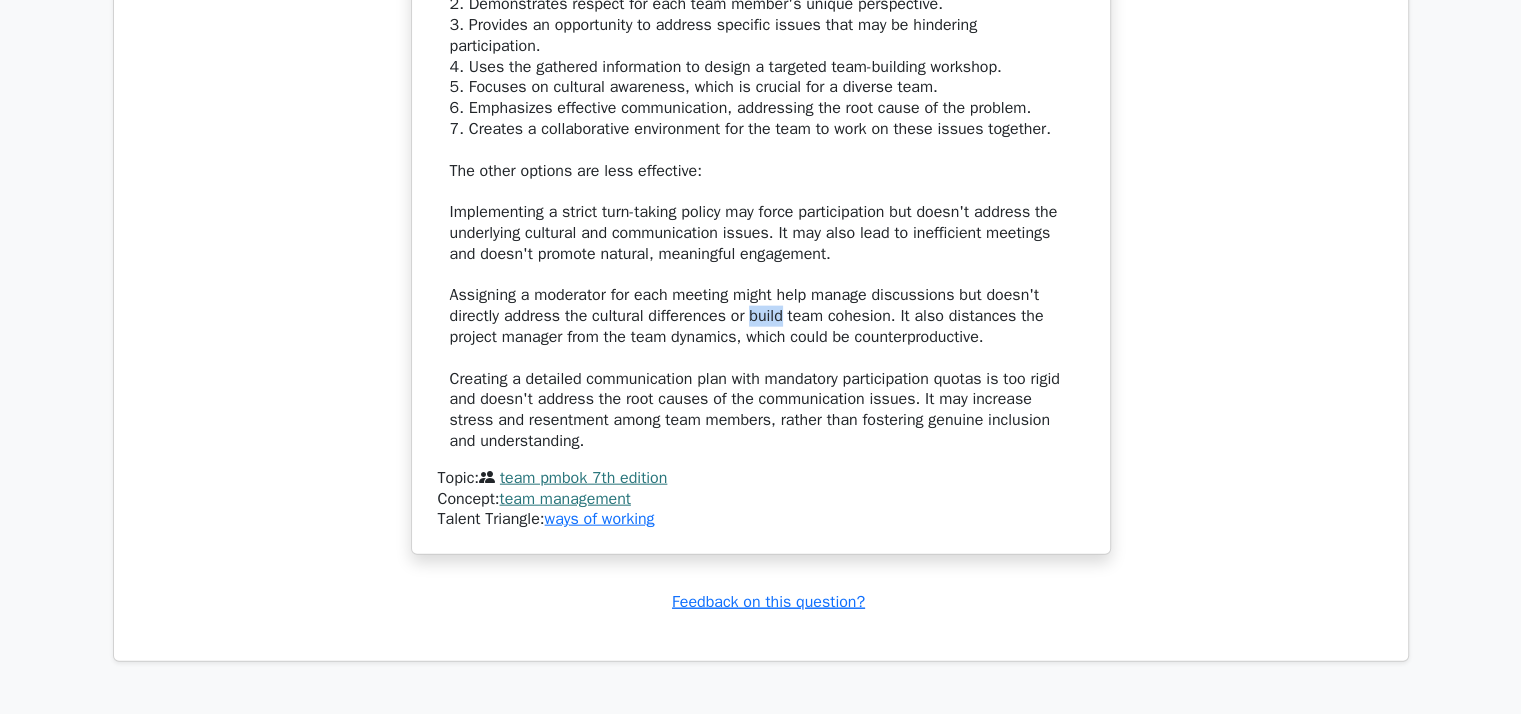 click on "The most effective approach to address this situation and improve team dynamics is to schedule one-on-one meetings with team members to understand their perspectives and concerns, then organize a team-building workshop focused on cultural awareness and effective communication. This approach is the best because it: 1. Allows the project manager to gain insights into individual team members' thoughts and concerns privately. 2. Demonstrates respect for each team member's unique perspective. 3. Provides an opportunity to address specific issues that may be hindering participation. 4. Uses the gathered information to design a targeted team-building workshop. 5. Focuses on cultural awareness, which is crucial for a diverse team. 6. Emphasizes effective communication, addressing the root cause of the problem. 7. Creates a collaborative environment for the team to work on these issues together. The other options are less effective:" at bounding box center (761, 140) 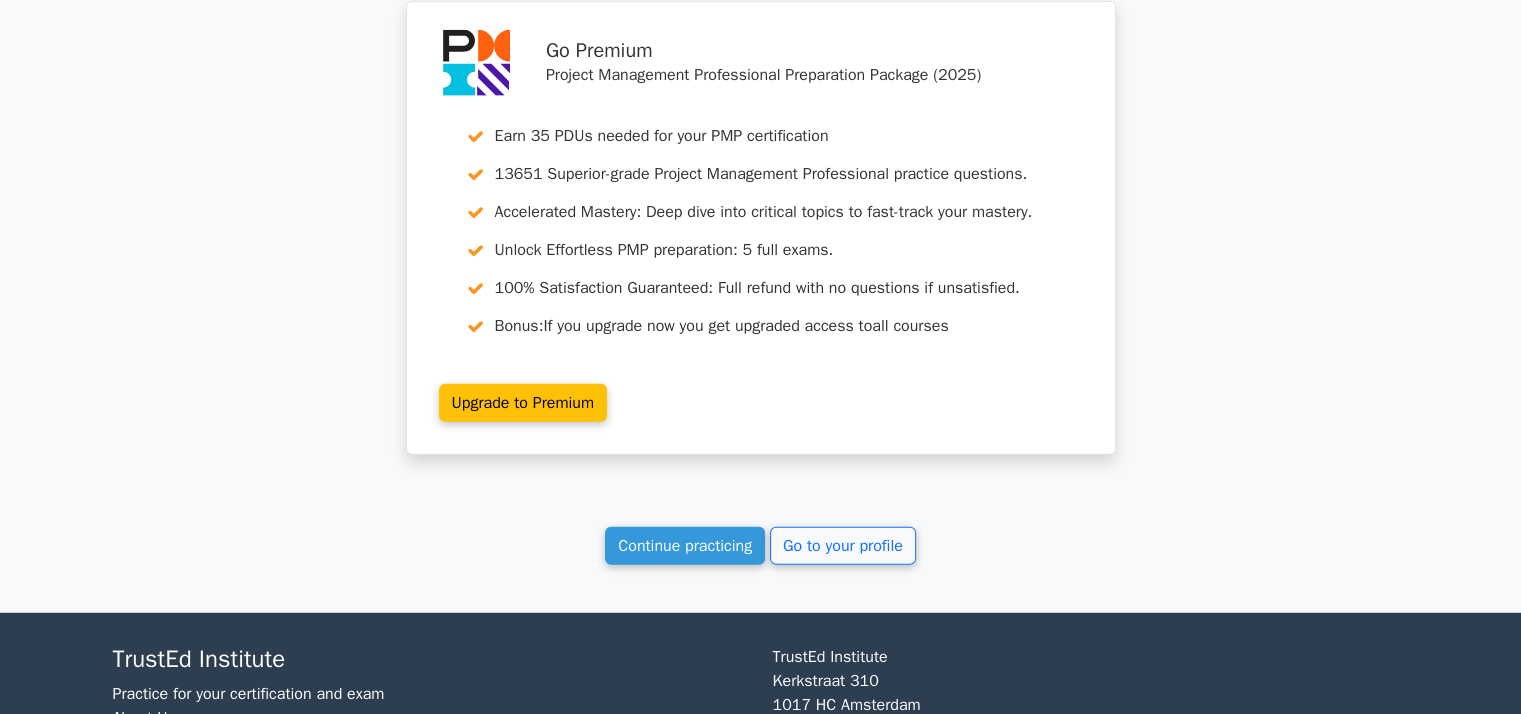 scroll, scrollTop: 5501, scrollLeft: 0, axis: vertical 